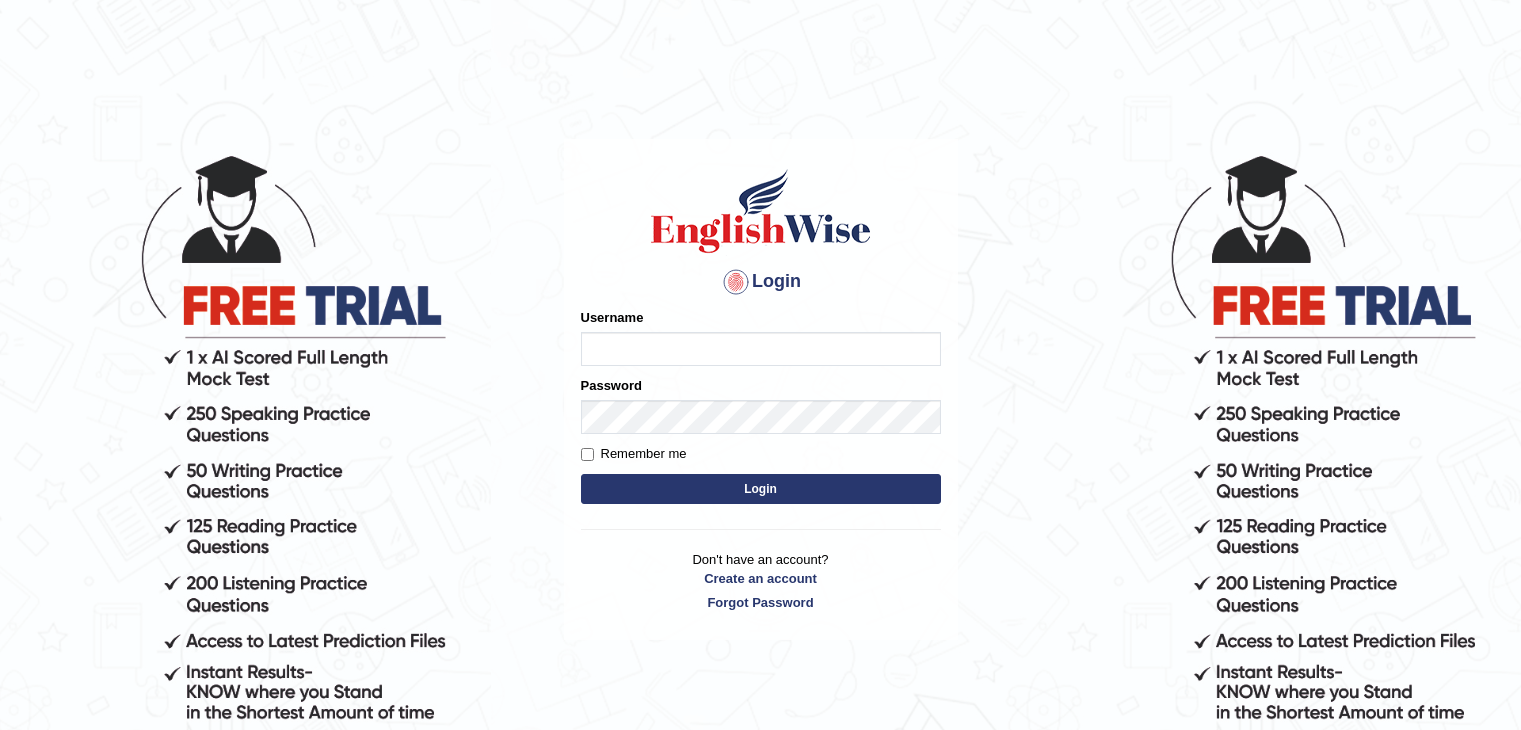 scroll, scrollTop: 0, scrollLeft: 0, axis: both 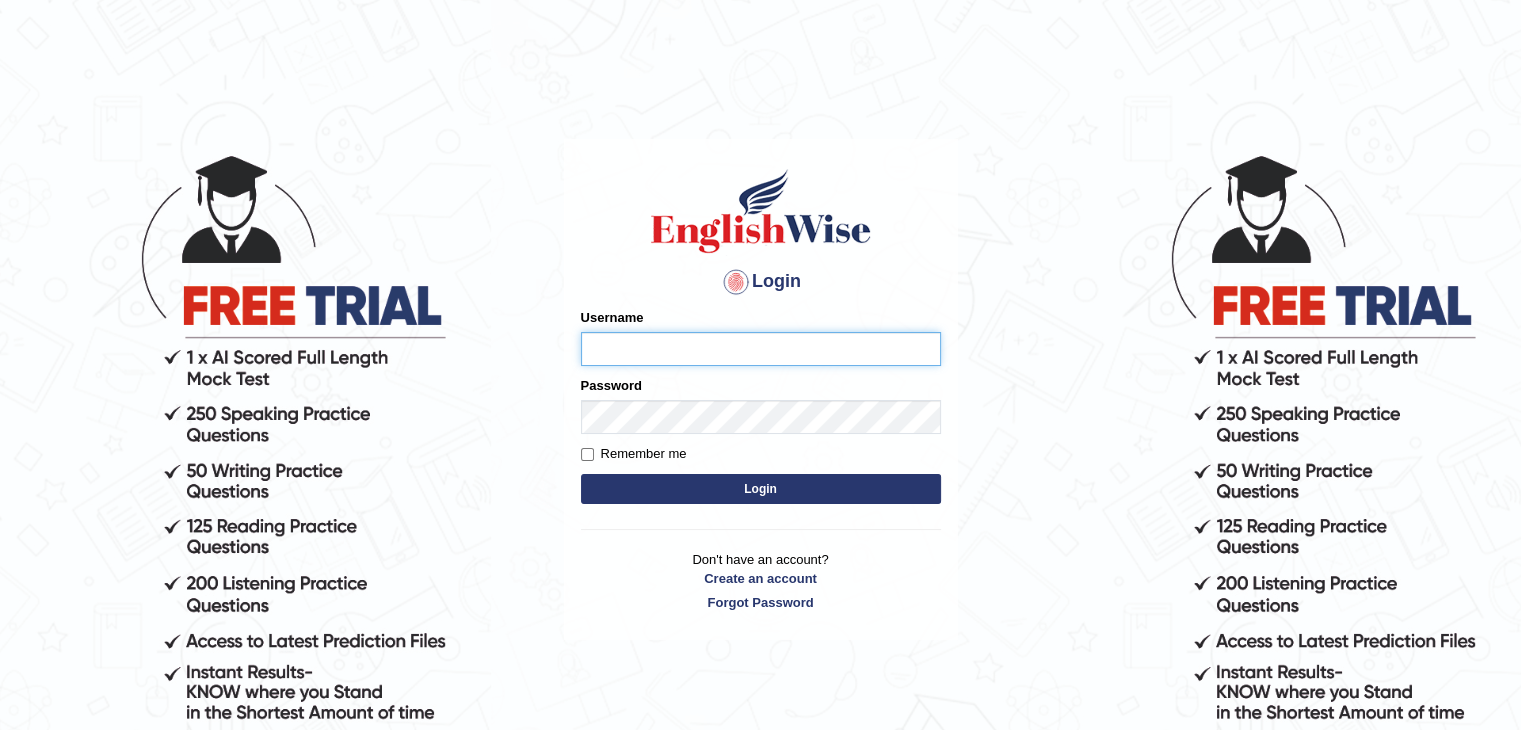 type on "JAGDISHKUMAR" 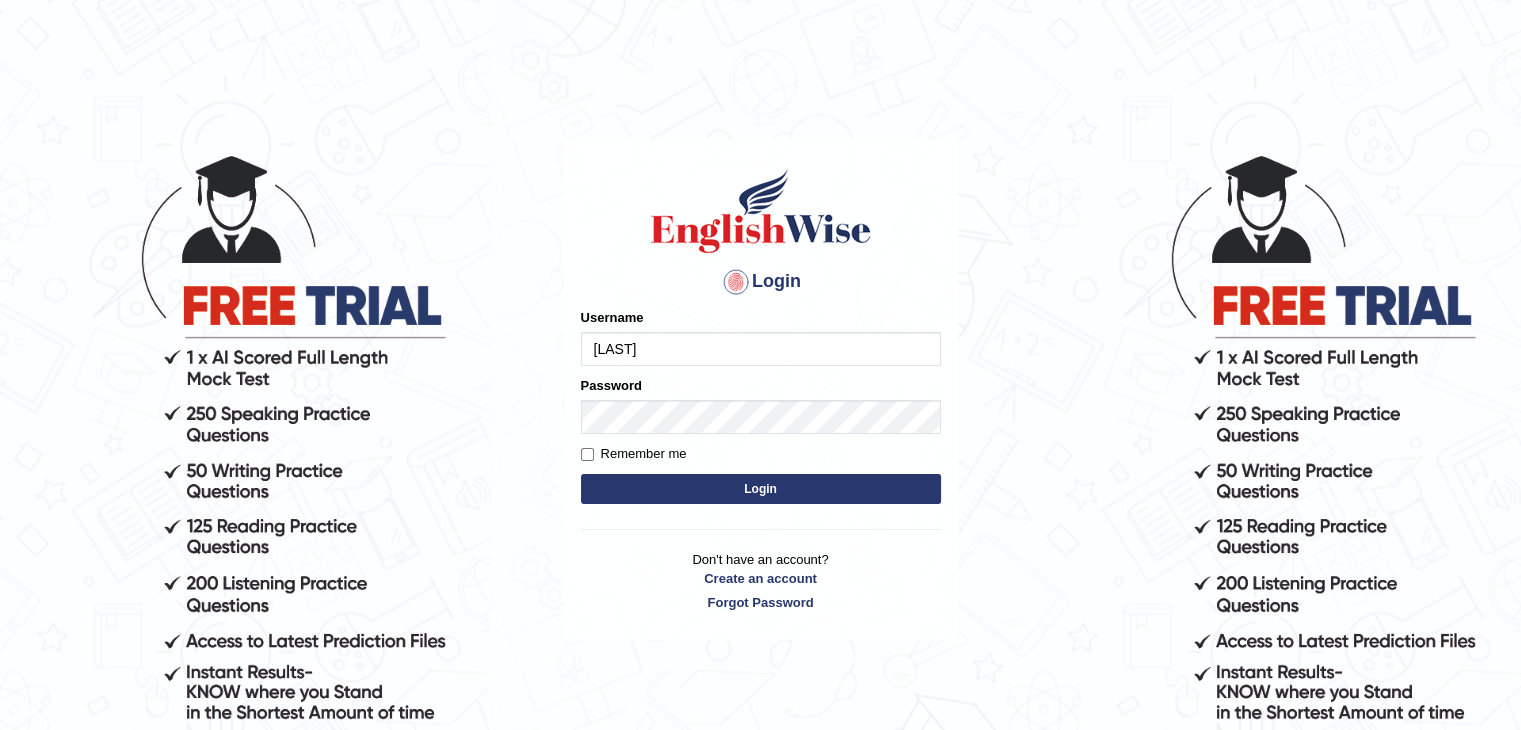 click on "Login" at bounding box center [761, 489] 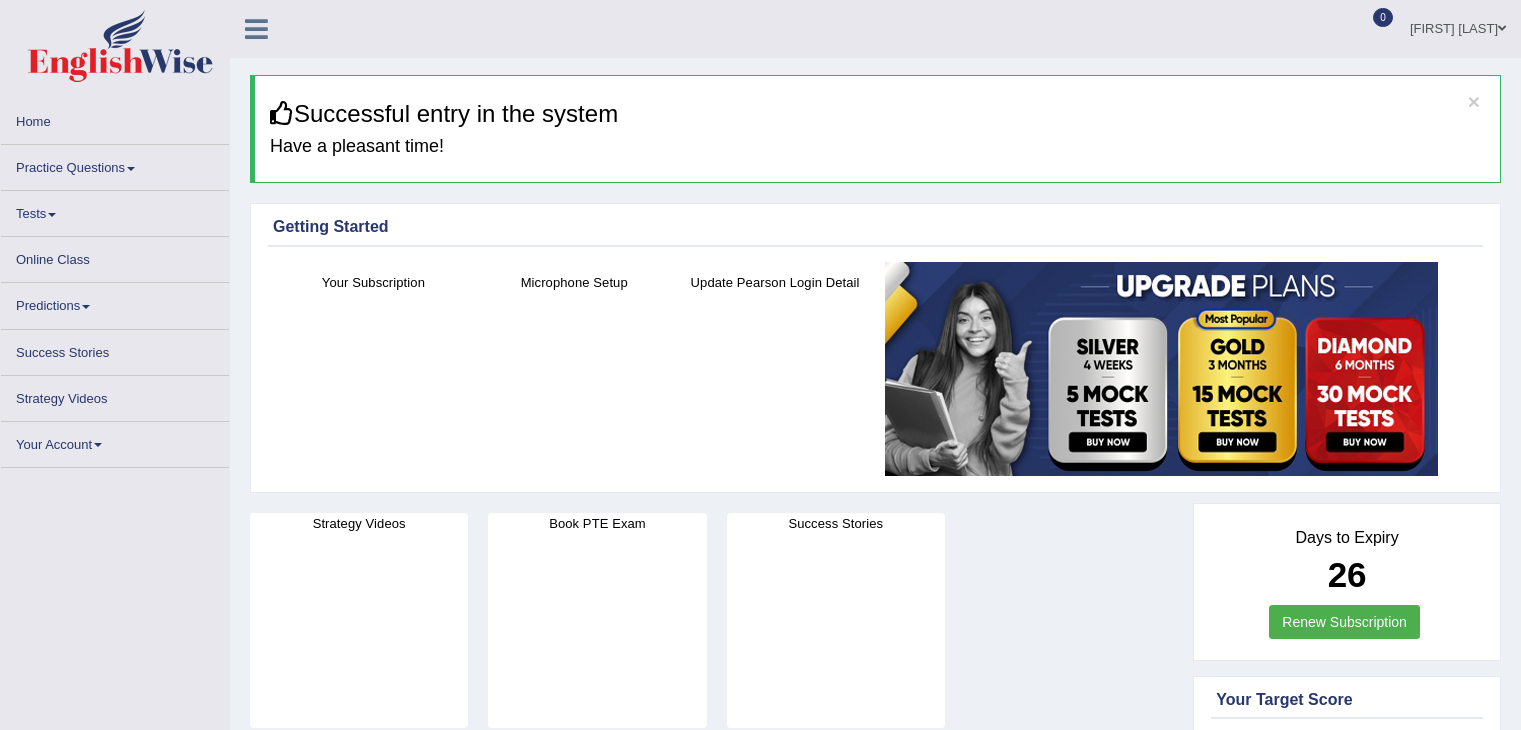 scroll, scrollTop: 0, scrollLeft: 0, axis: both 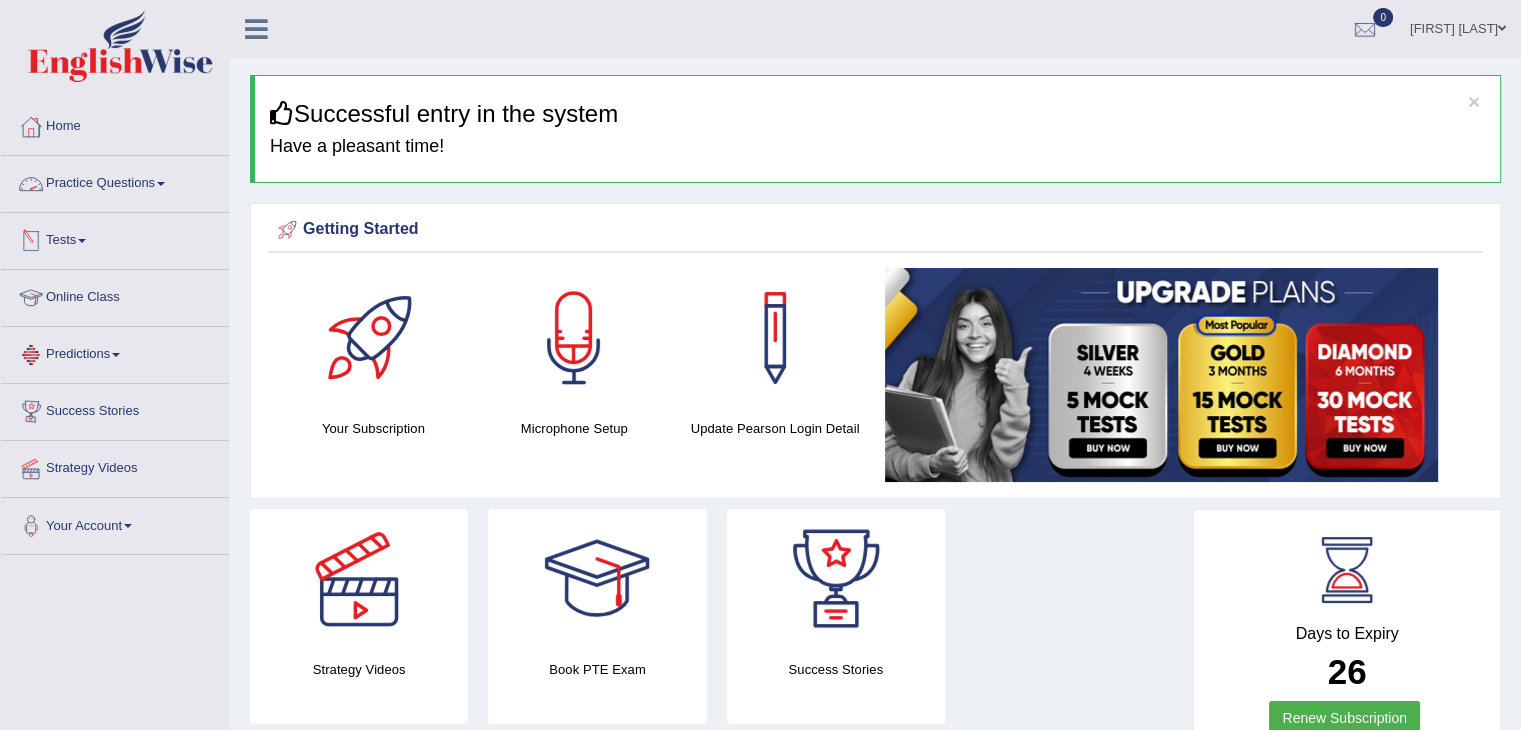 click on "Practice Questions" at bounding box center (115, 181) 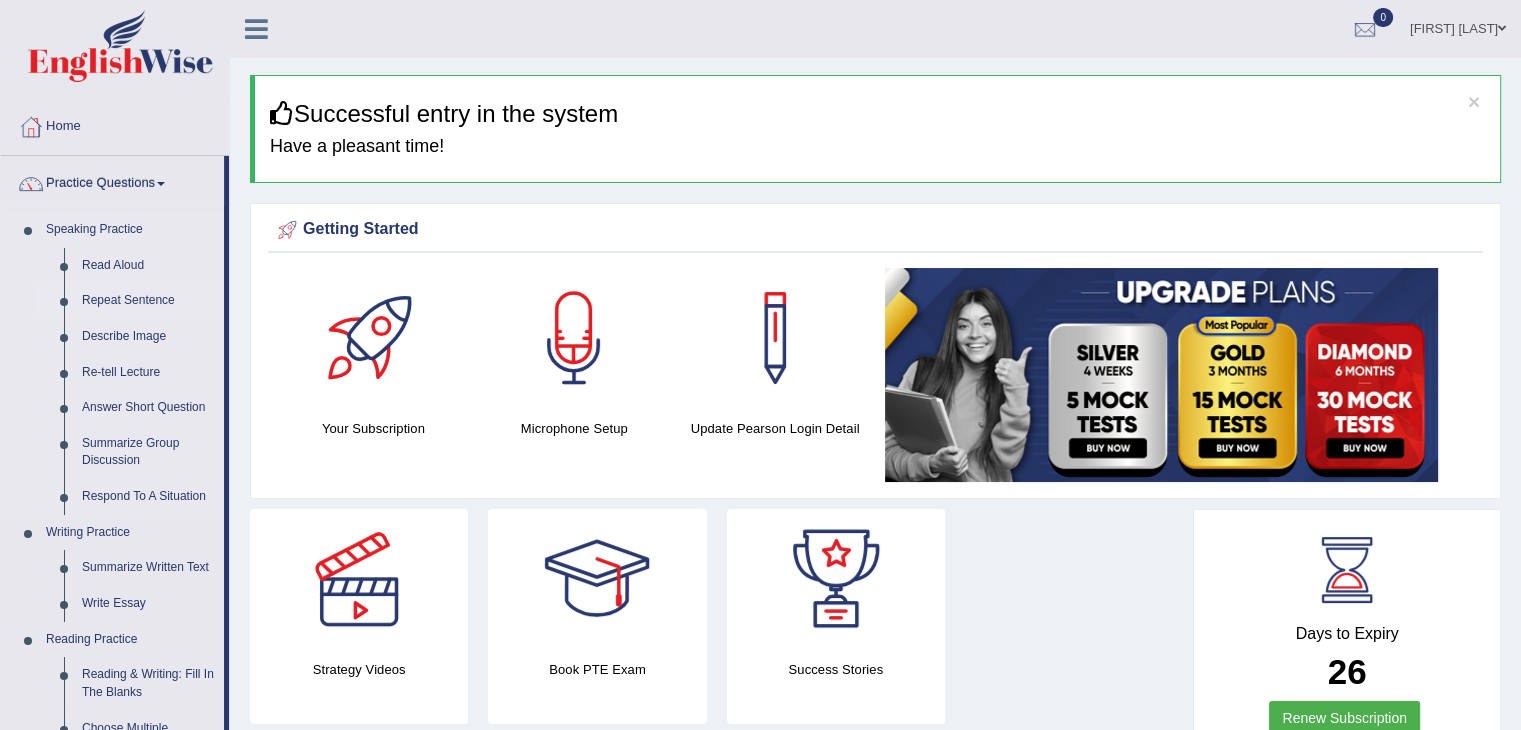 click on "Repeat Sentence" at bounding box center (148, 301) 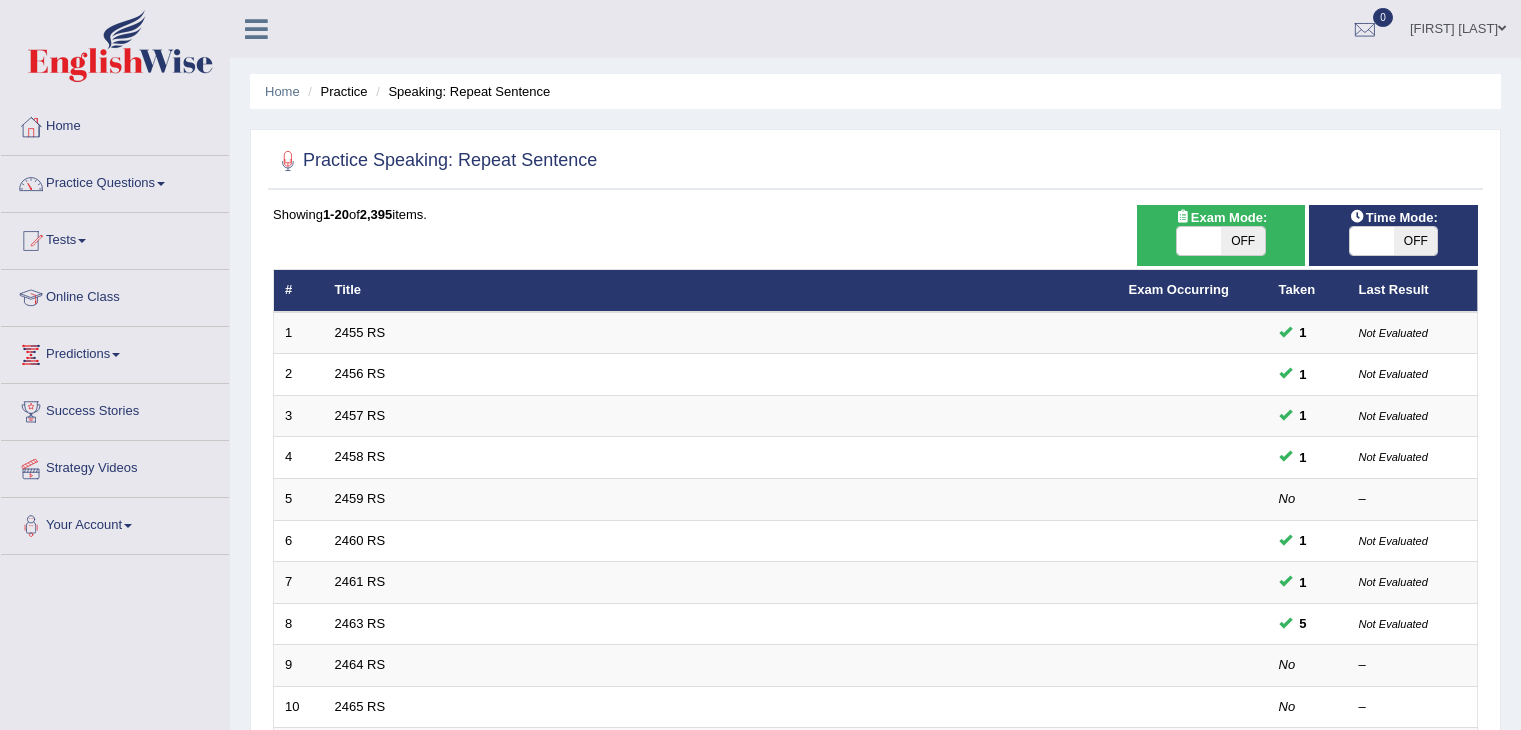 scroll, scrollTop: 0, scrollLeft: 0, axis: both 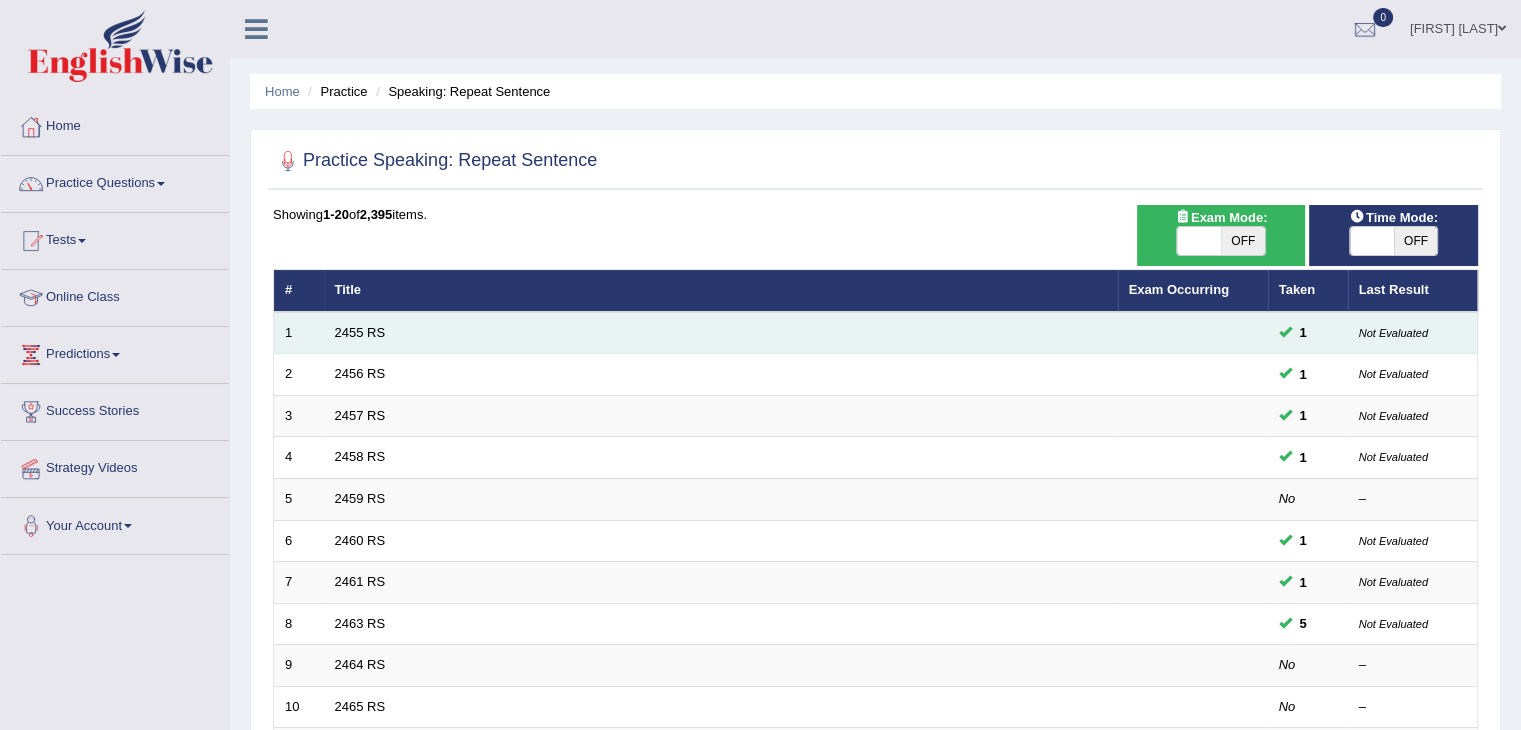 click on "2455 RS" at bounding box center (721, 333) 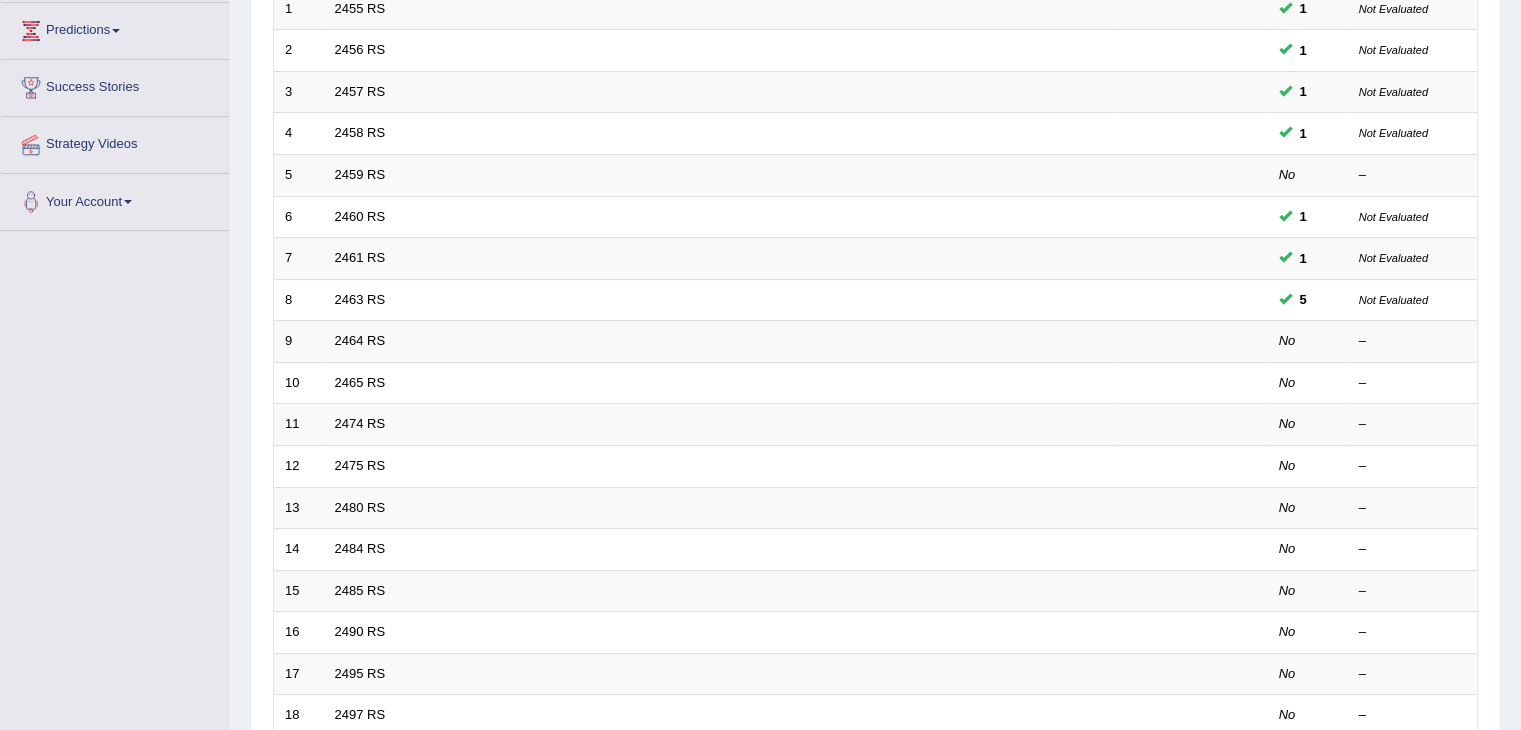 scroll, scrollTop: 337, scrollLeft: 0, axis: vertical 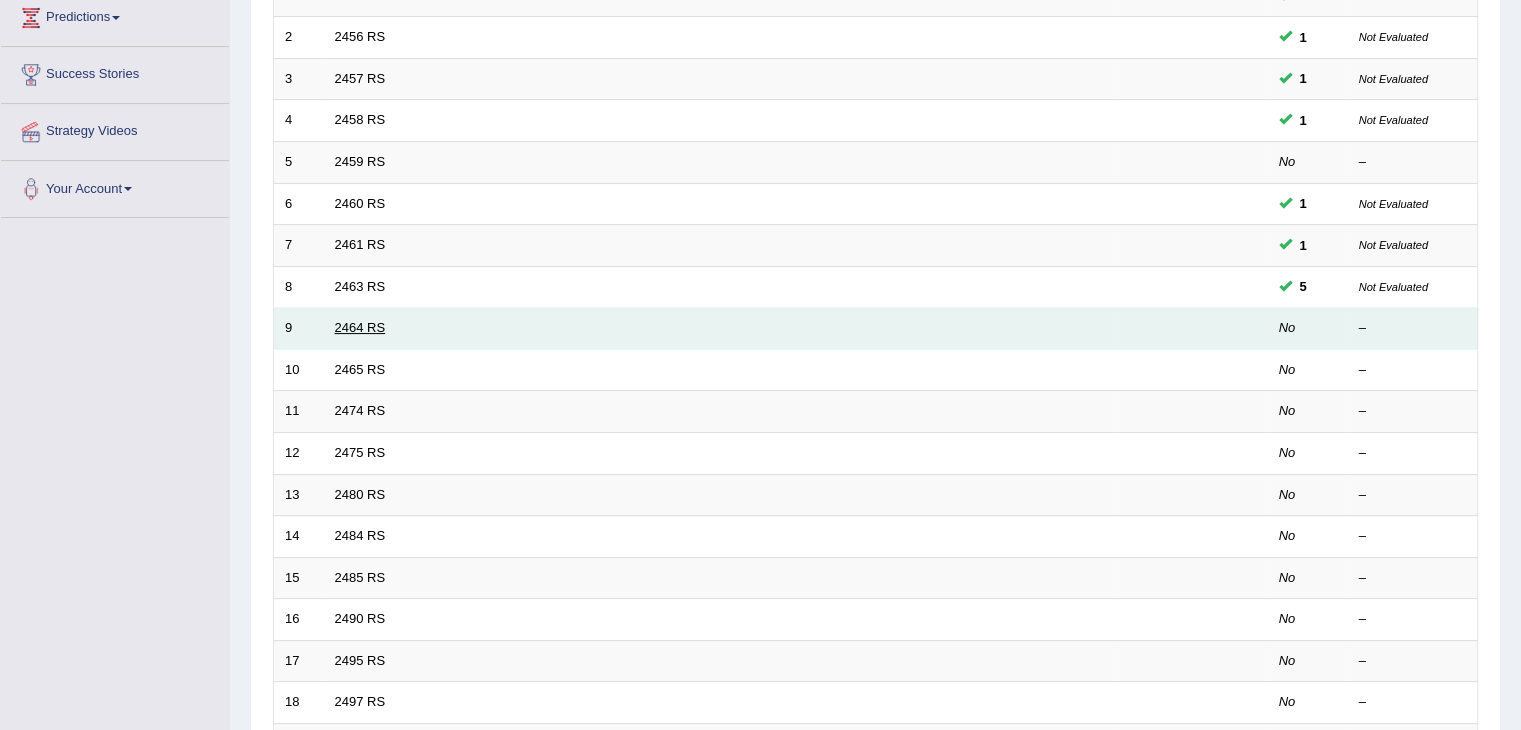 click on "2464 RS" at bounding box center [360, 327] 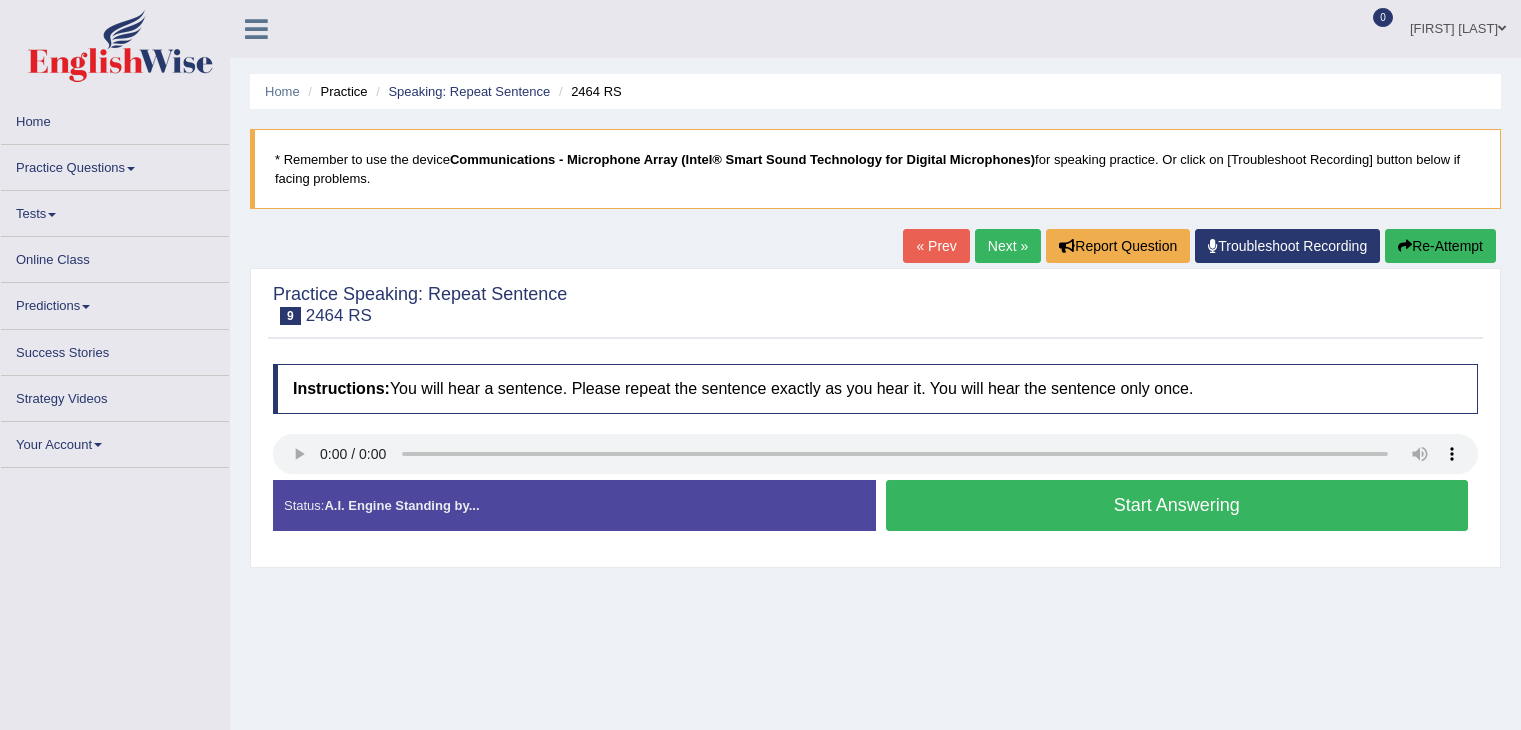 scroll, scrollTop: 0, scrollLeft: 0, axis: both 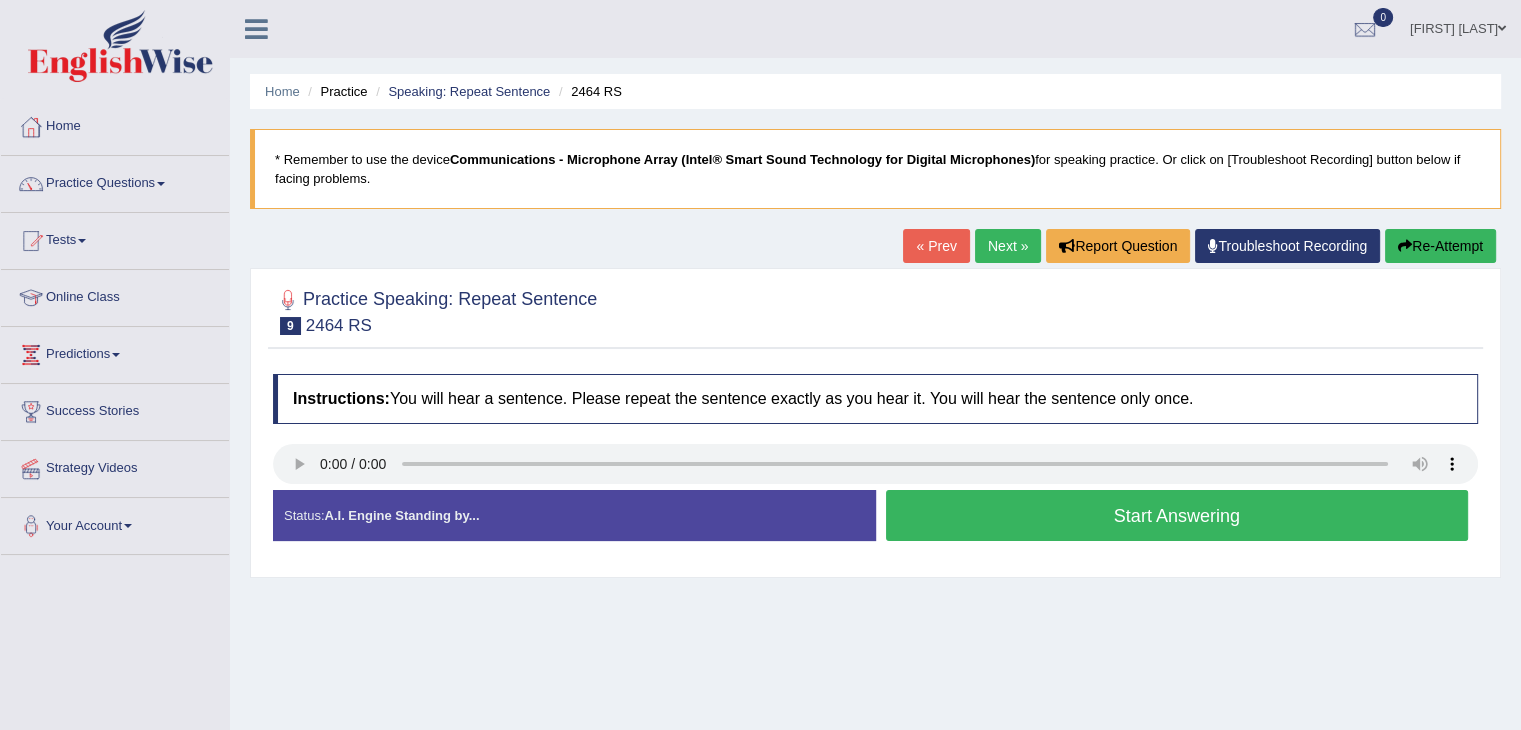 click on "Start Answering" at bounding box center (1177, 515) 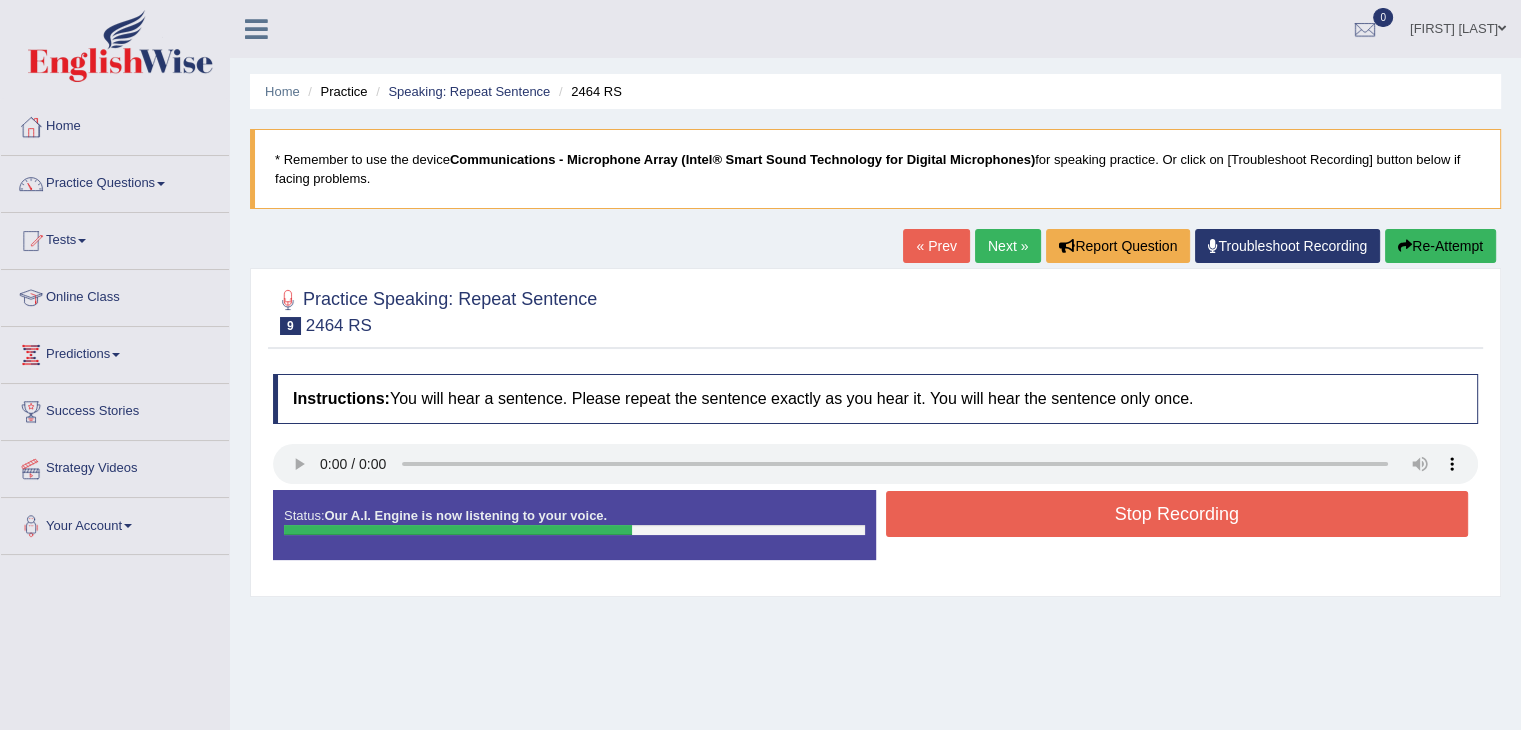 click on "Stop Recording" at bounding box center (1177, 514) 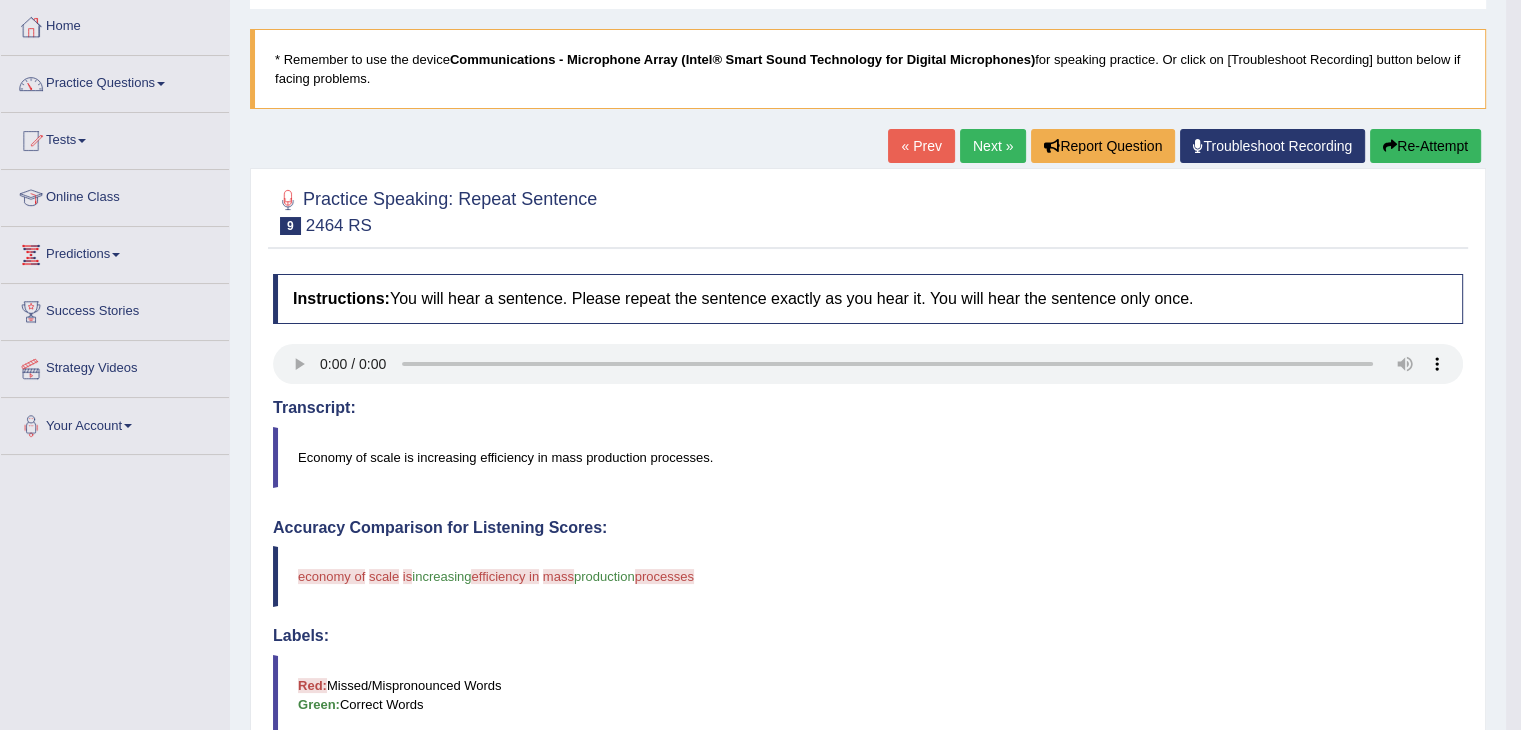 scroll, scrollTop: 97, scrollLeft: 0, axis: vertical 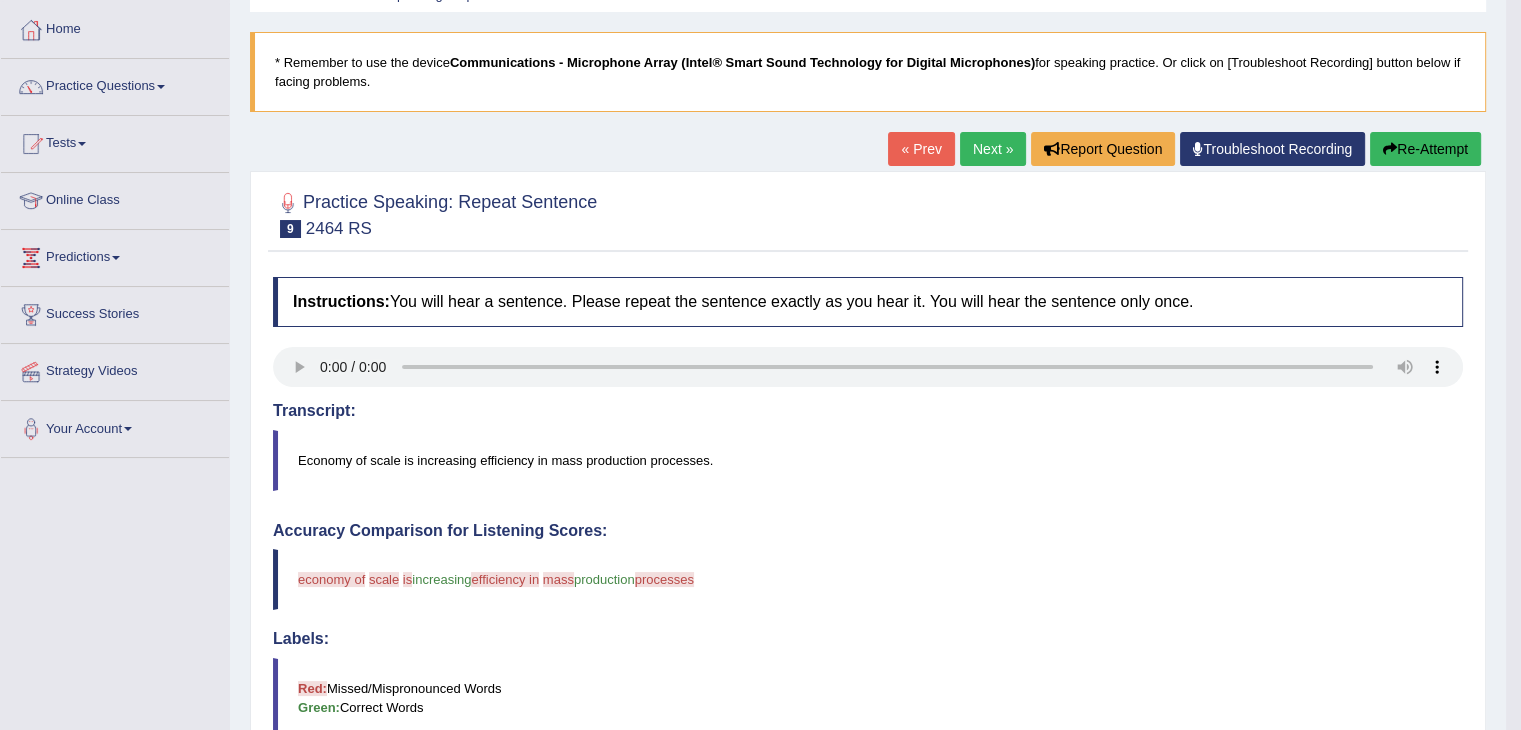 click on "Troubleshoot Recording" at bounding box center (1272, 149) 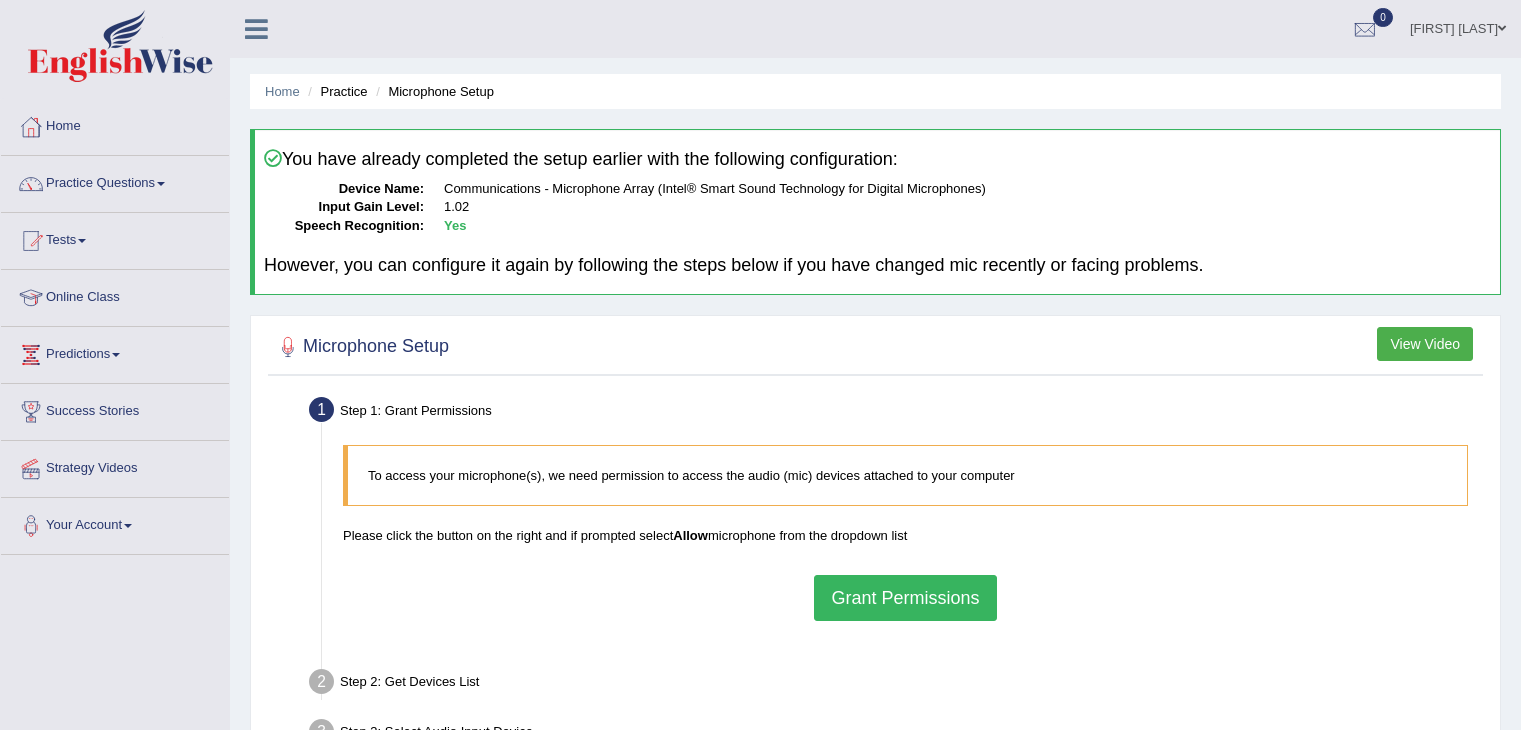 scroll, scrollTop: 0, scrollLeft: 0, axis: both 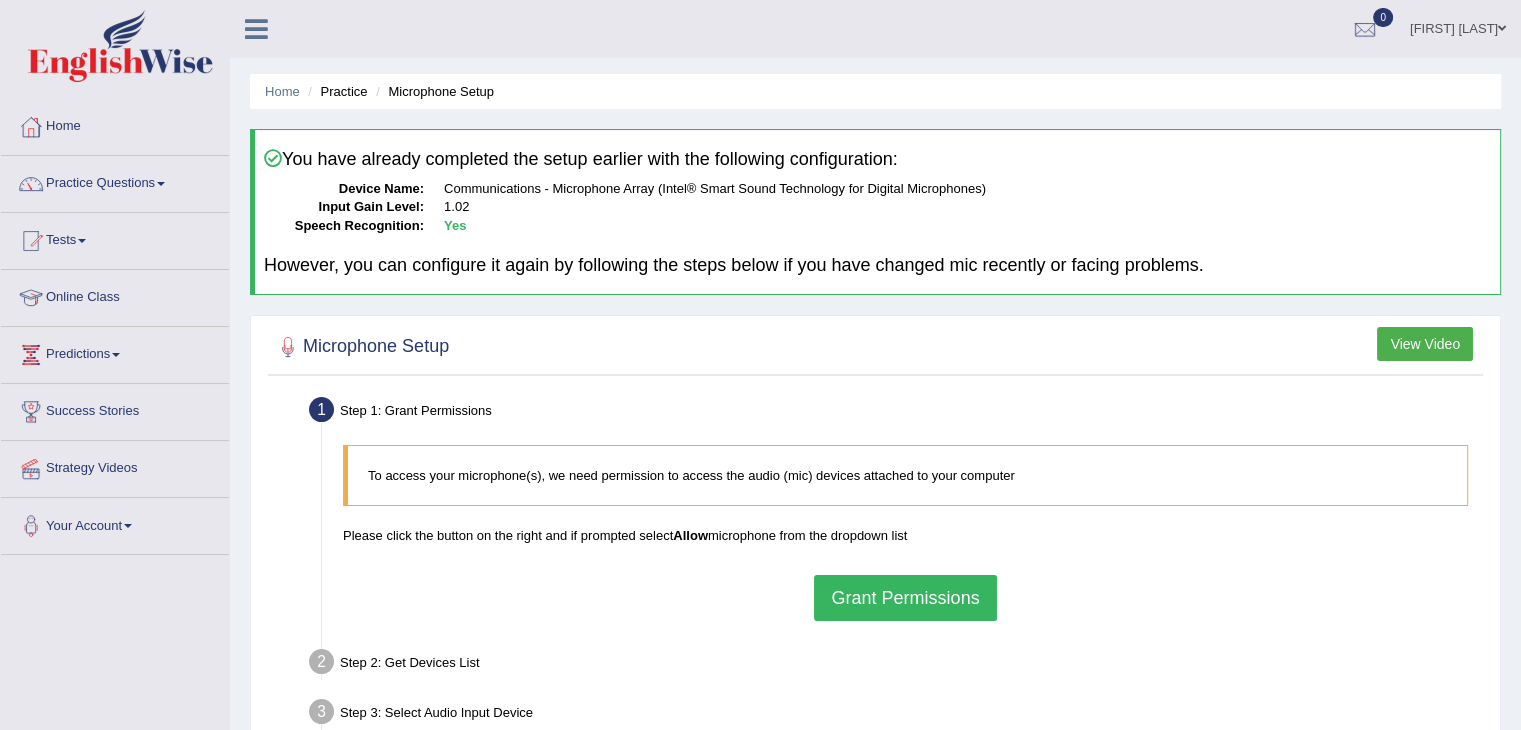 drag, startPoint x: 1441, startPoint y: 193, endPoint x: 1535, endPoint y: 193, distance: 94 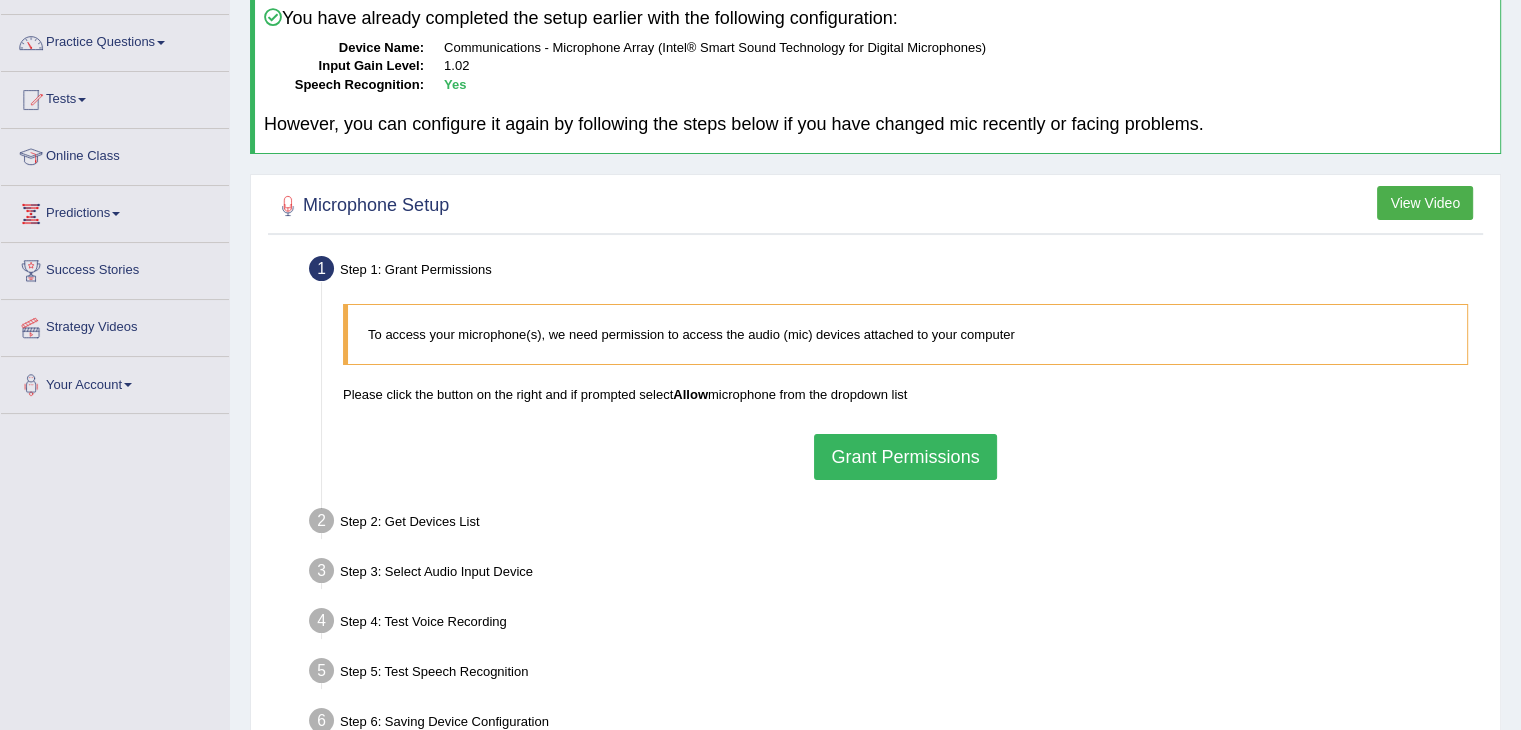 scroll, scrollTop: 139, scrollLeft: 0, axis: vertical 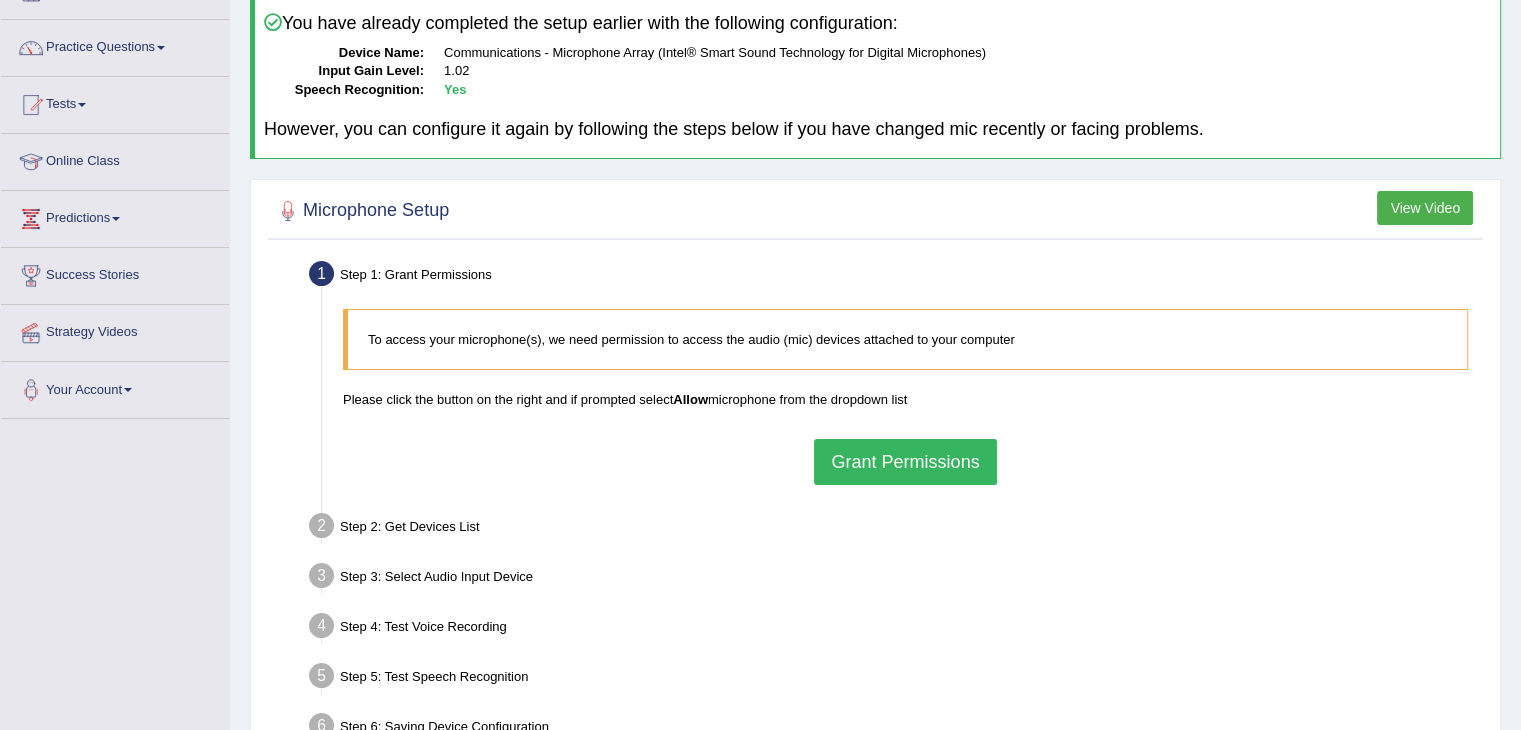 click on "Grant Permissions" at bounding box center [905, 462] 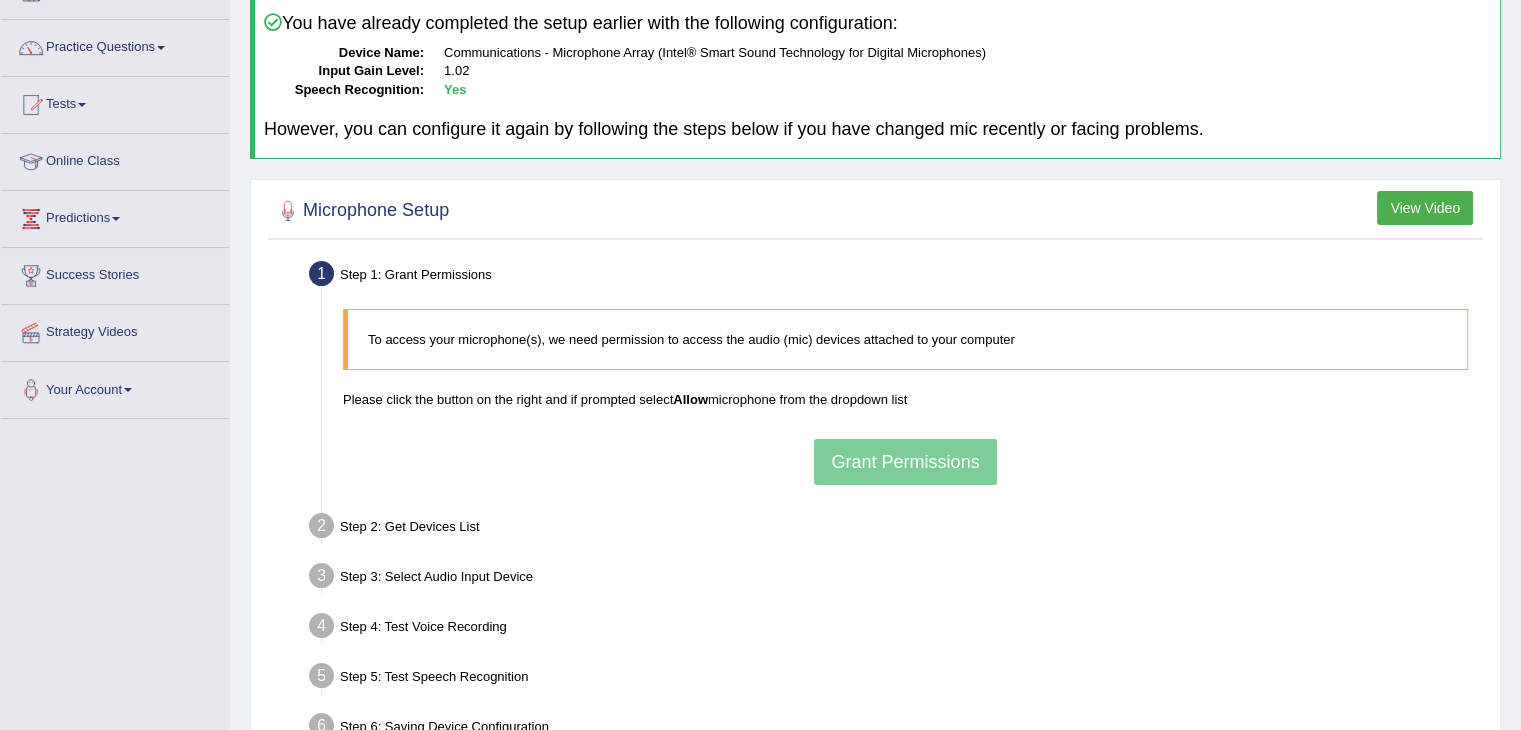 click on "To access your microphone(s), we need permission to access the audio (mic) devices attached to your computer   Please click the button on the right and if prompted select  Allow  microphone from the dropdown list     Grant Permissions" at bounding box center (905, 396) 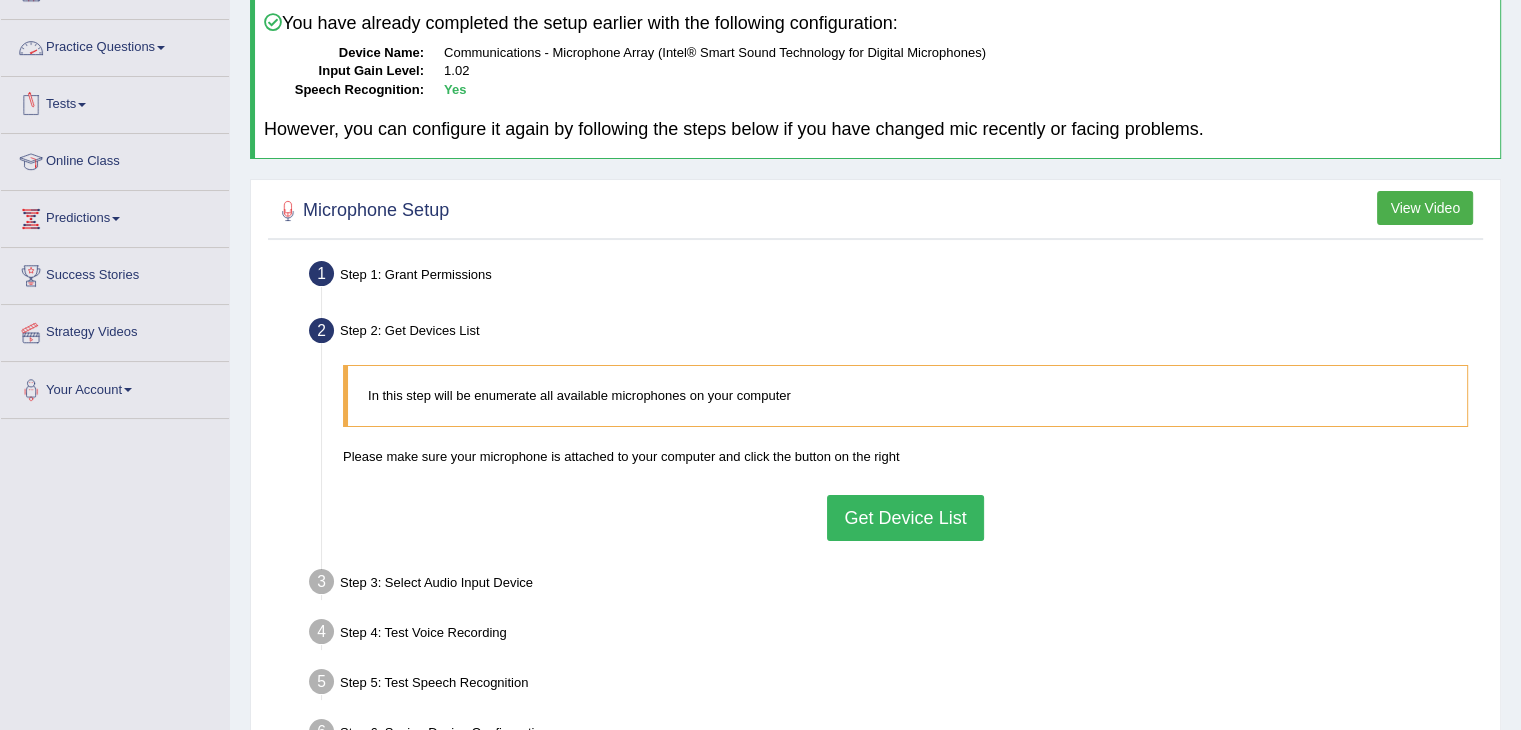click on "Practice Questions" at bounding box center [115, 45] 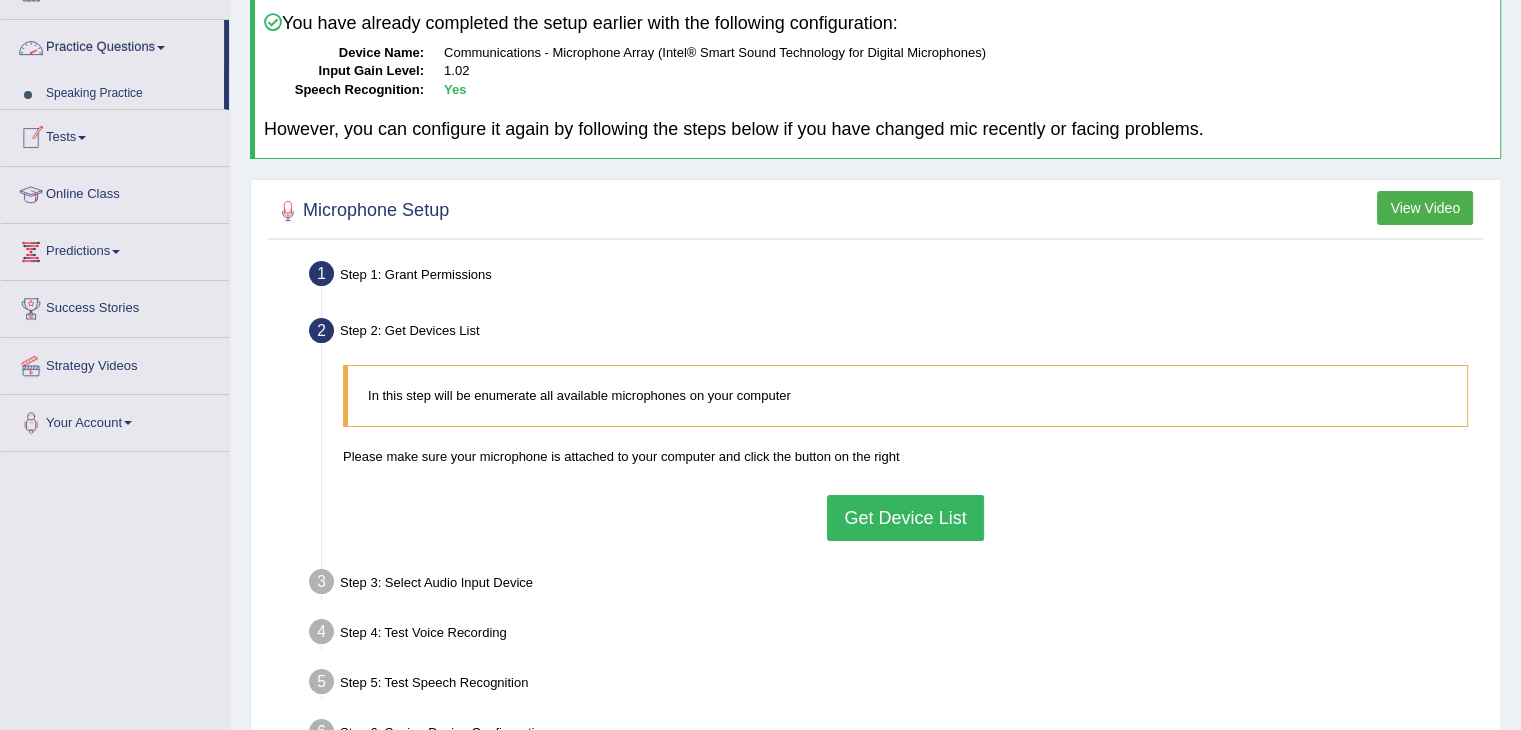 click on "Practice Questions" at bounding box center (112, 45) 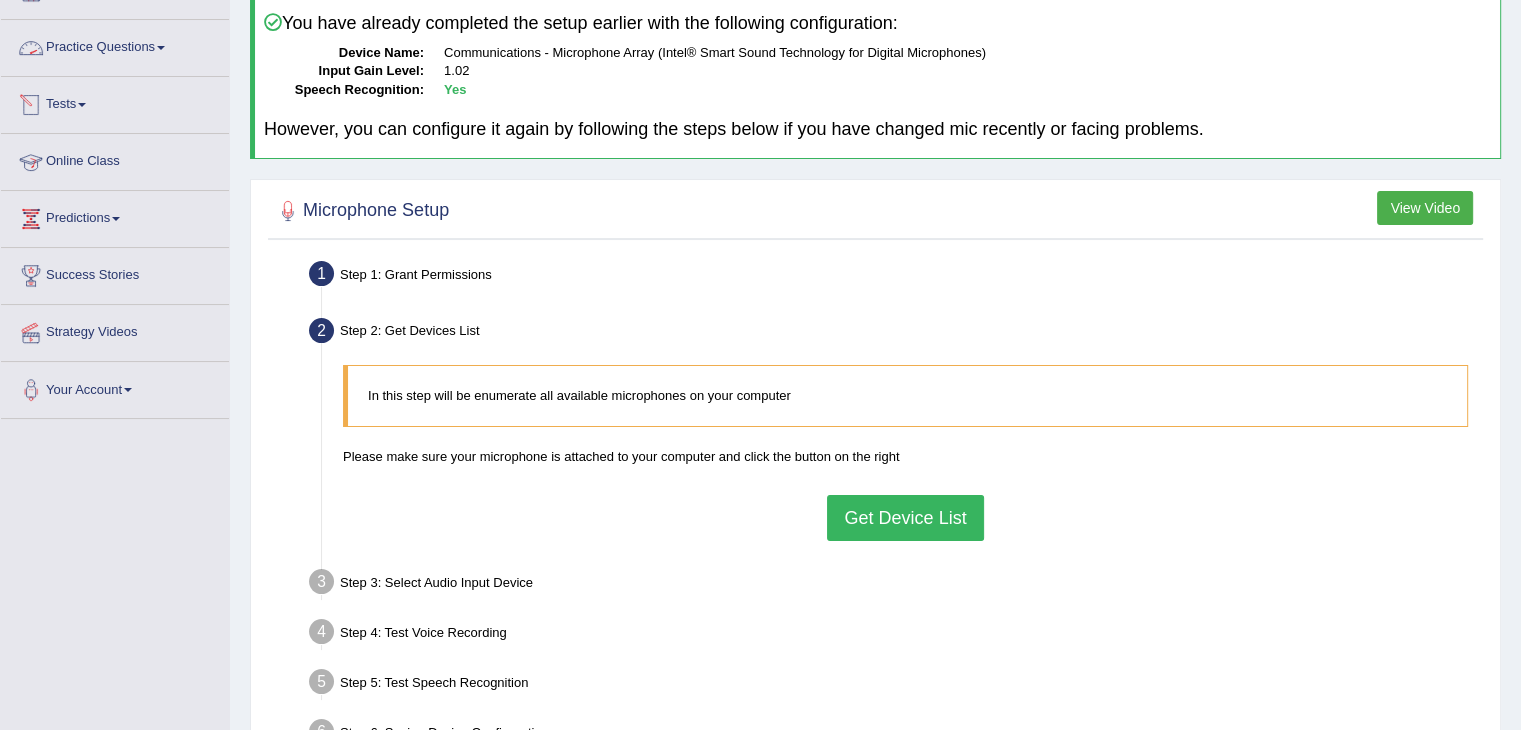 click on "Practice Questions" at bounding box center [115, 45] 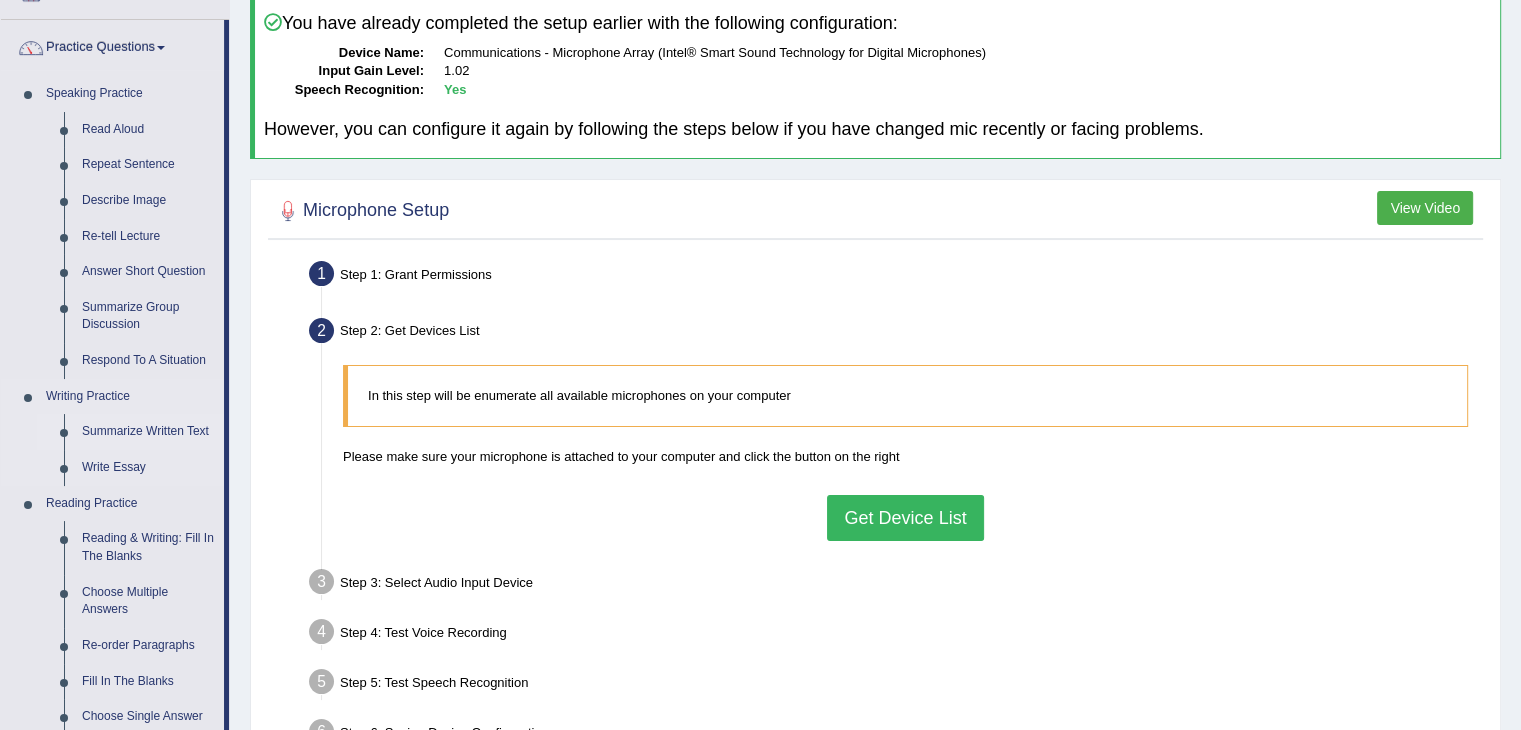 click on "Summarize Written Text" at bounding box center (148, 432) 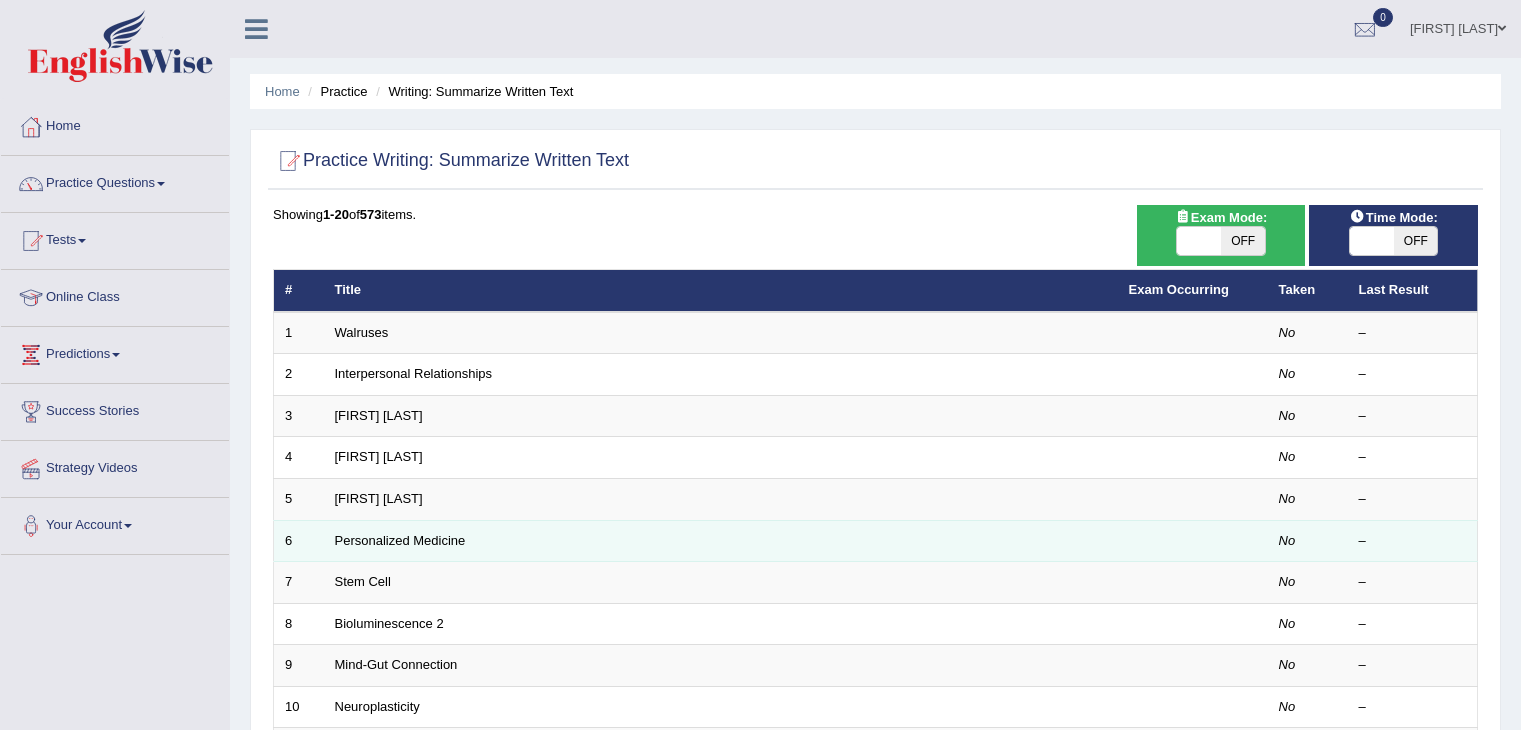 click on "1 Walruses No –
2 Interpersonal Relationships No –
3 [FIRST] [LAST] No –
4 [FIRST] [LAST] No –
5 [FIRST] [LAST] No –
6 Personalized Medicine No –
7 Stem Cell No –
8 Bioluminescence 2 No –
9 Mind-Gut Connection No –
10 Neuroplasticity No –
11 Impact of Sleep No –
12 Seasonal Affective Disorder No –
13 Exercise and Mental Health No –
14 Green Spaces No –
15 Power of Mindfulness No –
16 World of Microbiomes No –
17 Metaverse No –
18 Role of Innovation No –
19 Overall Happiness No –
20 Animal Migration No –" at bounding box center (876, 728) 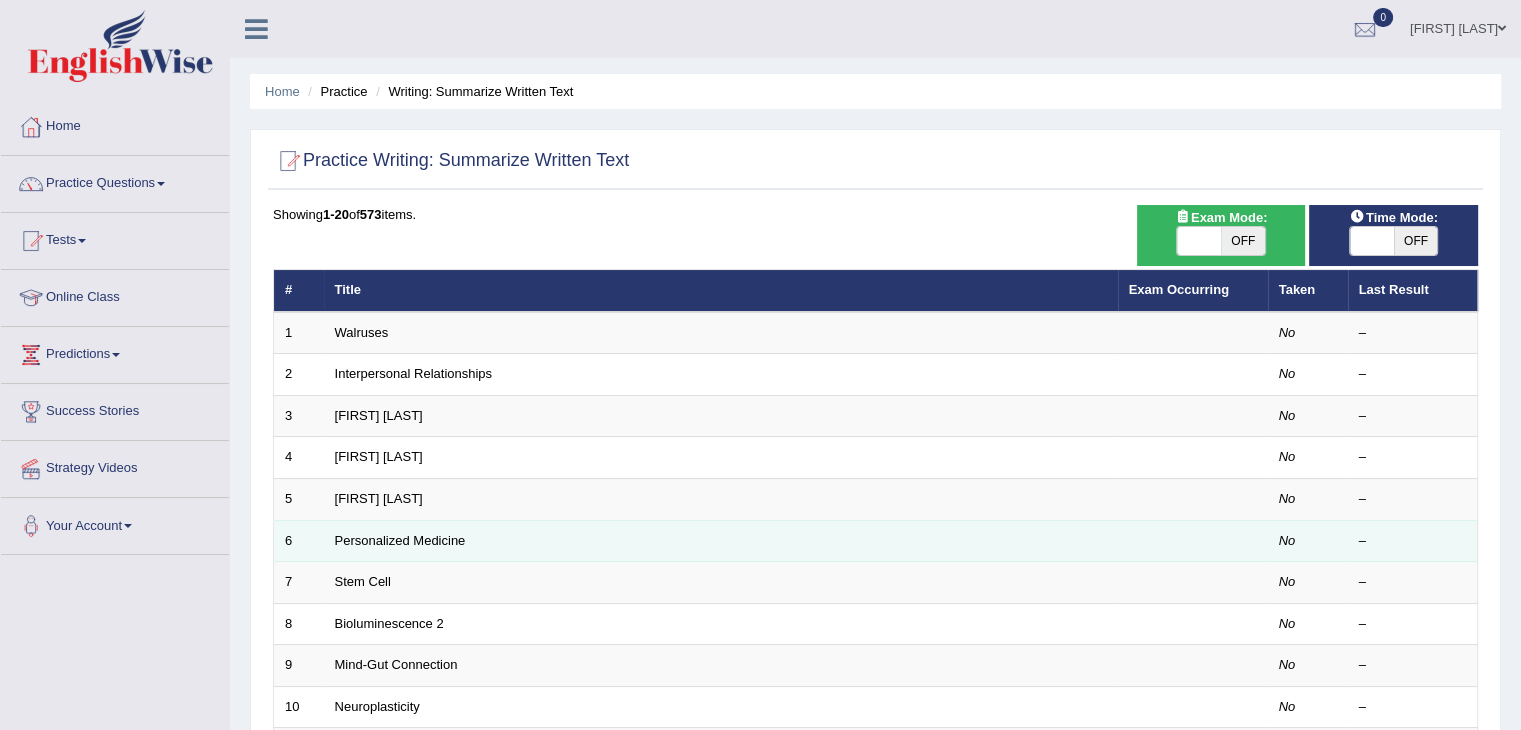 scroll, scrollTop: 0, scrollLeft: 0, axis: both 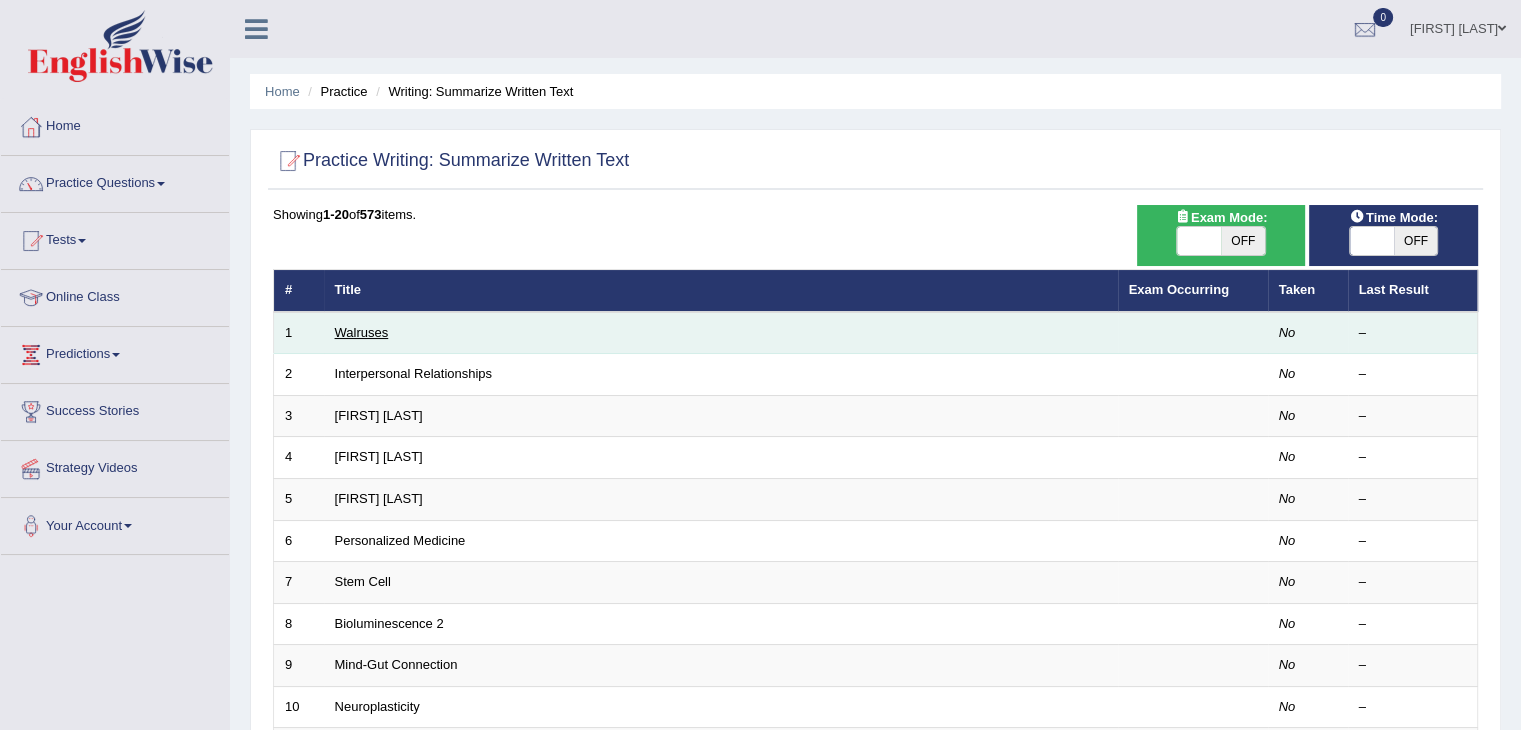 click on "Walruses" at bounding box center (362, 332) 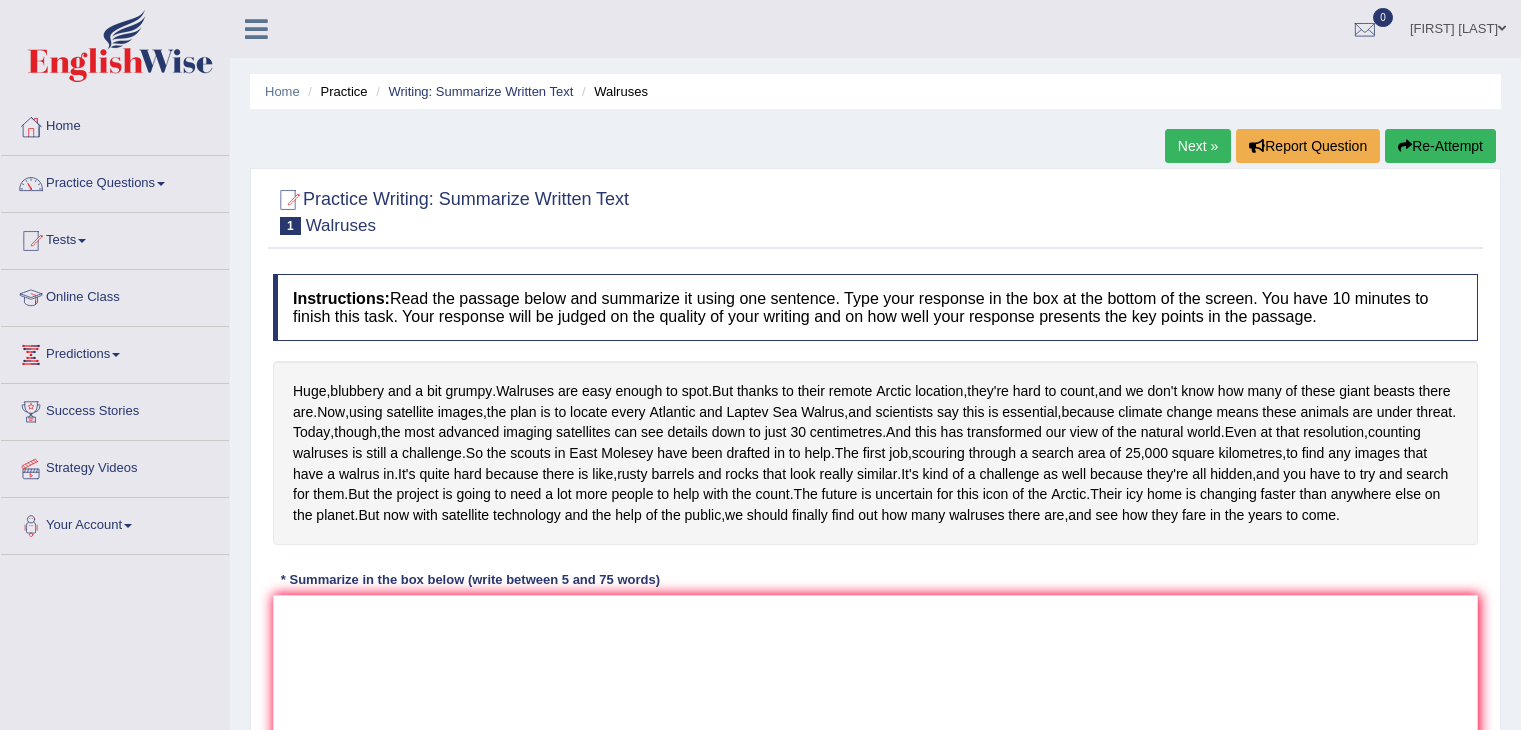 scroll, scrollTop: 0, scrollLeft: 0, axis: both 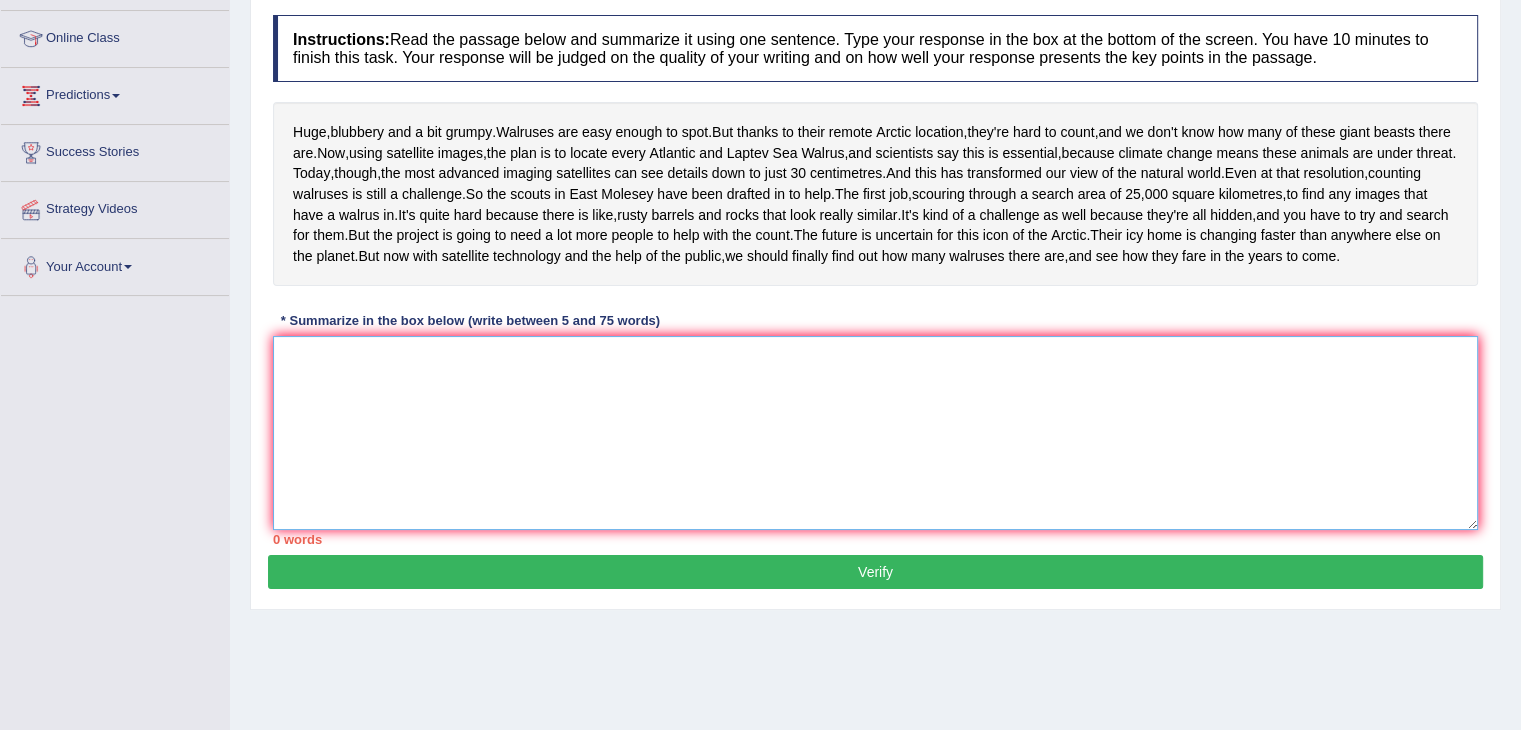 click at bounding box center [875, 433] 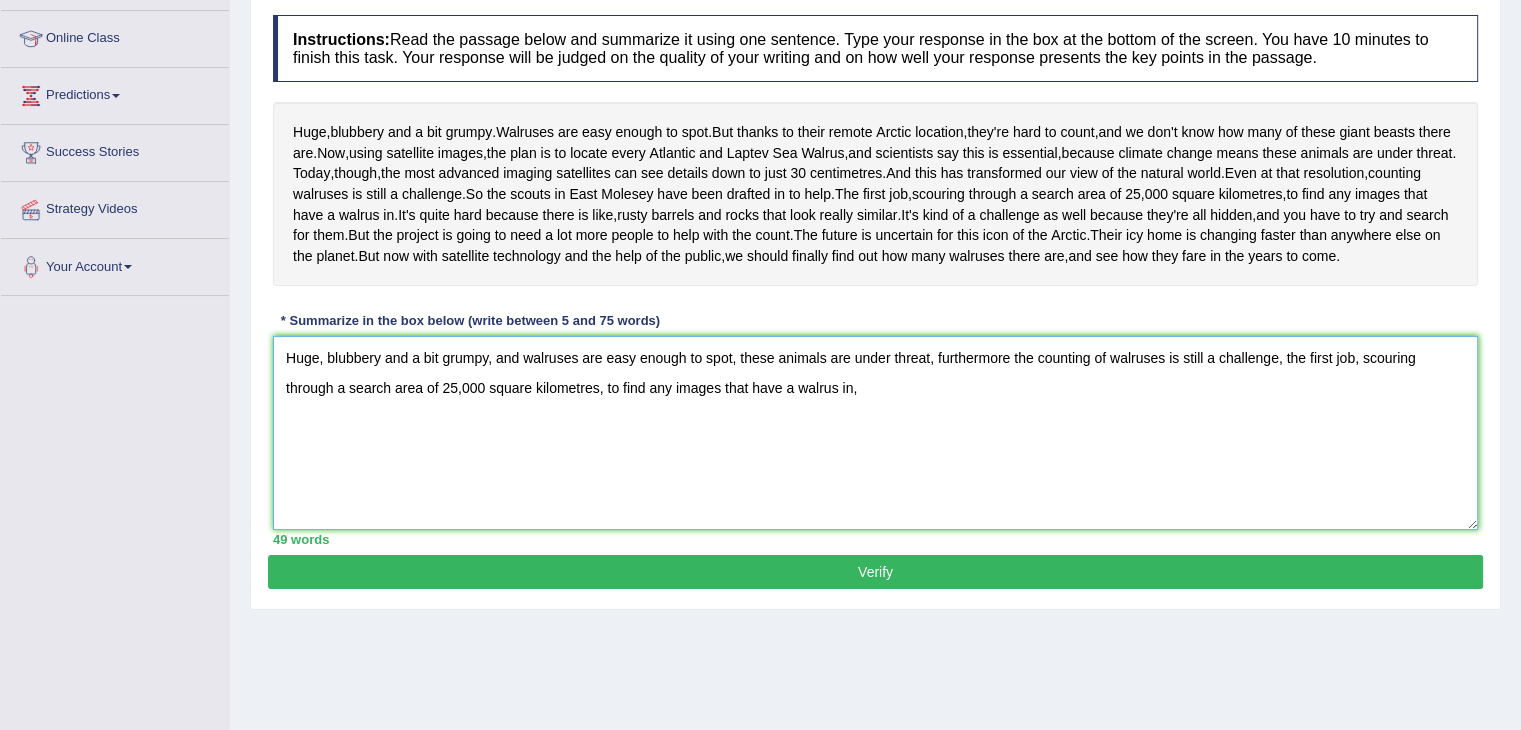 click on "Huge, blubbery and a bit grumpy, and walruses are easy enough to spot, these animals are under threat, furthermore the counting of walruses is still a challenge, the first job, scouring through a search area of 25,000 square kilometres, to find any images that have a walrus in," at bounding box center [875, 433] 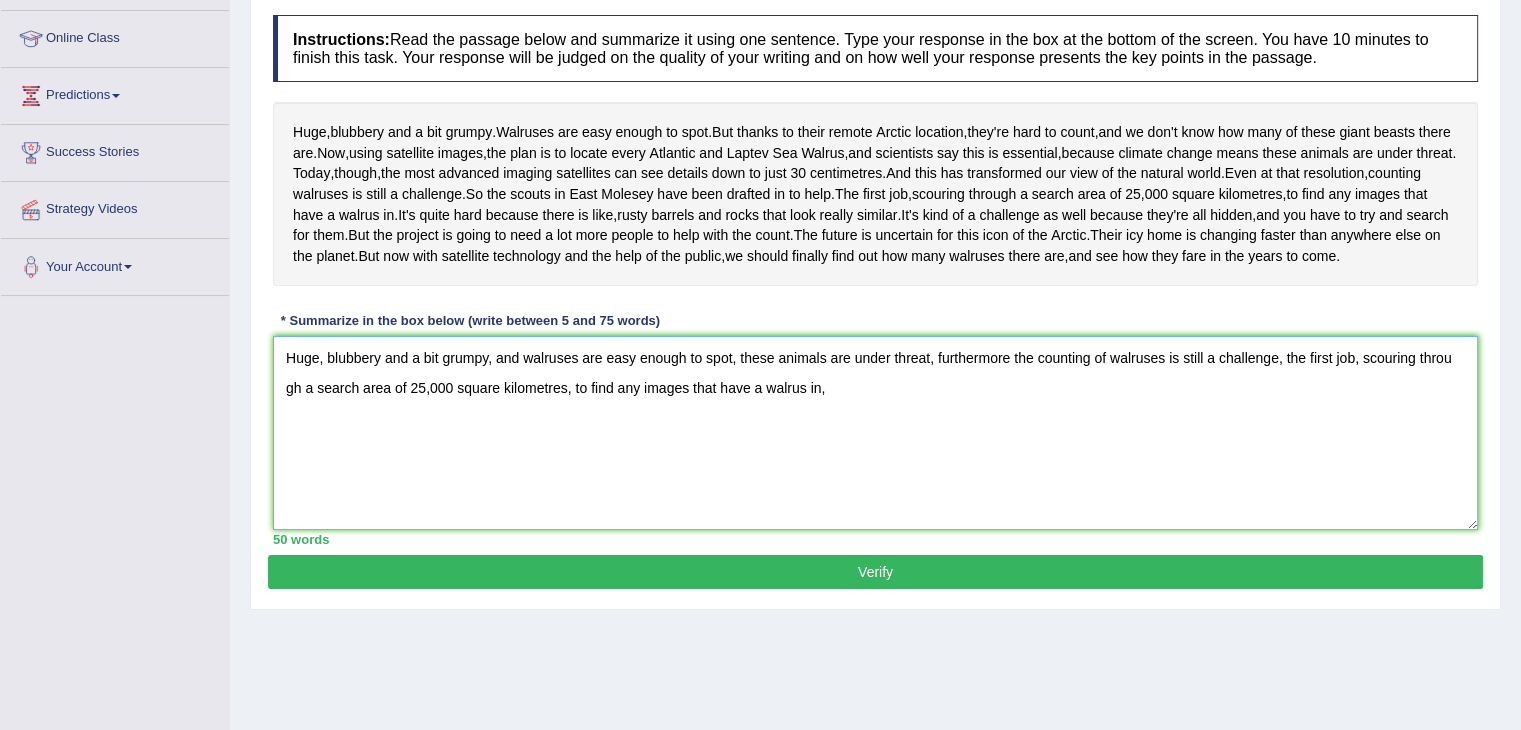 click on "Huge, blubbery and a bit grumpy, and walruses are easy enough to spot, these animals are under threat, furthermore the counting of walruses is still a challenge, the first job, scouring throu gh a search area of 25,000 square kilometres, to find any images that have a walrus in," at bounding box center (875, 433) 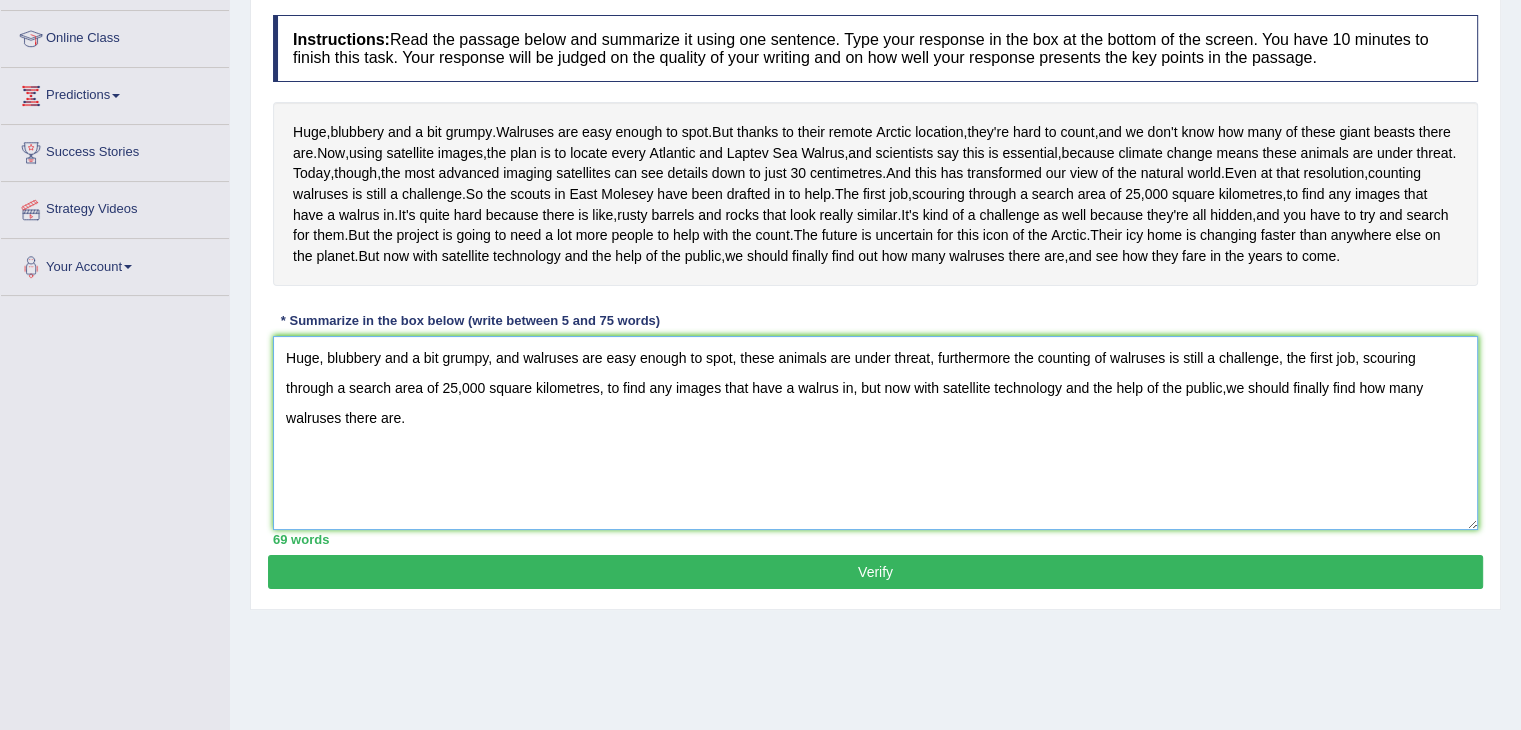 type on "Huge, blubbery and a bit grumpy, and walruses are easy enough to spot, these animals are under threat, furthermore the counting of walruses is still a challenge, the first job, scouring     through a search area of 25,000 square kilometres, to find any images that have a walrus in, but now with satellite technology and the help of the public,we should finally find how many walruses there are." 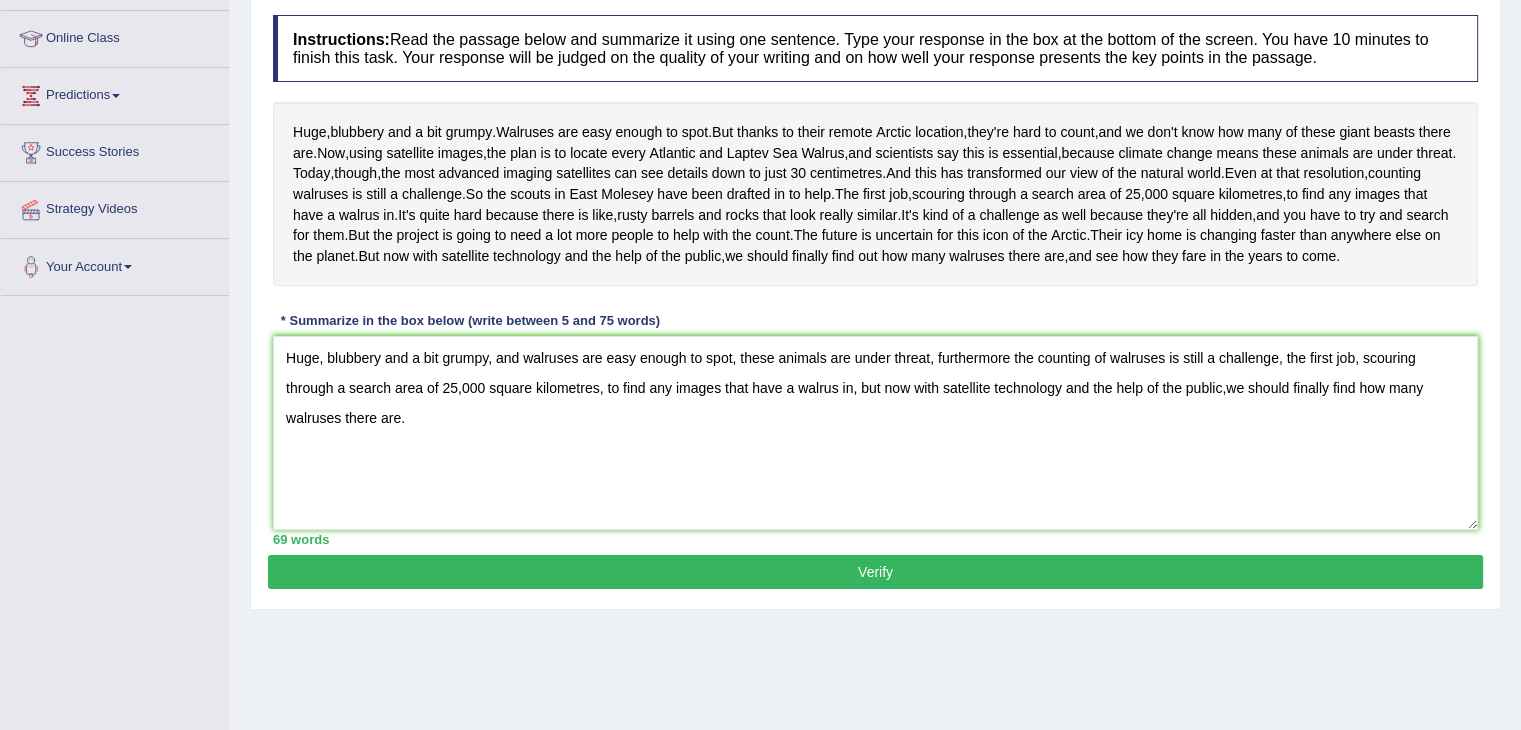 click on "Verify" at bounding box center [875, 572] 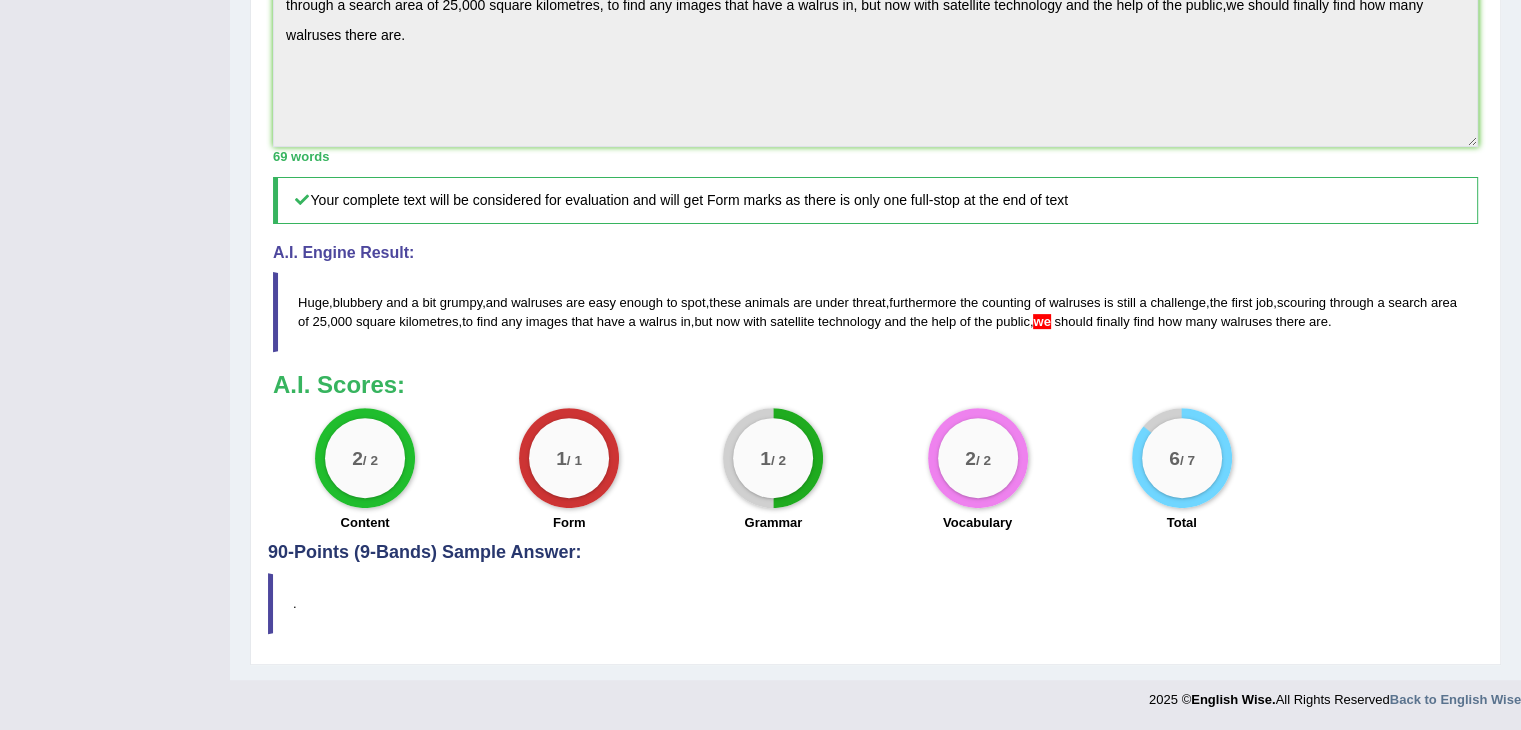 scroll, scrollTop: 712, scrollLeft: 0, axis: vertical 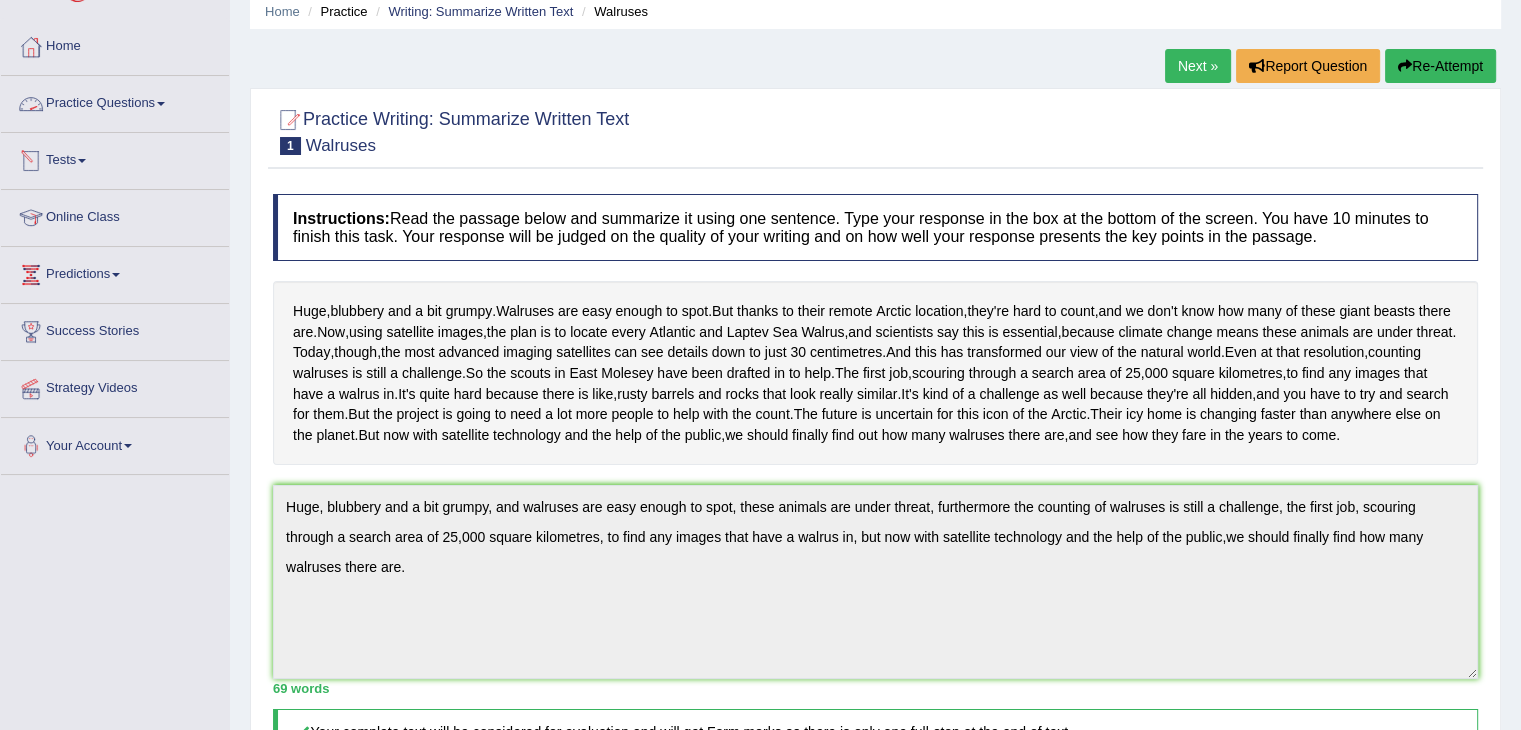 click on "Practice Questions" at bounding box center [115, 101] 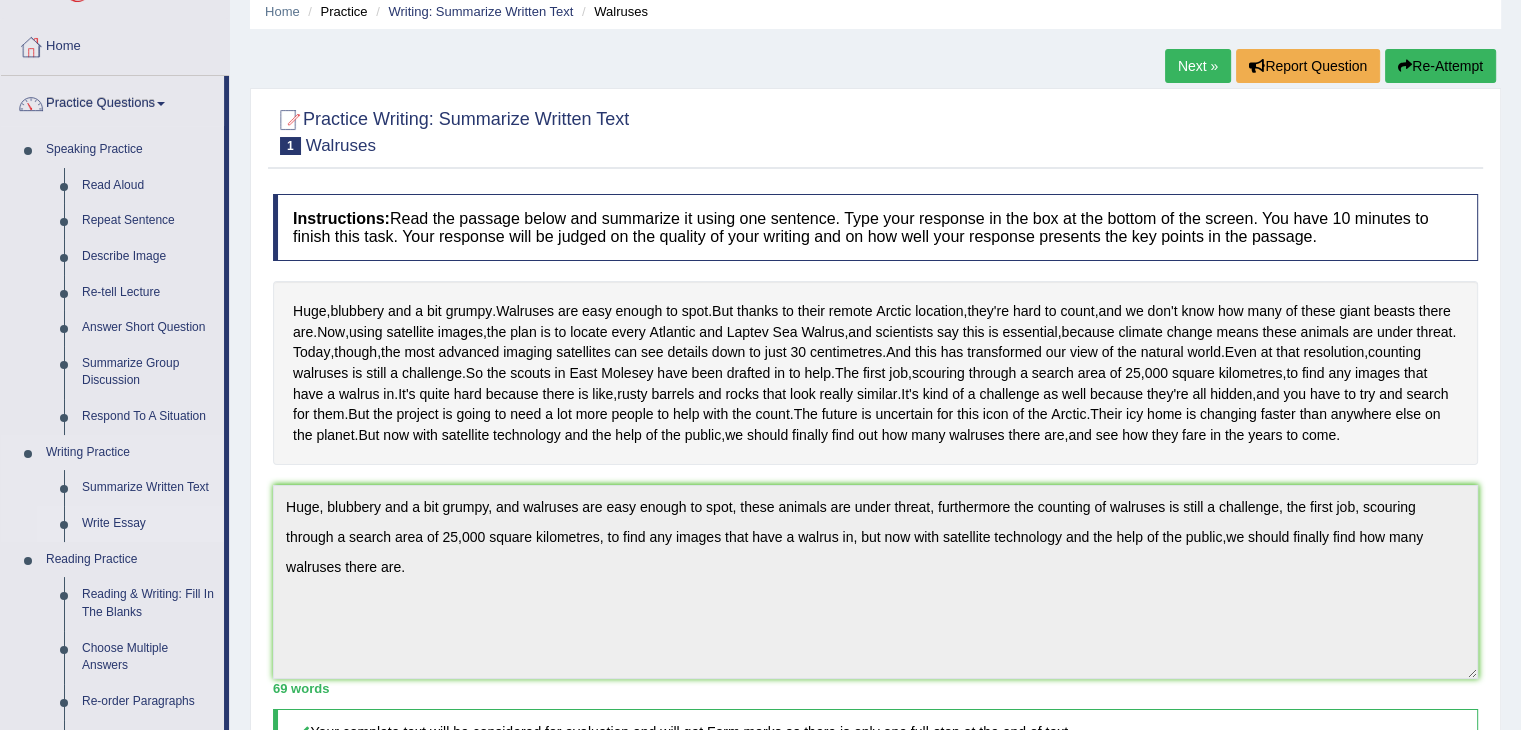 click on "Write Essay" at bounding box center (148, 524) 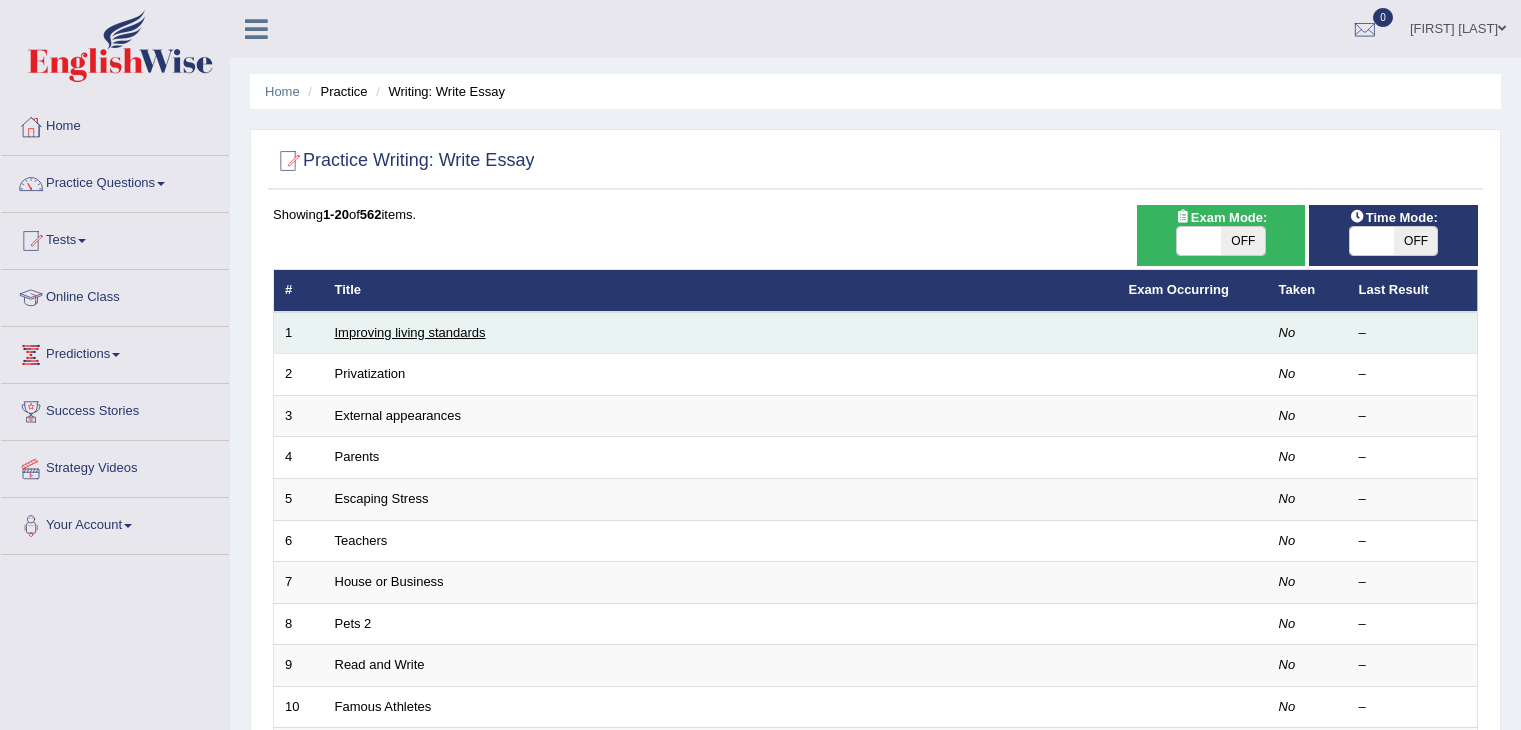 scroll, scrollTop: 0, scrollLeft: 0, axis: both 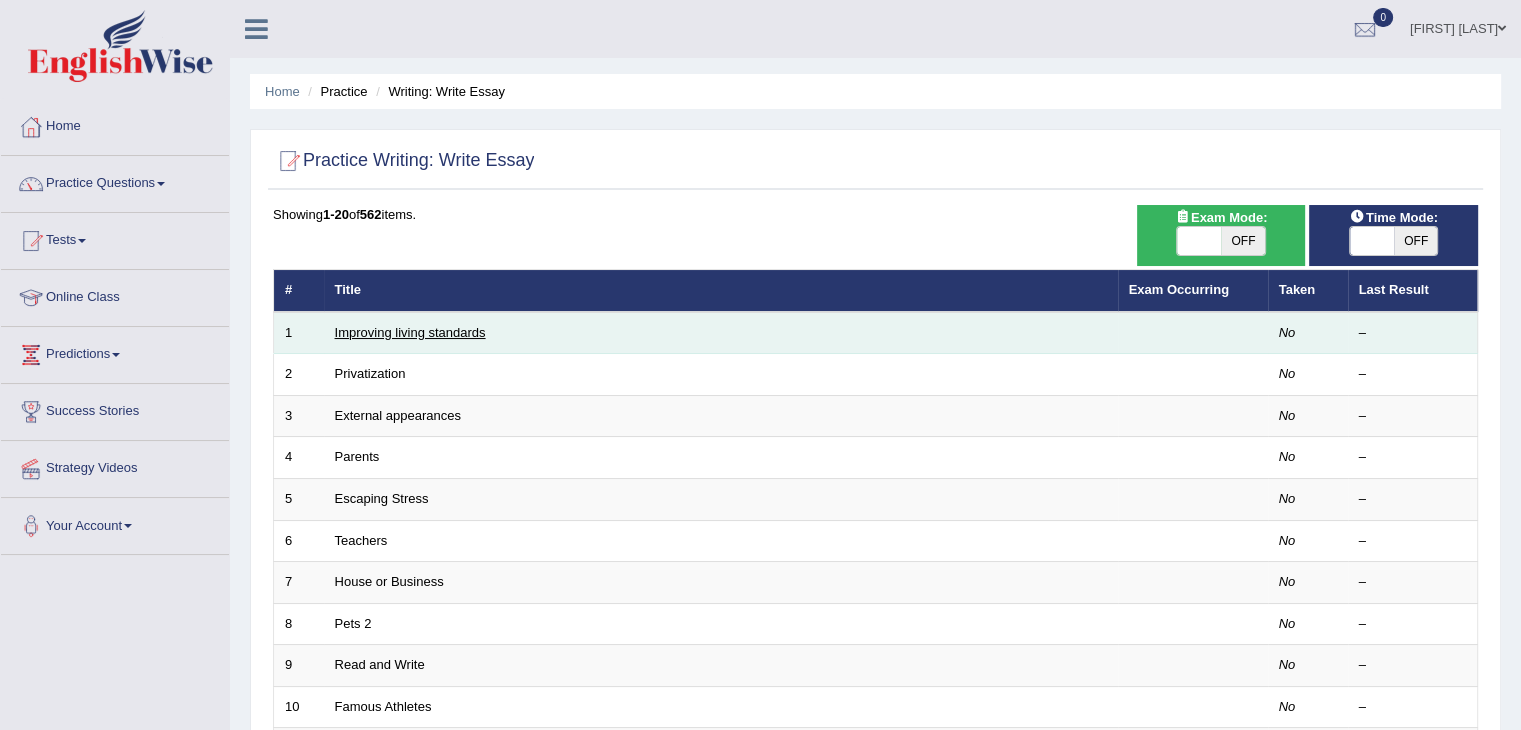 click on "Improving living standards" at bounding box center (410, 332) 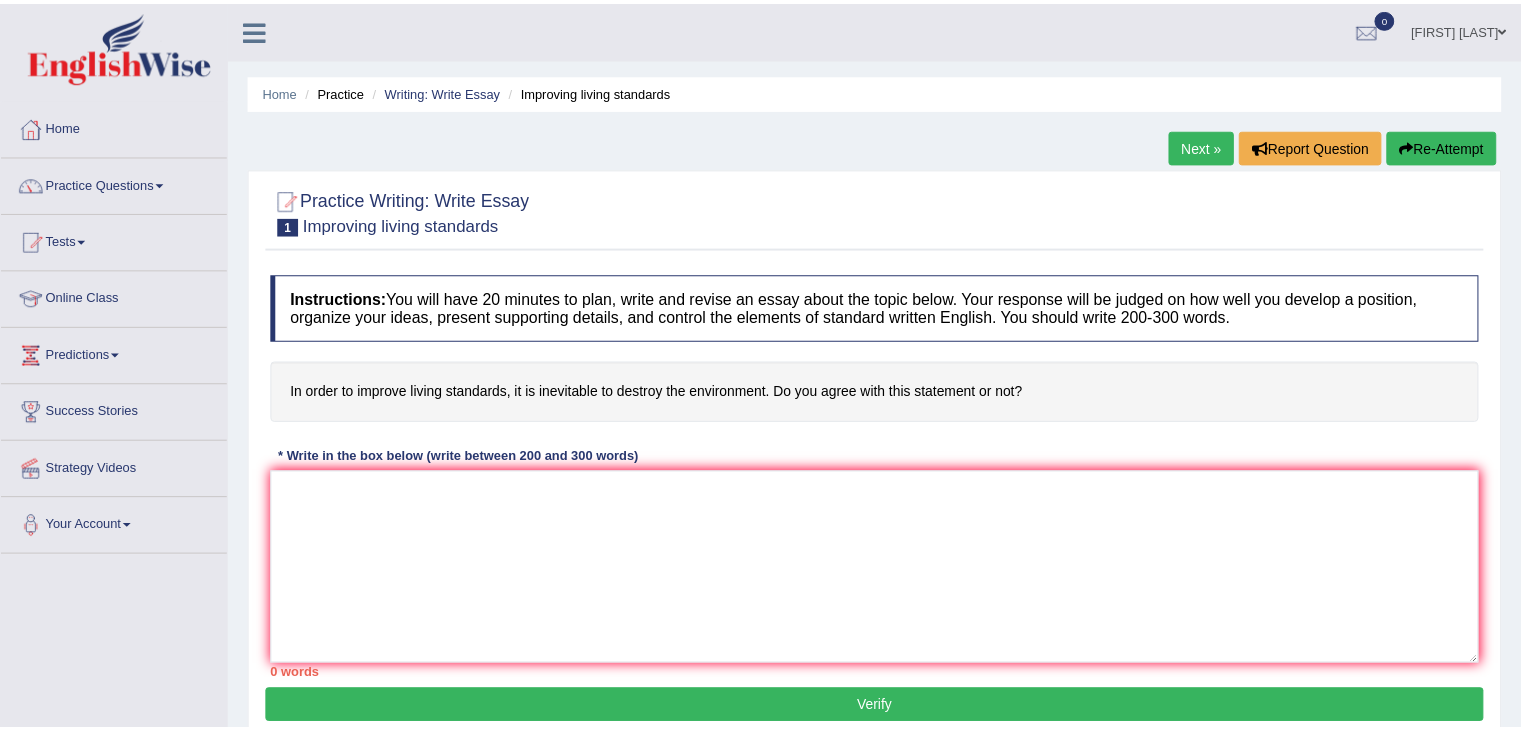 scroll, scrollTop: 0, scrollLeft: 0, axis: both 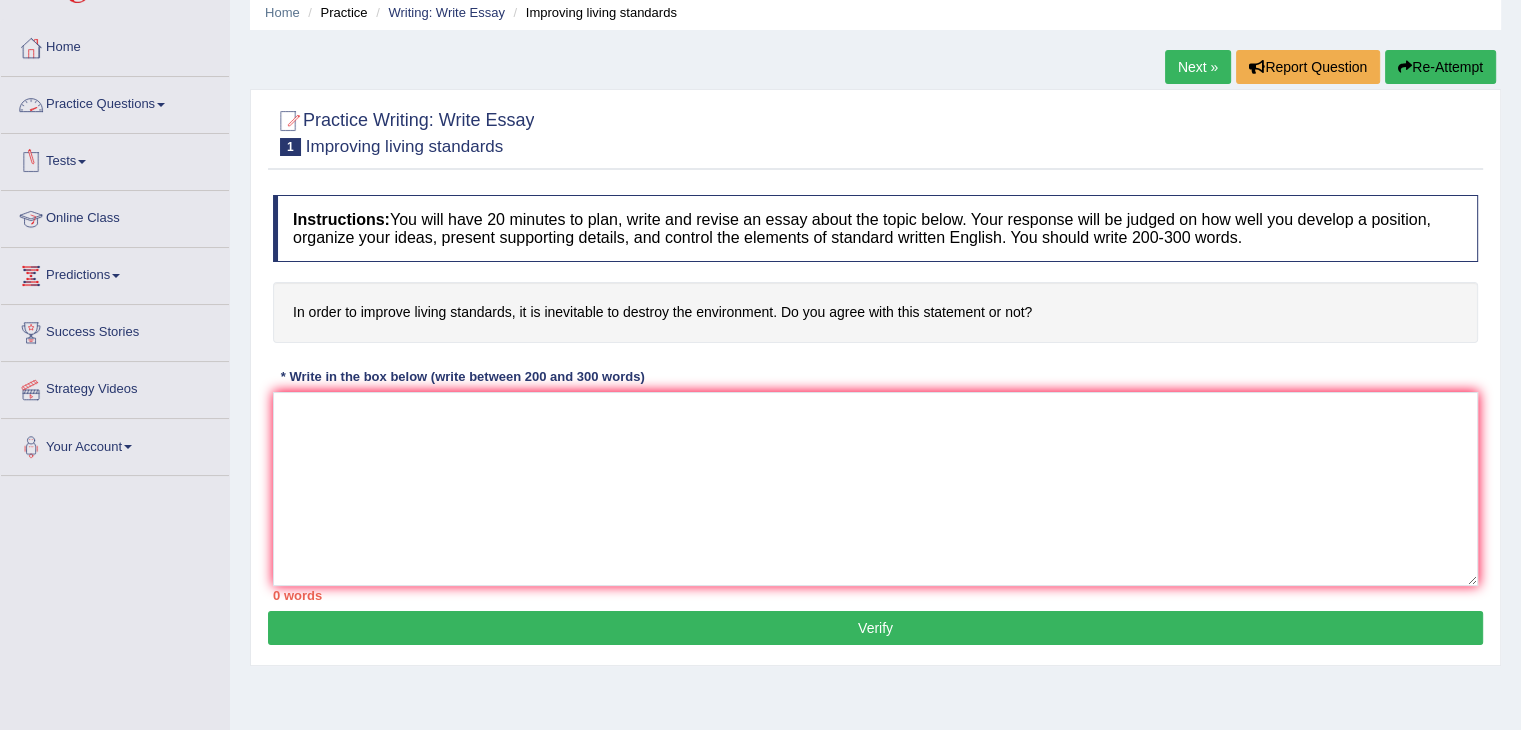 click on "Practice Questions" at bounding box center (115, 102) 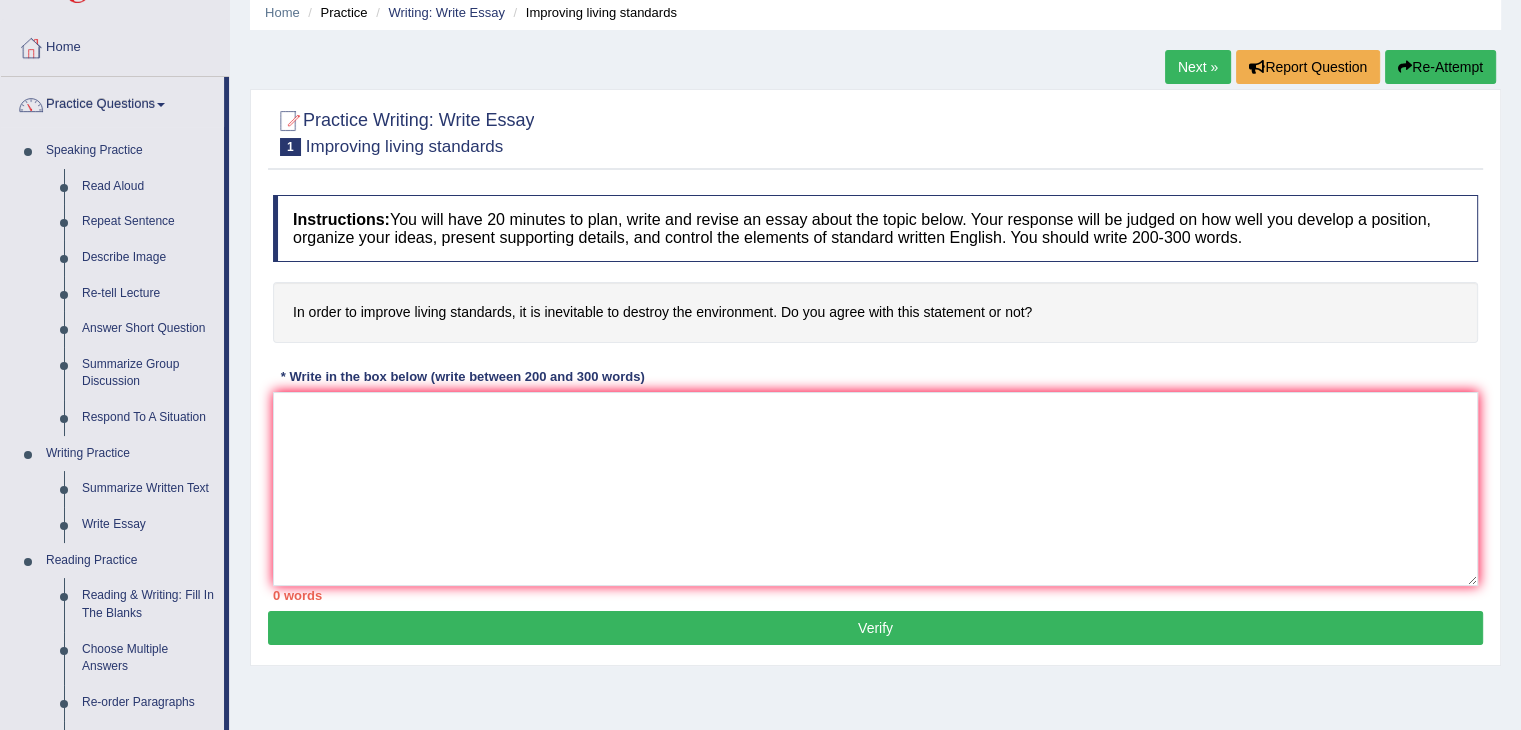 drag, startPoint x: 225, startPoint y: 206, endPoint x: 240, endPoint y: 255, distance: 51.24451 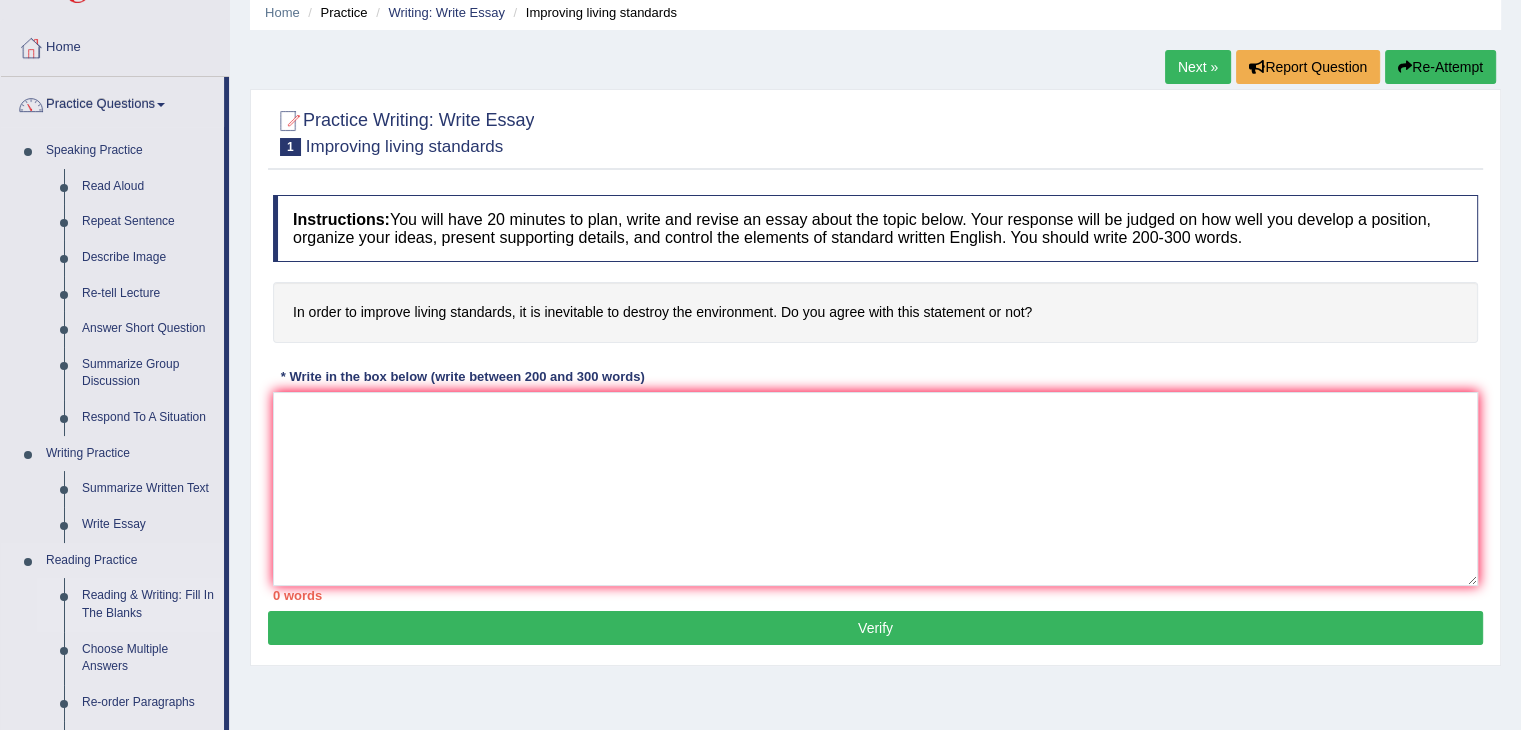 click on "Reading & Writing: Fill In The Blanks" at bounding box center (148, 604) 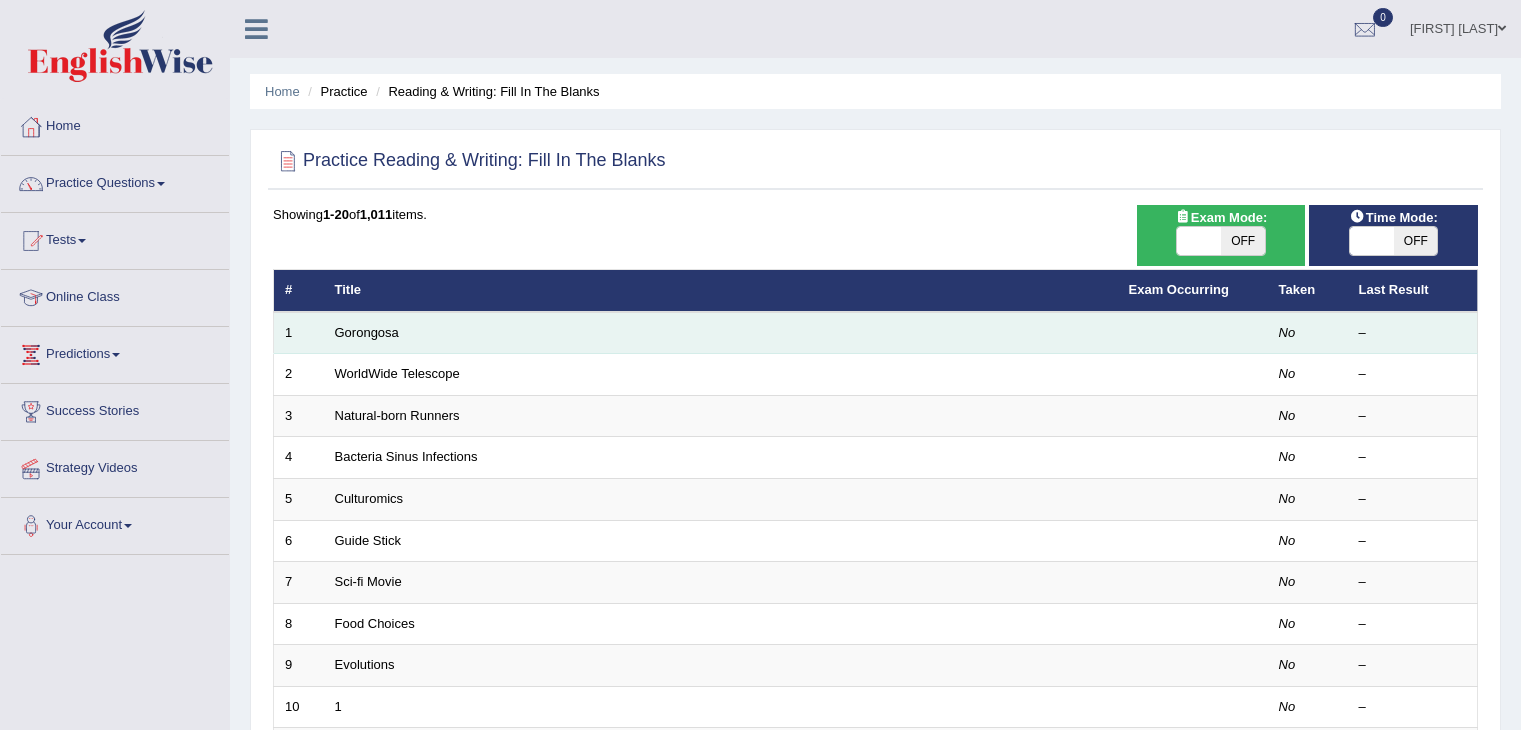 scroll, scrollTop: 0, scrollLeft: 0, axis: both 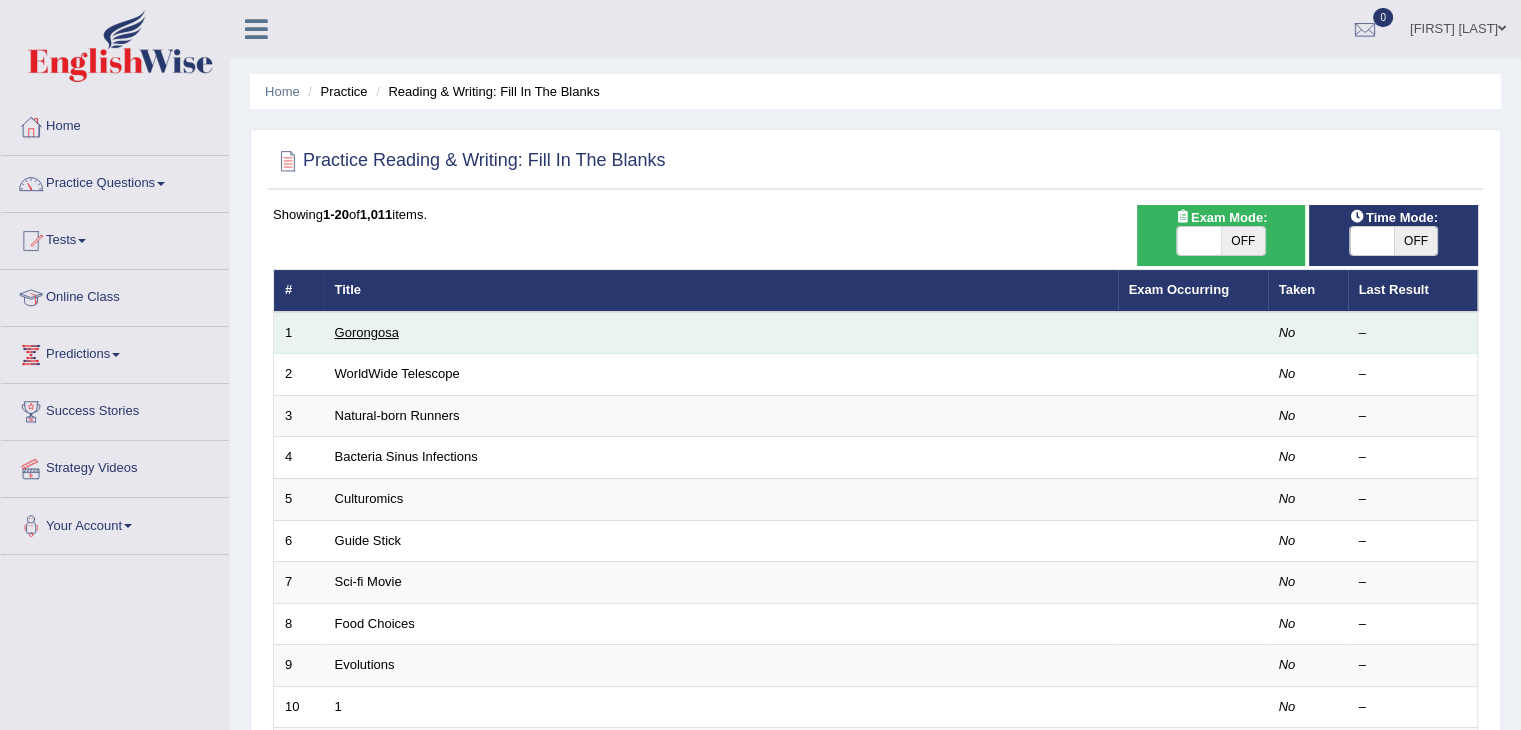 drag, startPoint x: 356, startPoint y: 341, endPoint x: 360, endPoint y: 329, distance: 12.649111 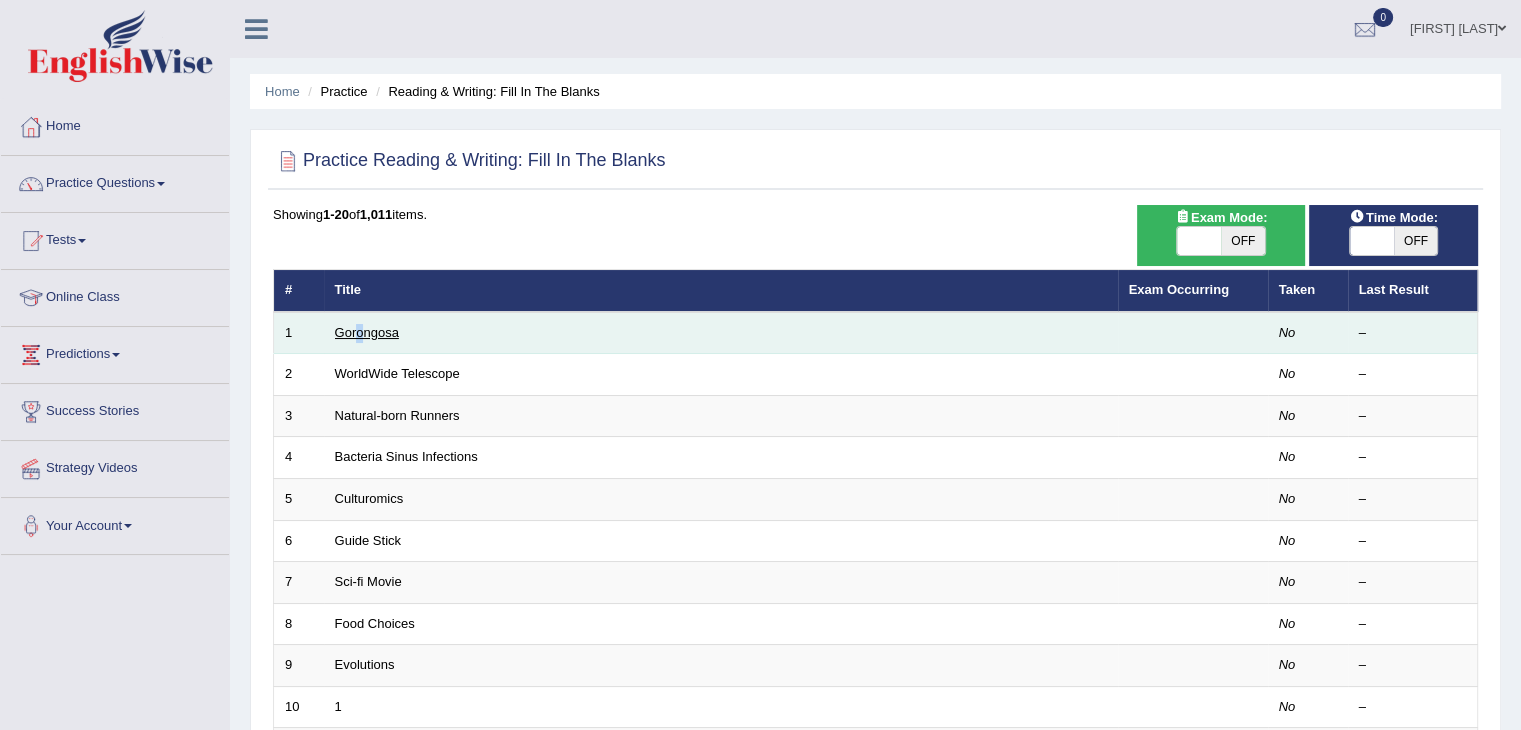 click on "Gorongosa" at bounding box center [367, 332] 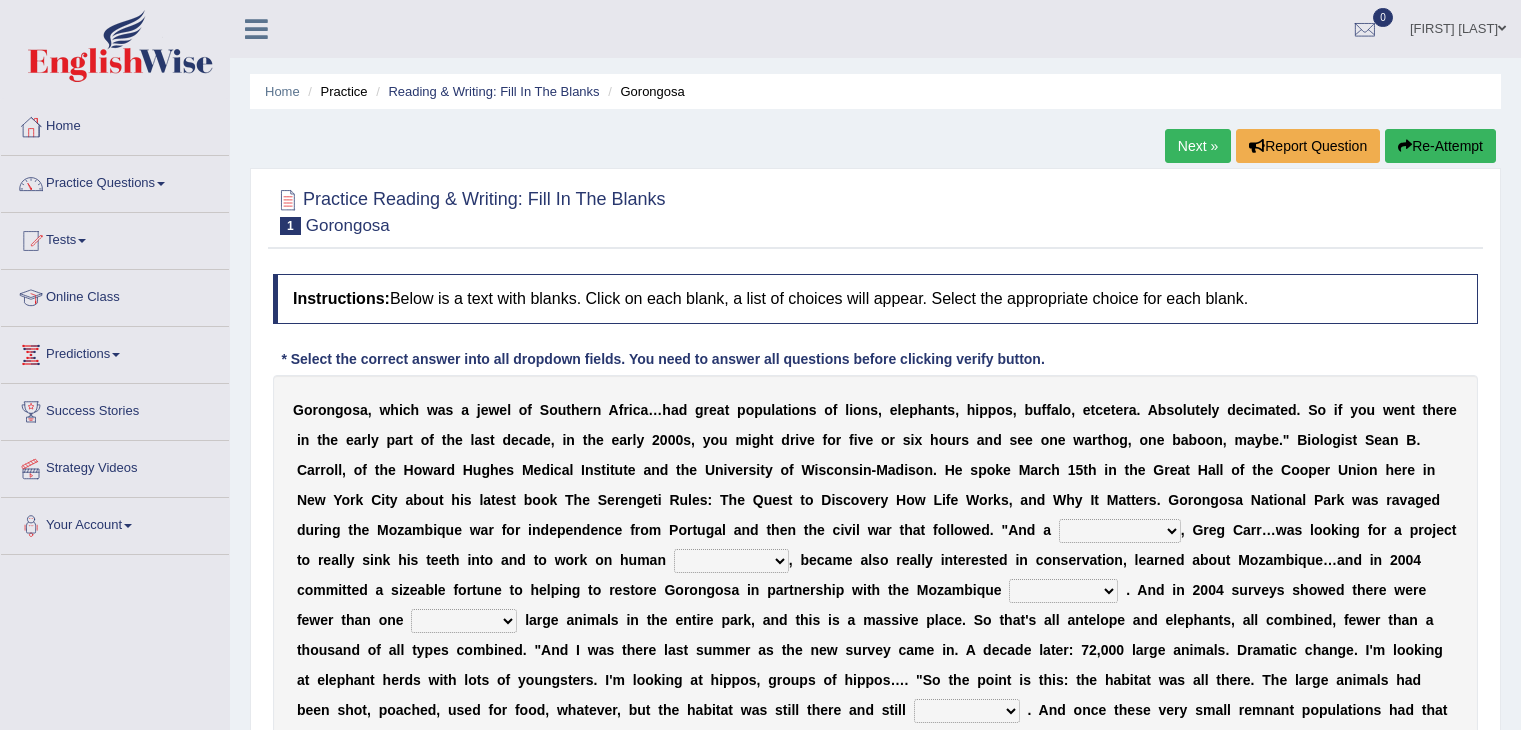 scroll, scrollTop: 0, scrollLeft: 0, axis: both 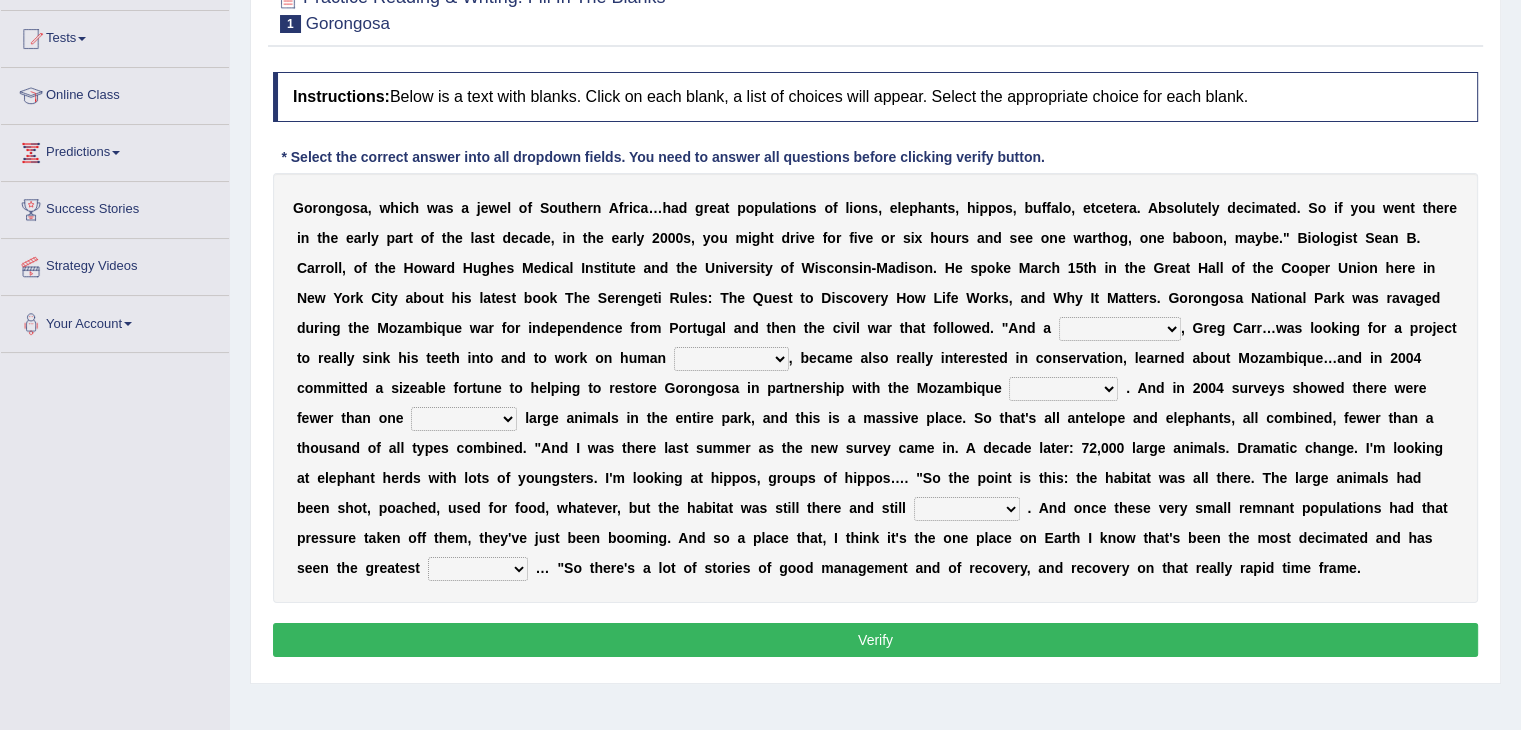 click on "passion solstice ballast philanthropist" at bounding box center (1120, 329) 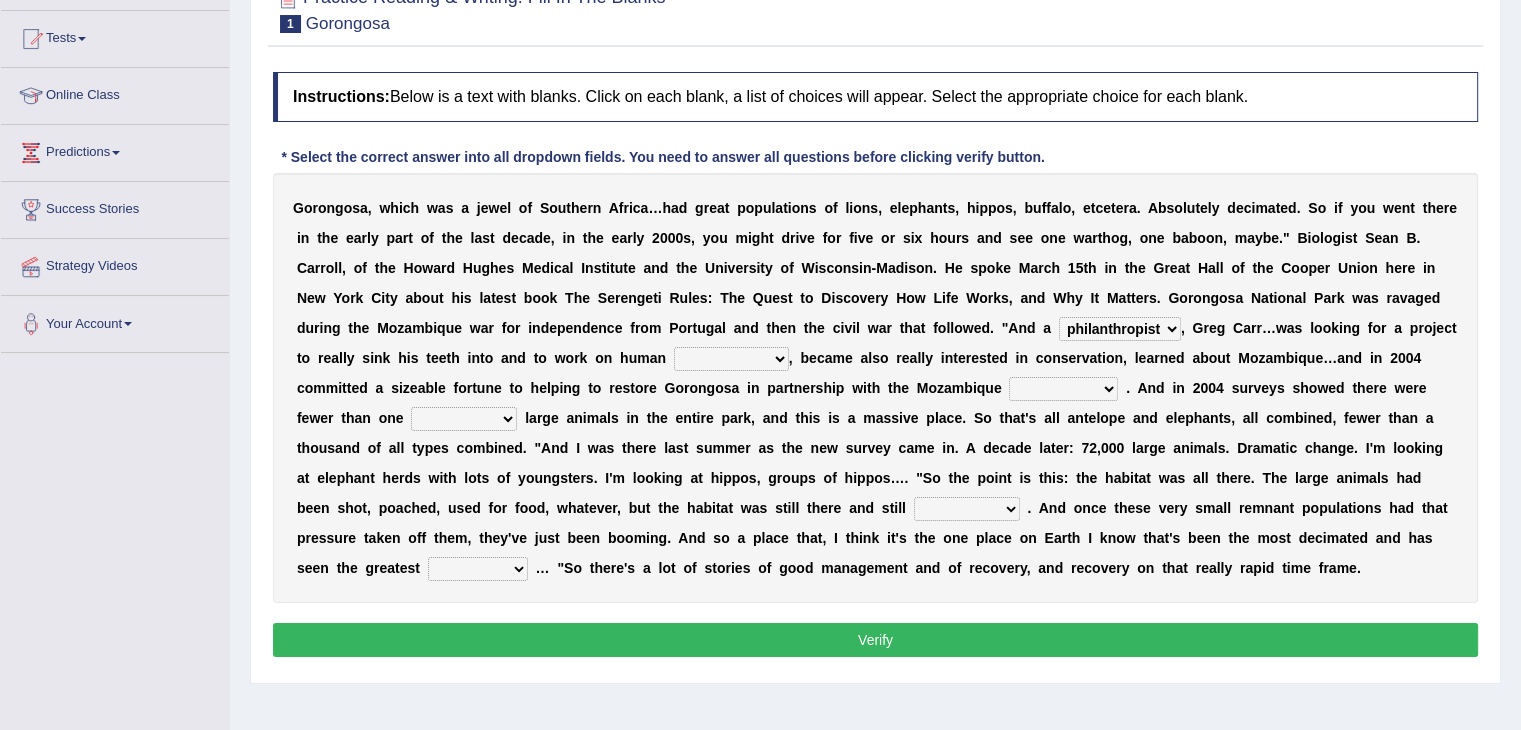 click on "negligence prevalence development malevolence" at bounding box center [731, 359] 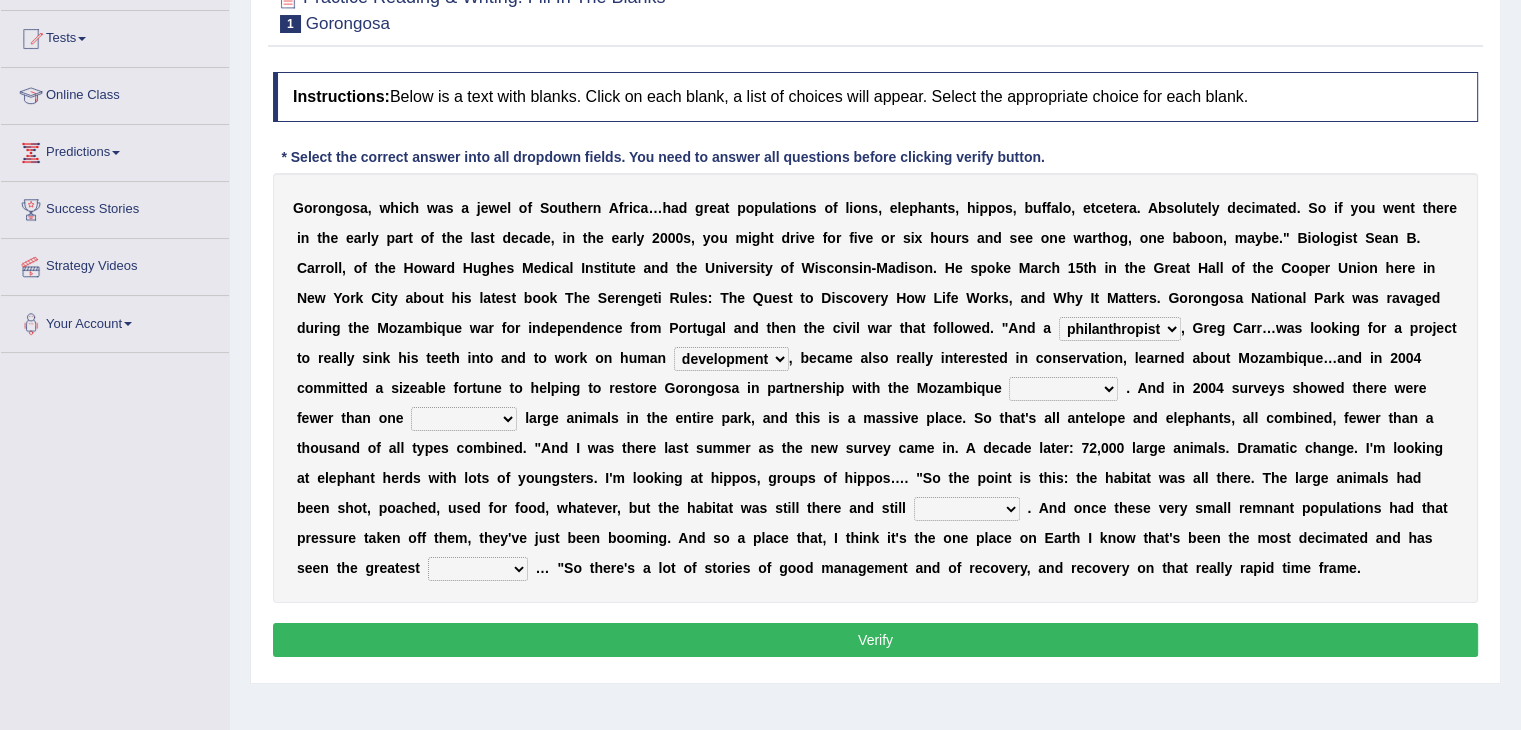 click on "parliament semanticist government journalist" at bounding box center (1063, 389) 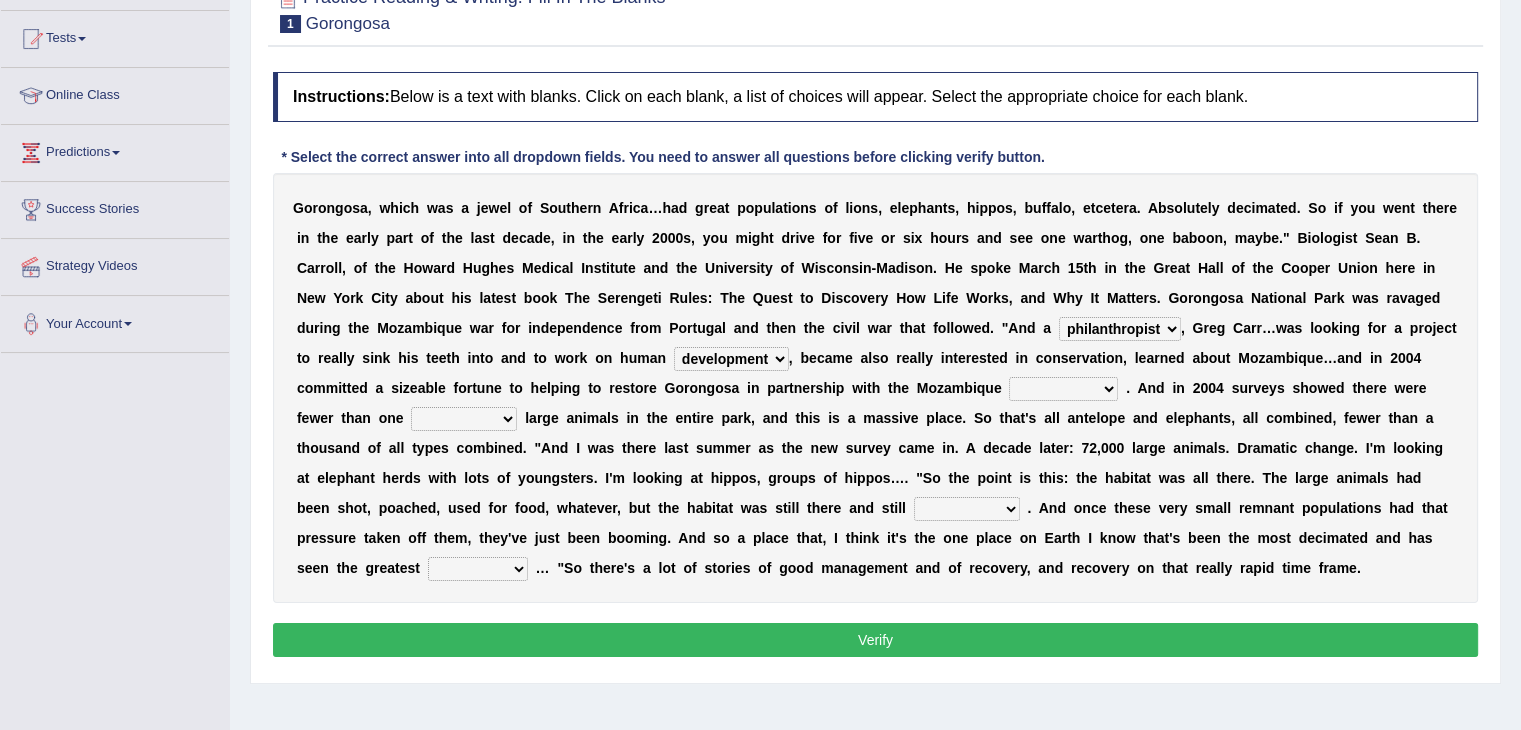 select on "semanticist" 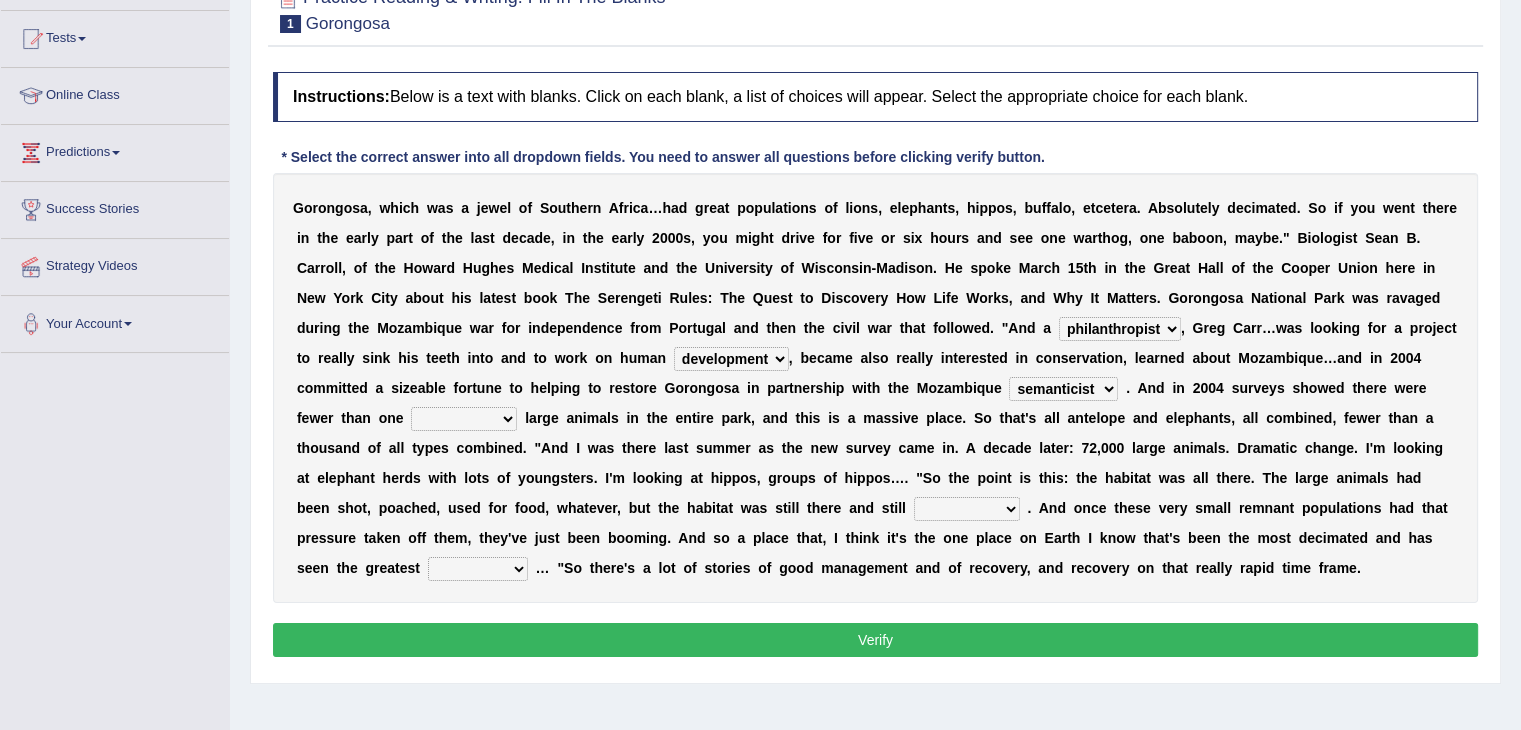 click on "deflowered embowered roundest thousand" at bounding box center (464, 419) 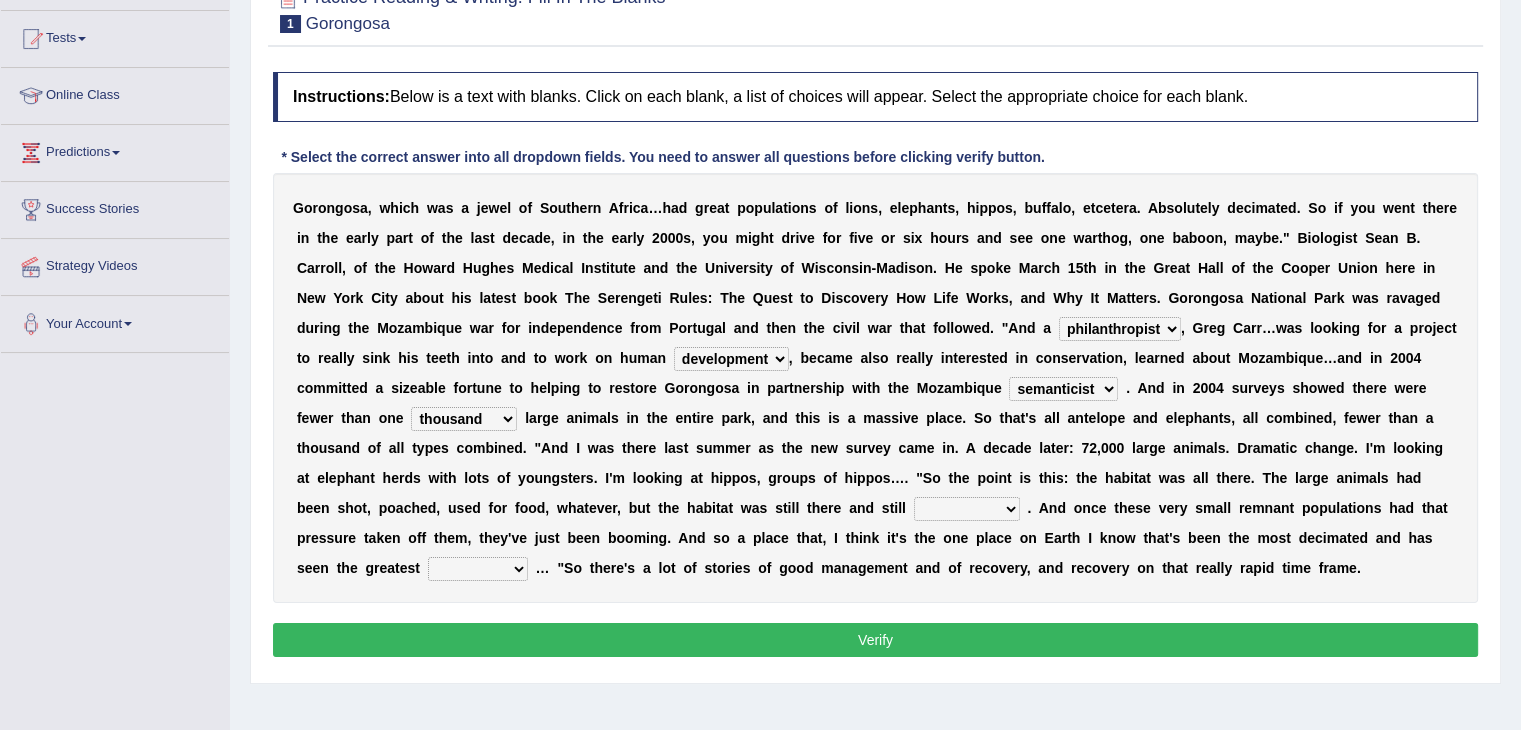 click on "deflowered embowered roundest thousand" at bounding box center (464, 419) 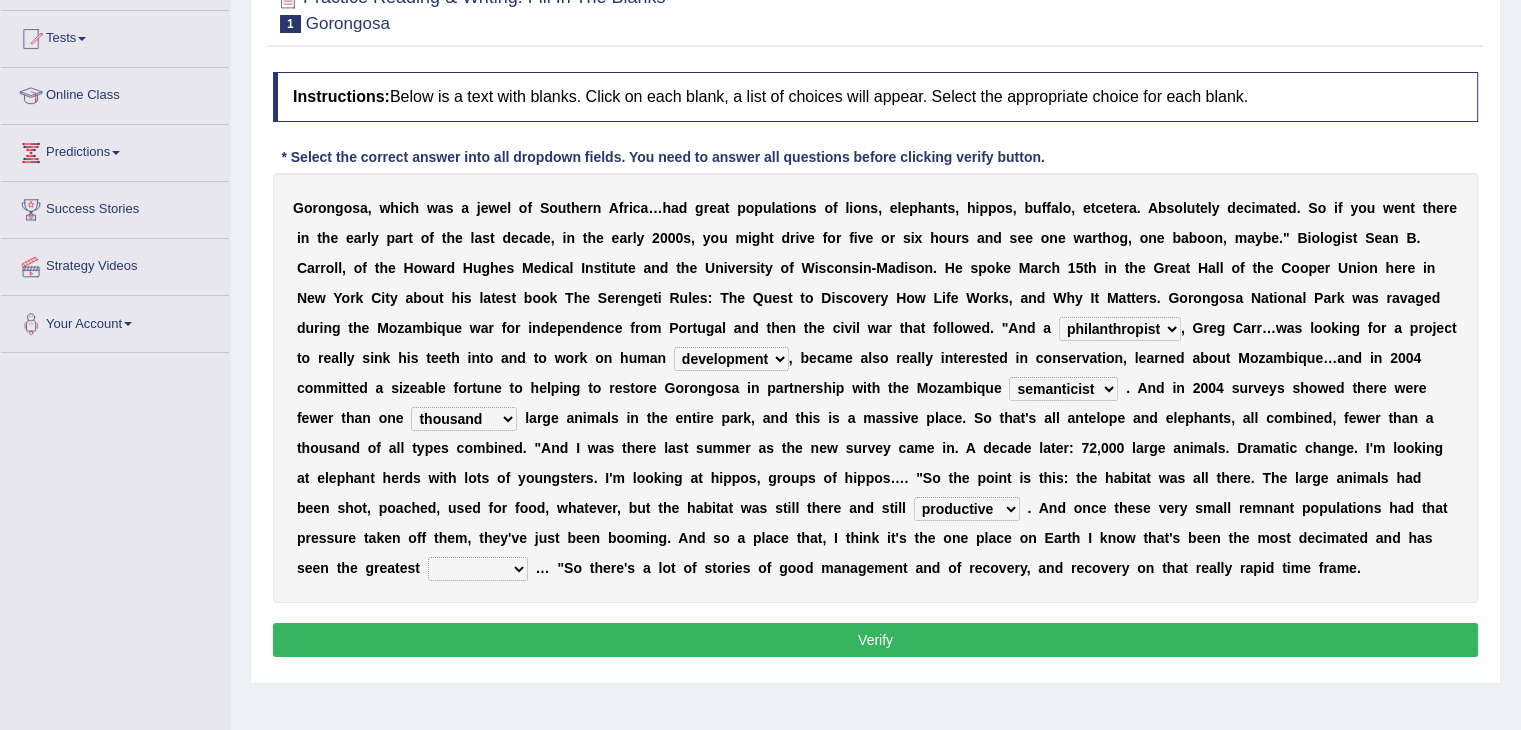 click on "assertive incidental compulsive productive" at bounding box center [967, 509] 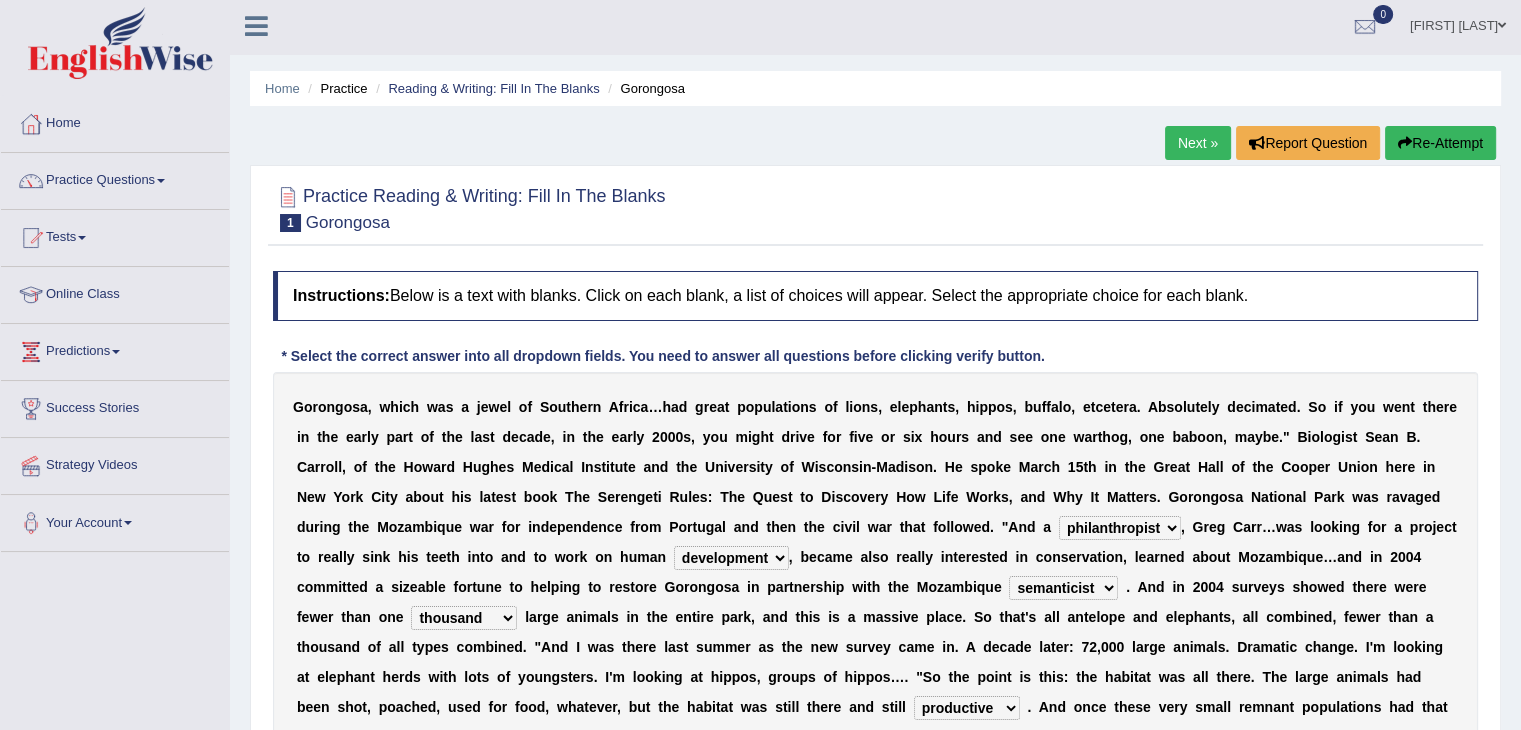 scroll, scrollTop: 0, scrollLeft: 0, axis: both 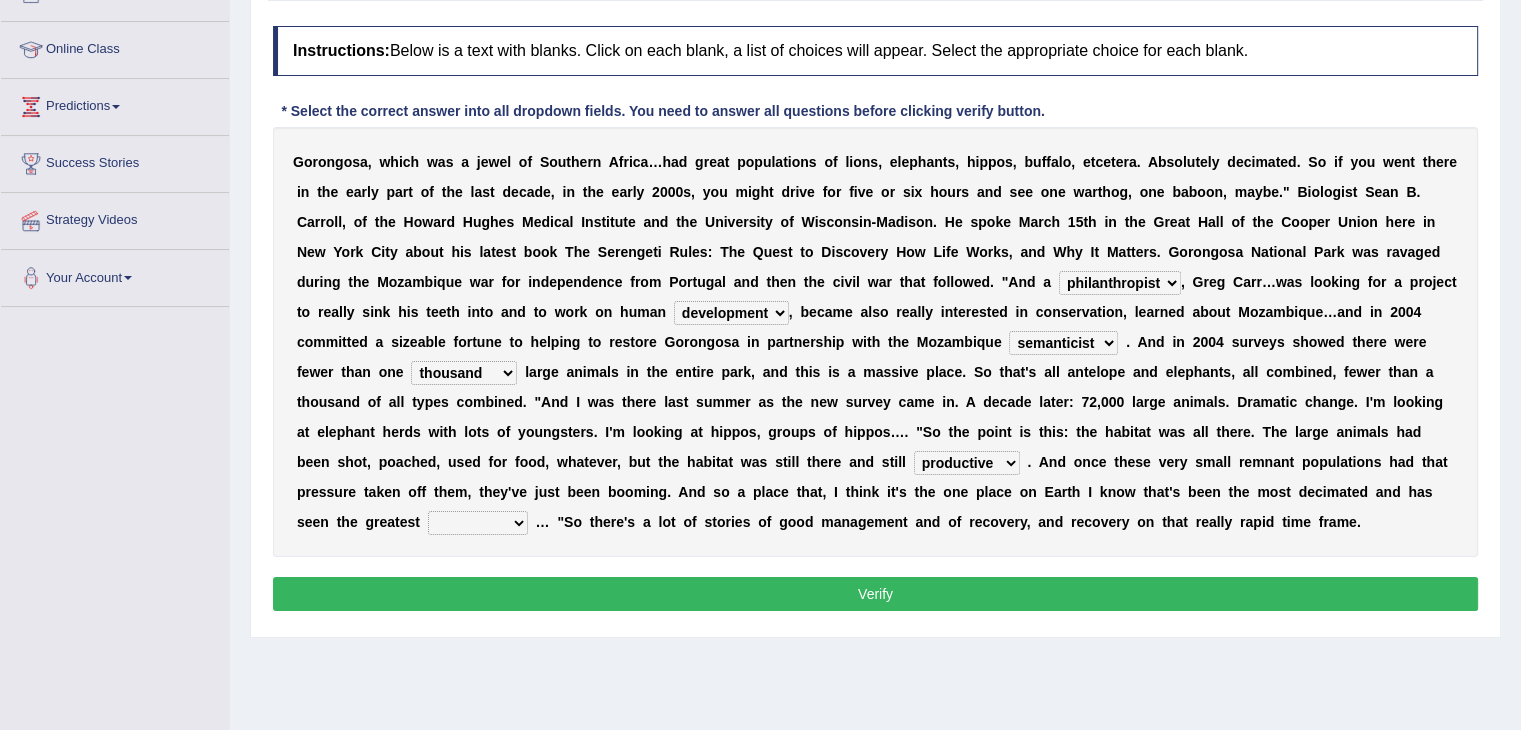 click on "recovery efficacy golly stumpy" at bounding box center (478, 523) 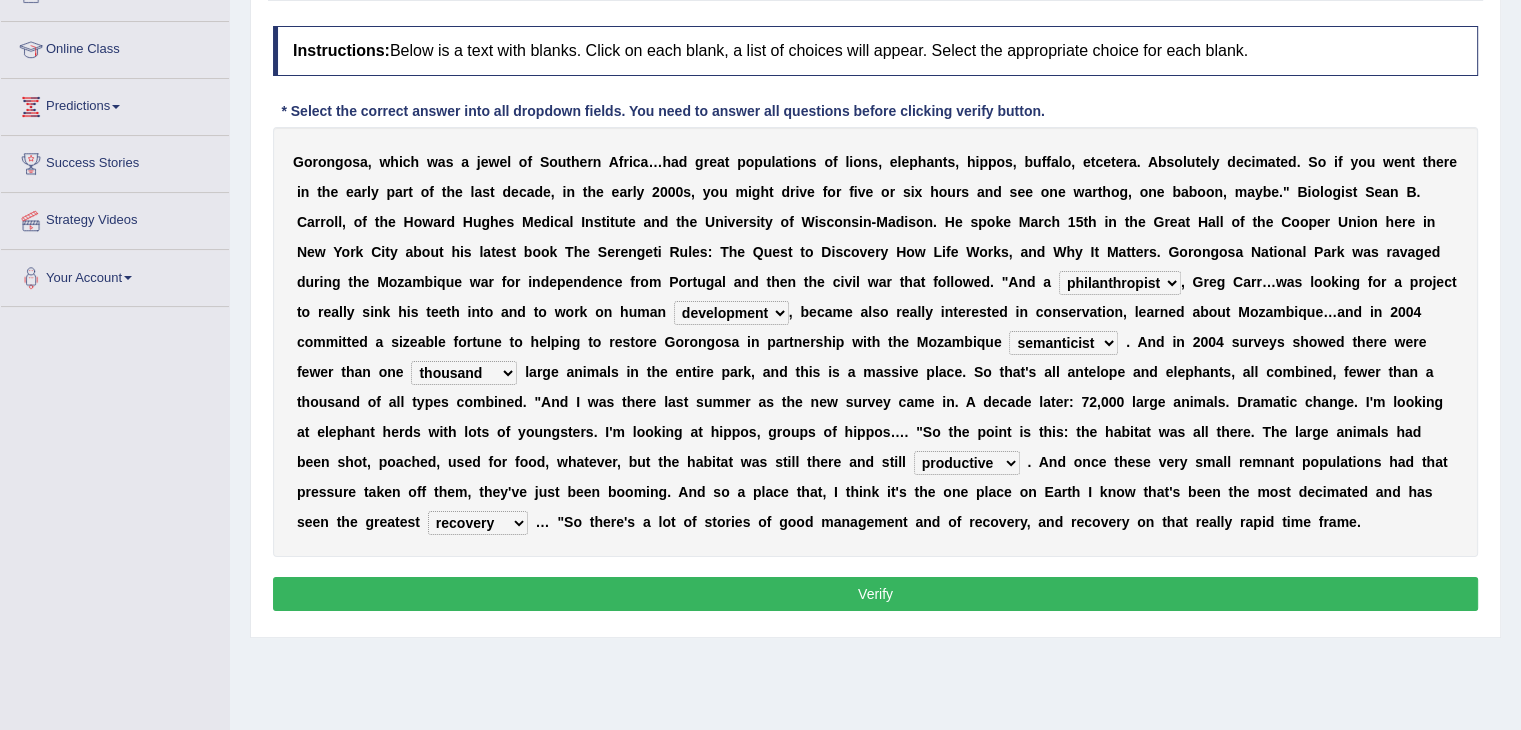 click on "recovery efficacy golly stumpy" at bounding box center (478, 523) 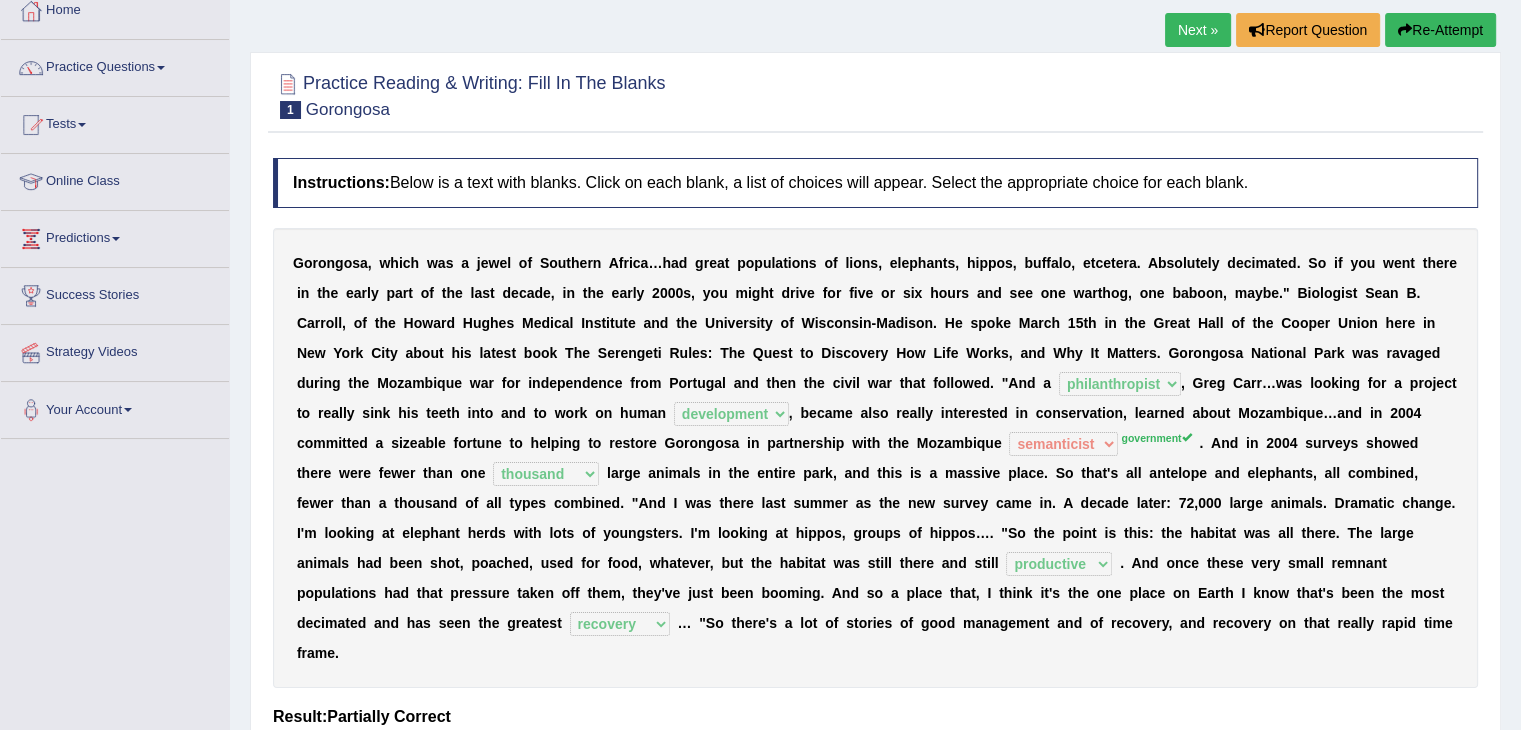 scroll, scrollTop: 248, scrollLeft: 0, axis: vertical 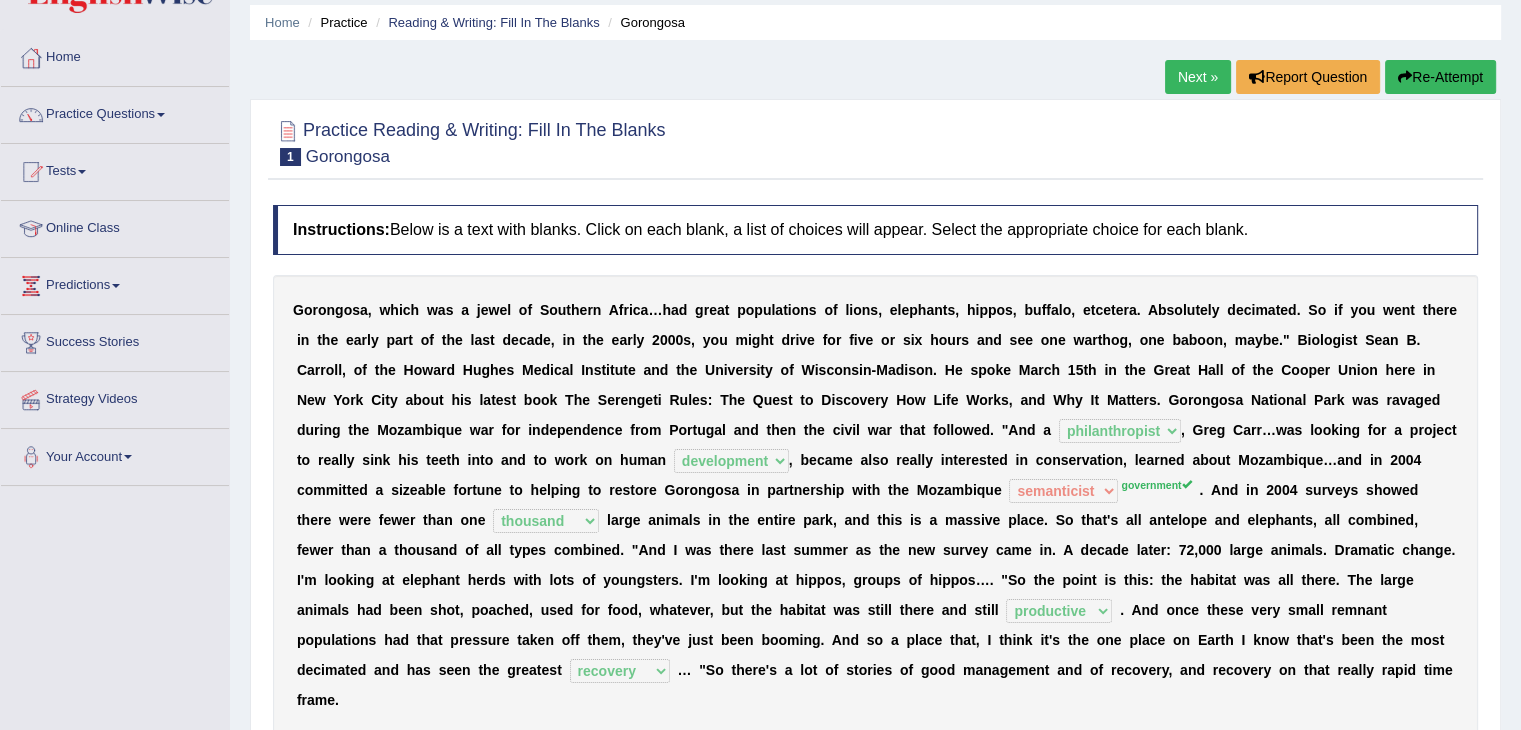 click on "Next »" at bounding box center [1198, 77] 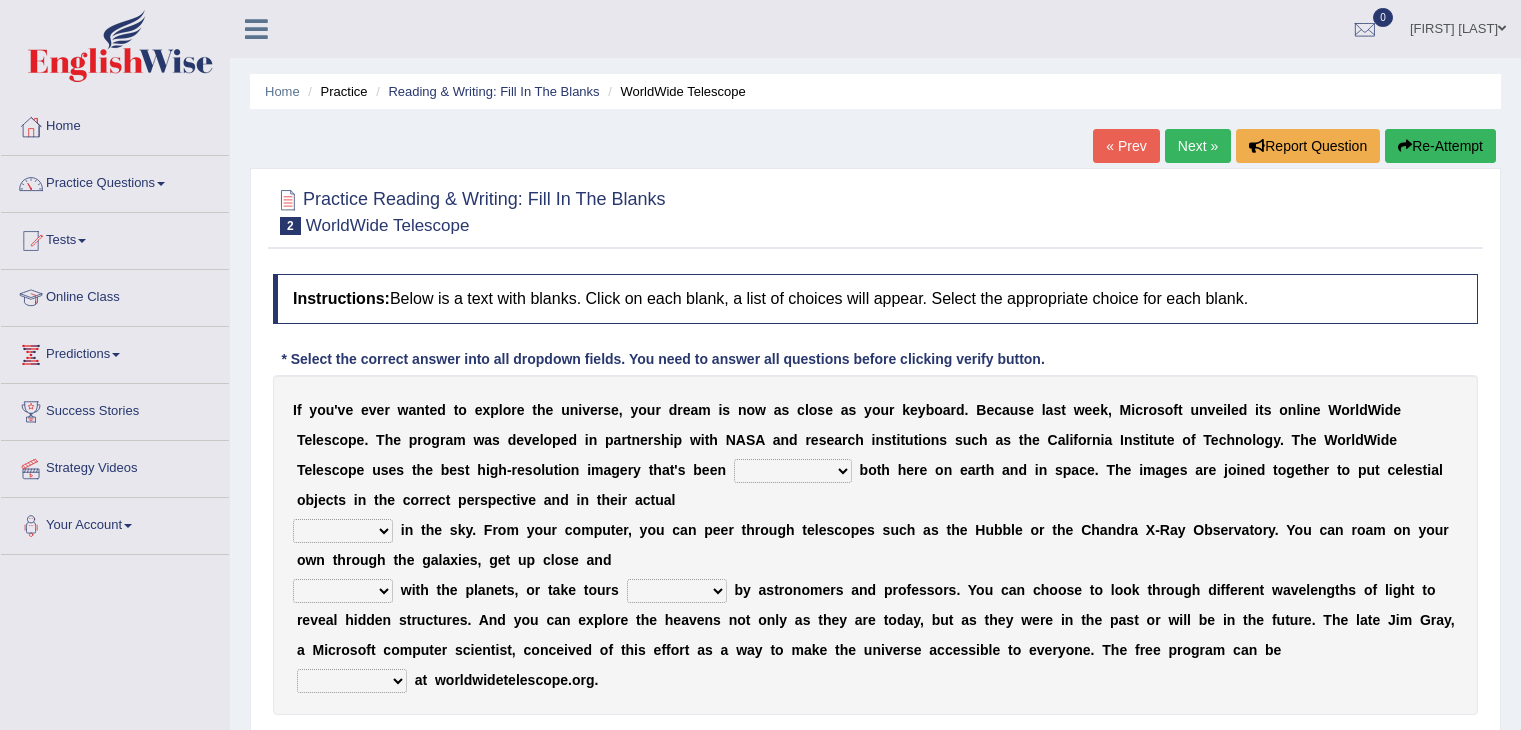 scroll, scrollTop: 0, scrollLeft: 0, axis: both 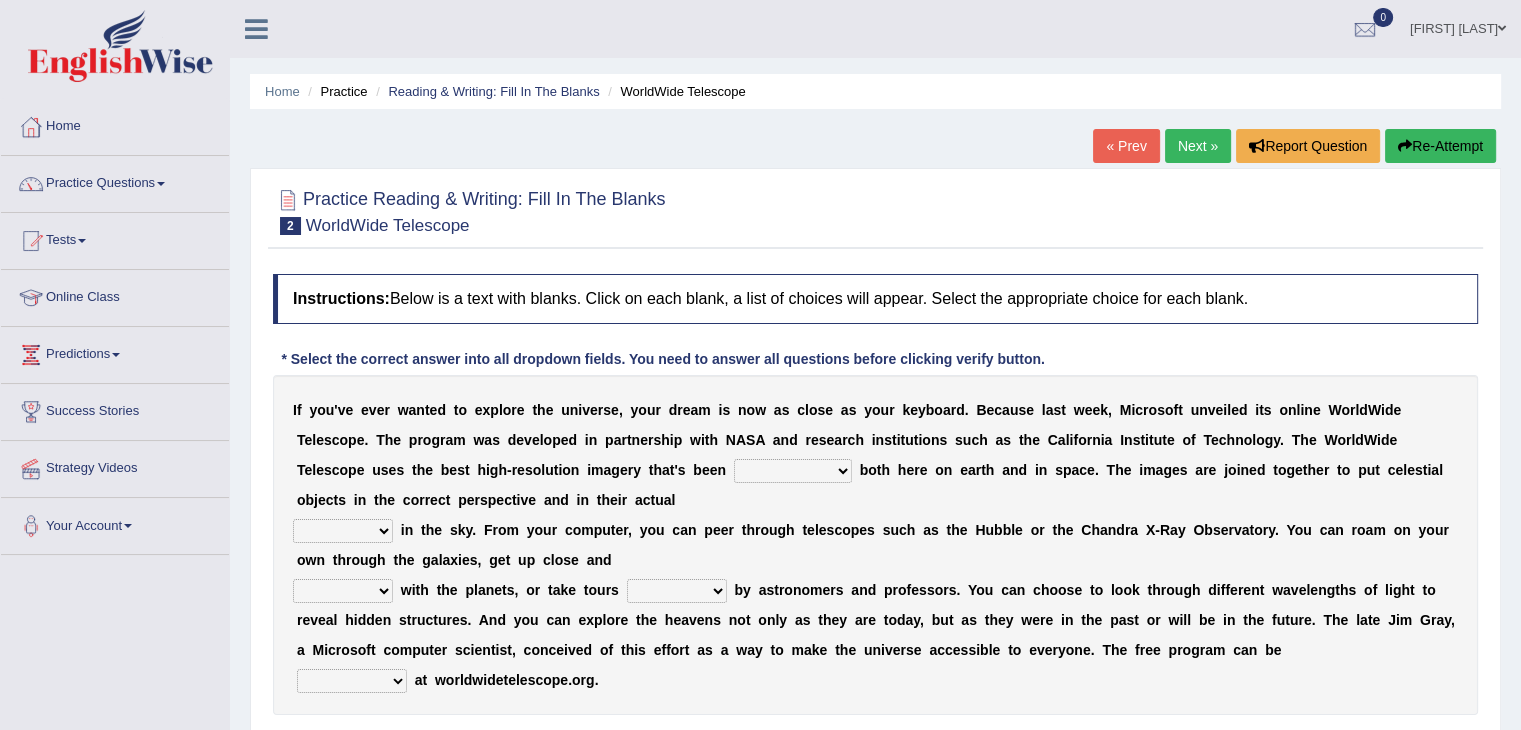 click on "degraded ascended remonstrated generated" at bounding box center [793, 471] 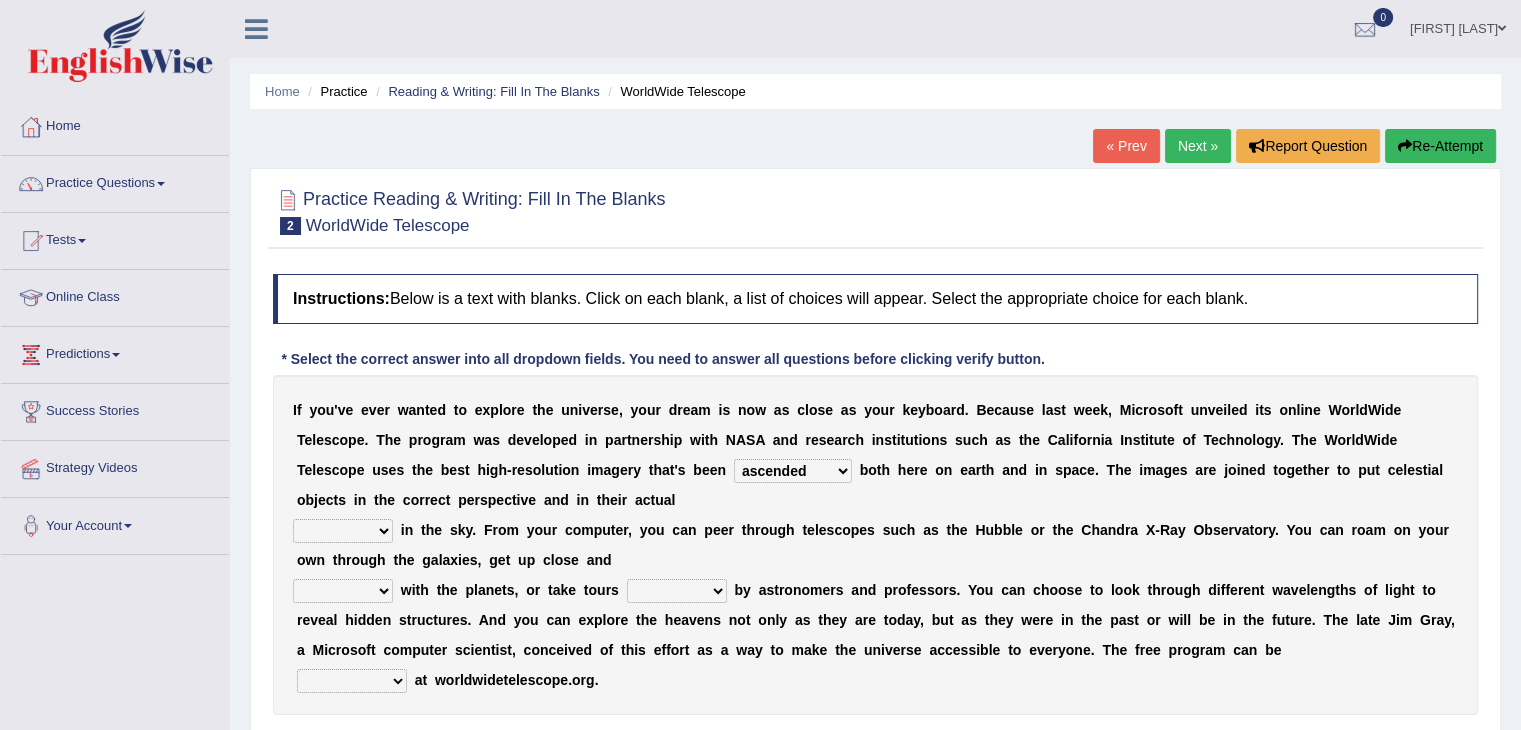 click on "degraded ascended remonstrated generated" at bounding box center (793, 471) 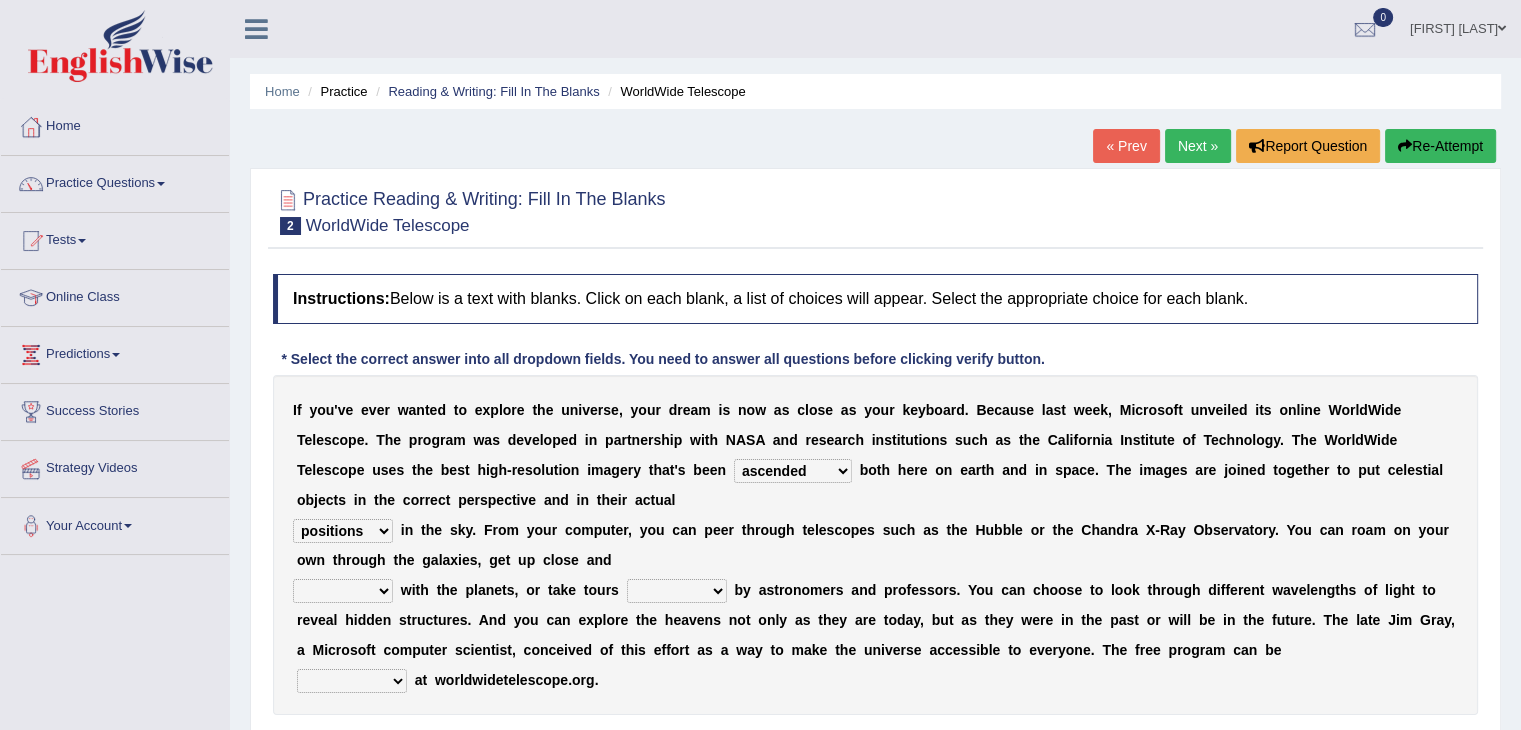 click on "personal individual apart polite" at bounding box center (343, 591) 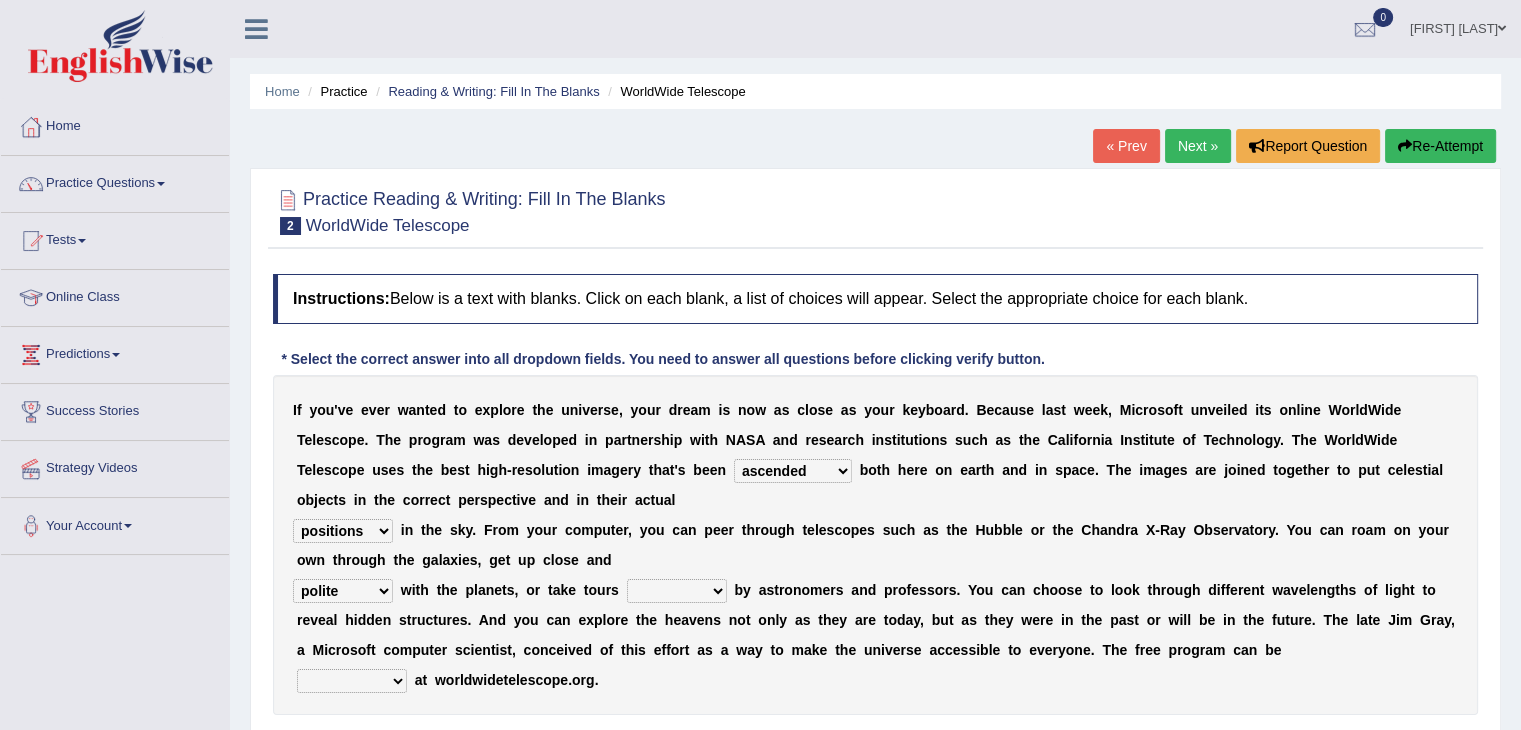 click on "personal individual apart polite" at bounding box center (343, 591) 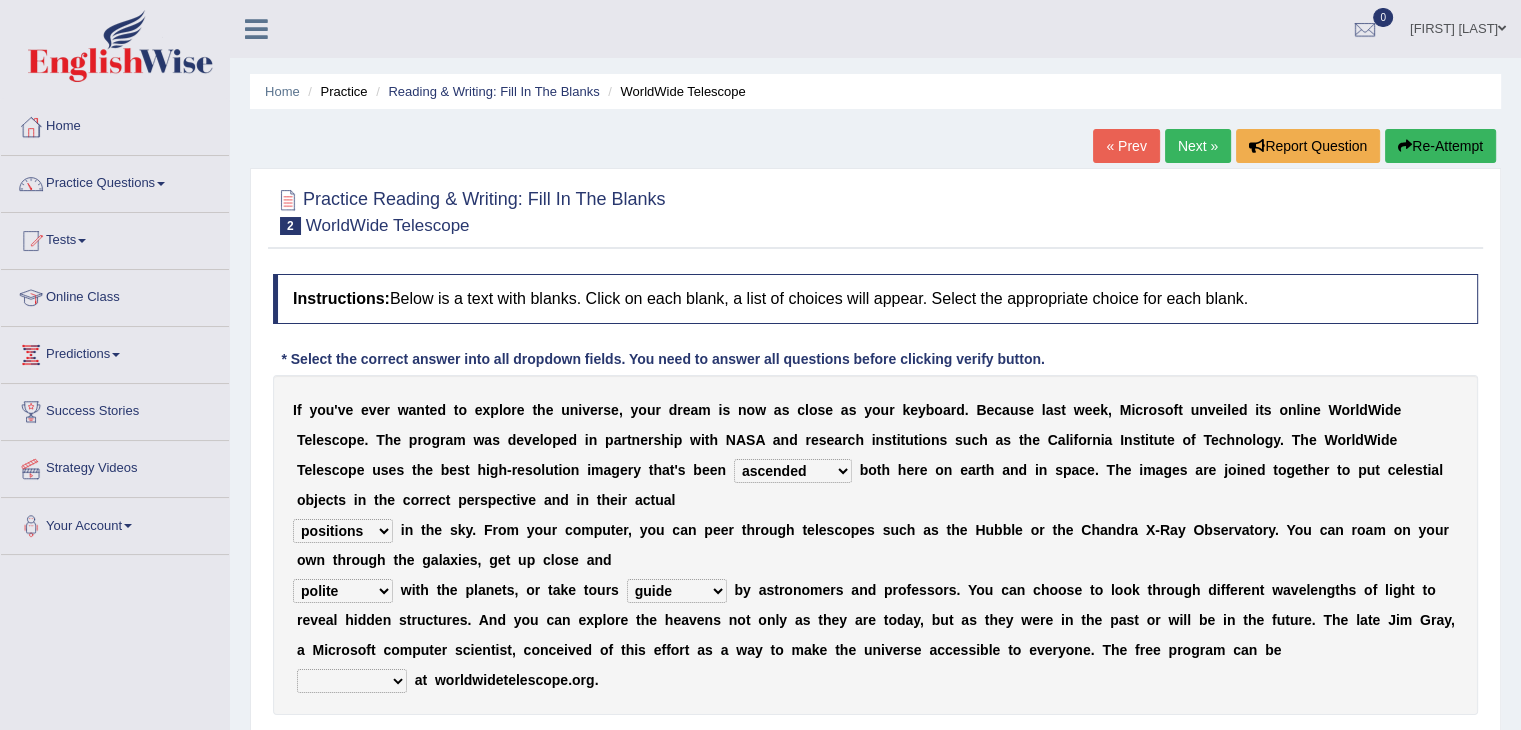 click on "guide guided guiding to guide" at bounding box center (677, 591) 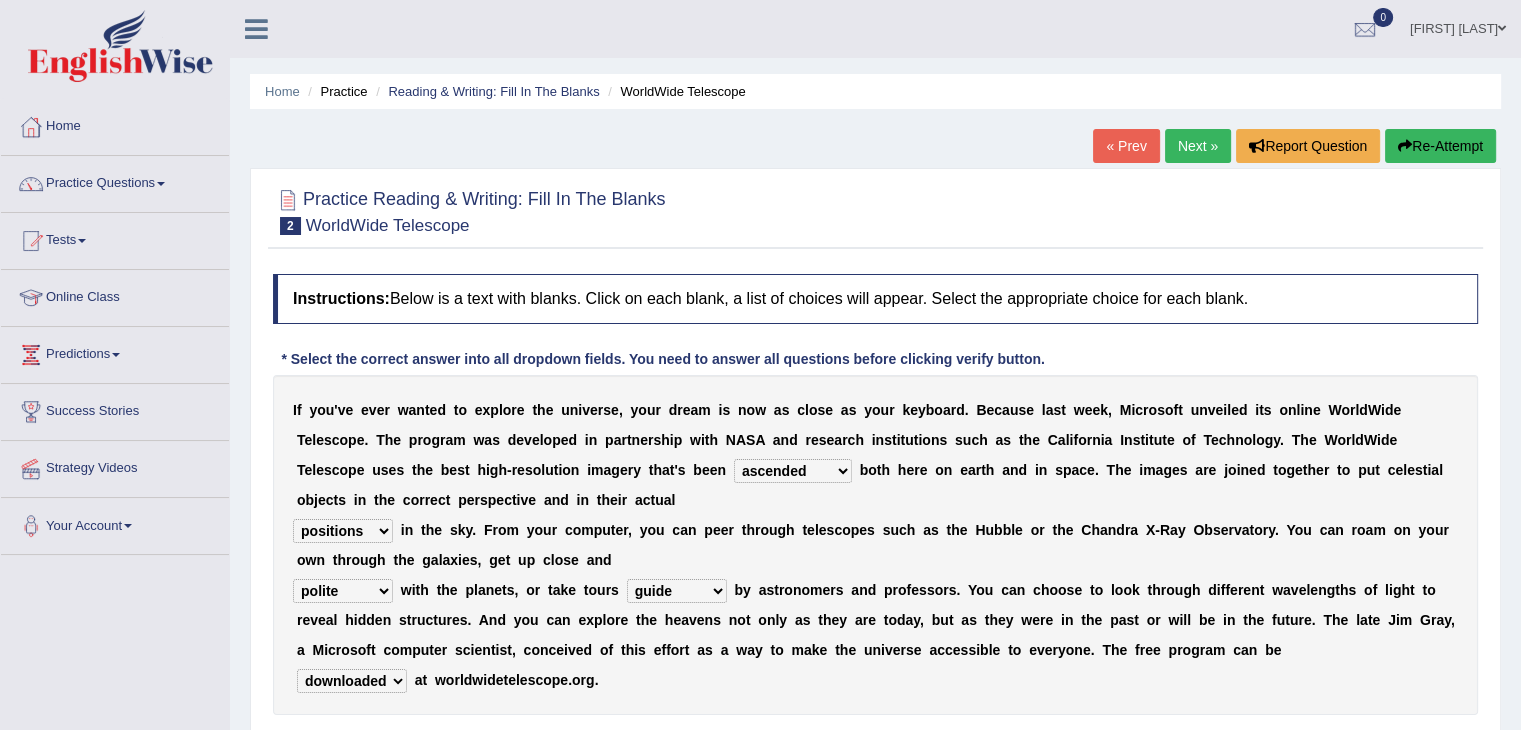 click on "upheld downloaded loaded posted" at bounding box center (352, 681) 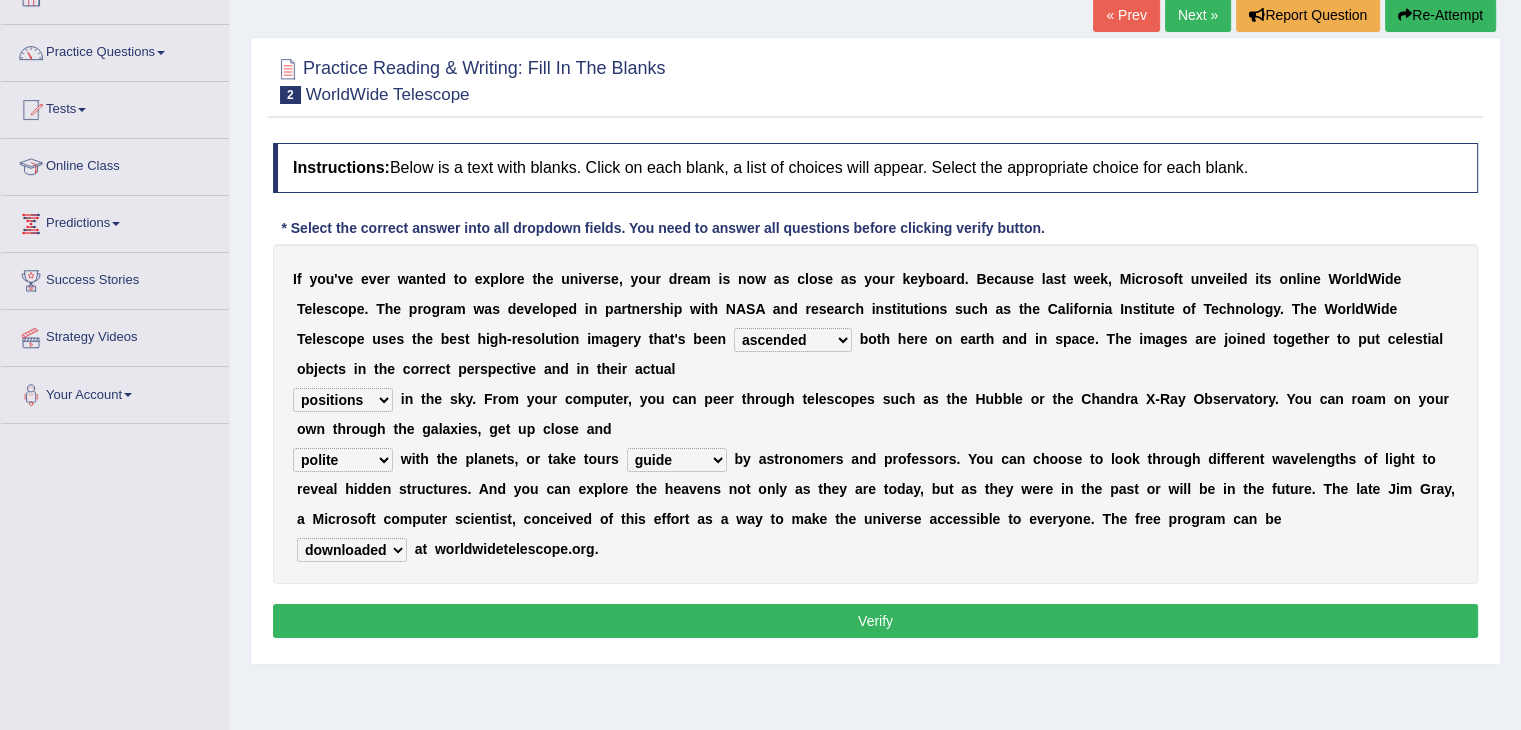scroll, scrollTop: 143, scrollLeft: 0, axis: vertical 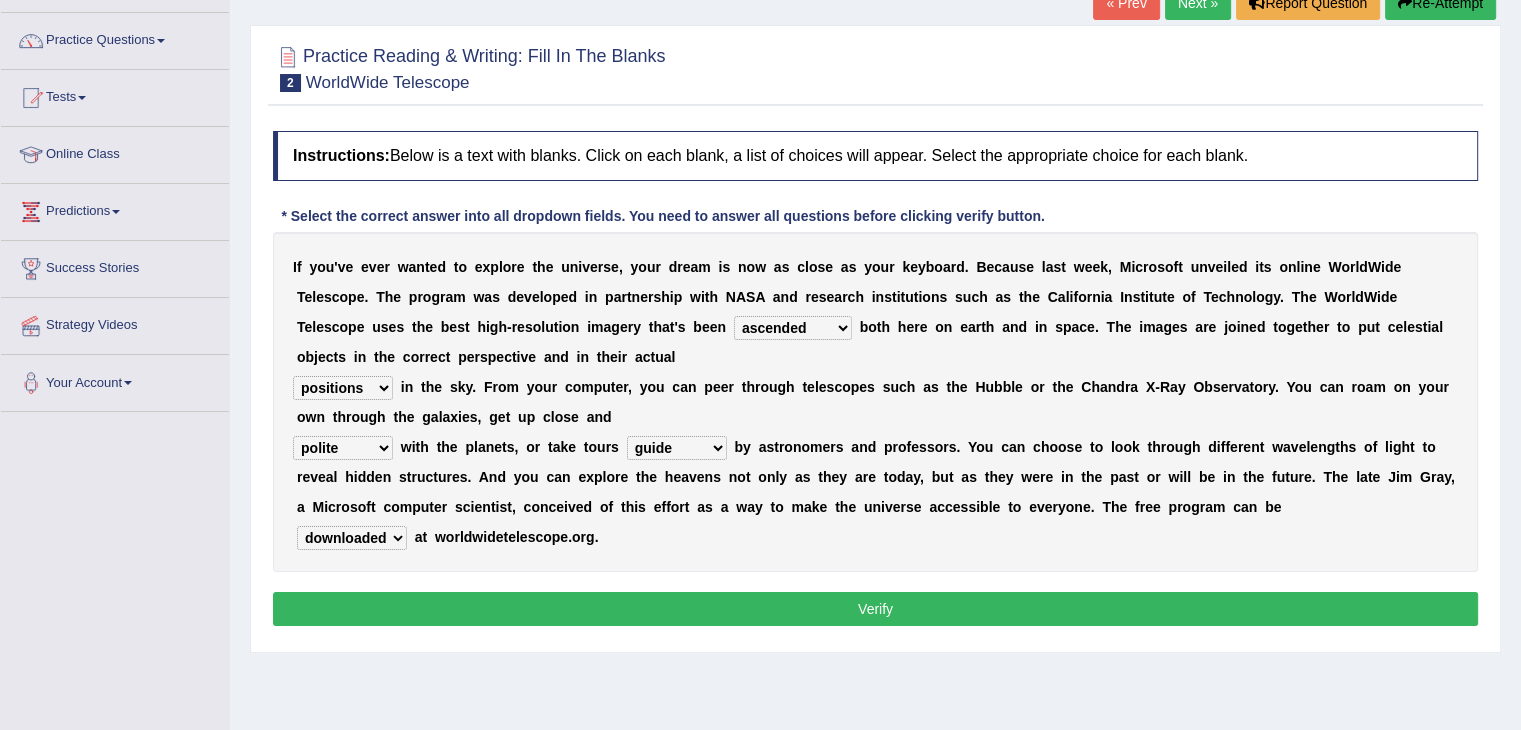 click on "Verify" at bounding box center (875, 609) 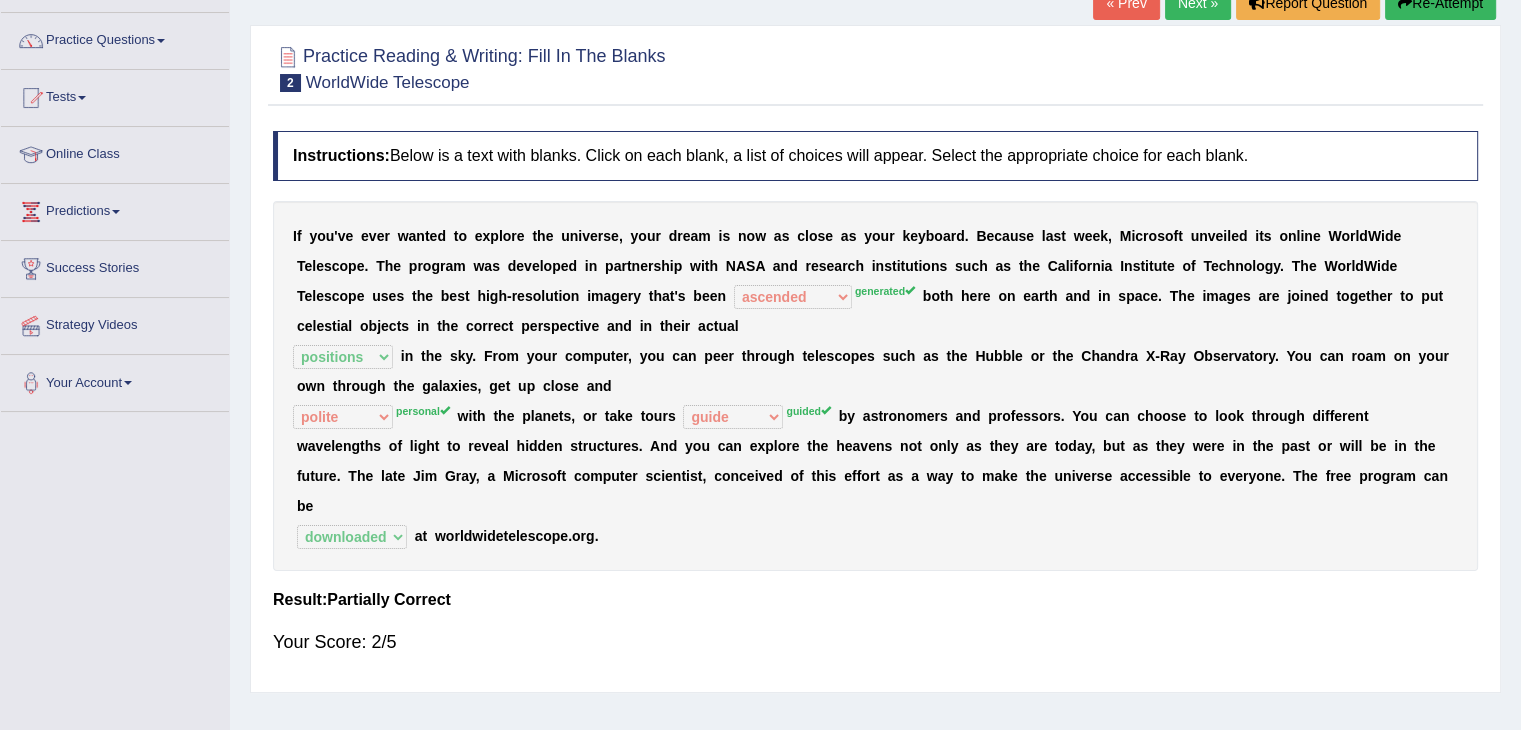 click on "Next »" at bounding box center [1198, 3] 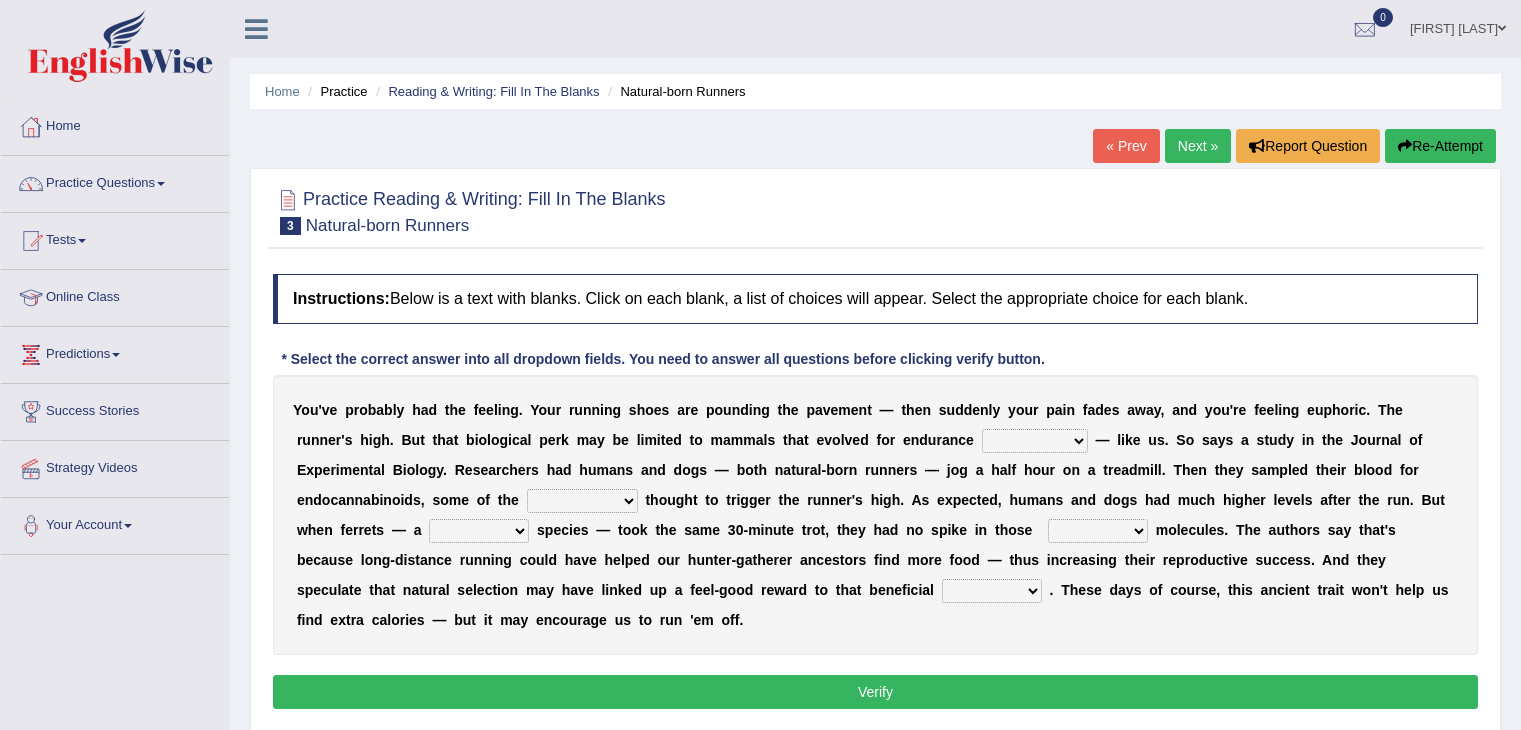 scroll, scrollTop: 0, scrollLeft: 0, axis: both 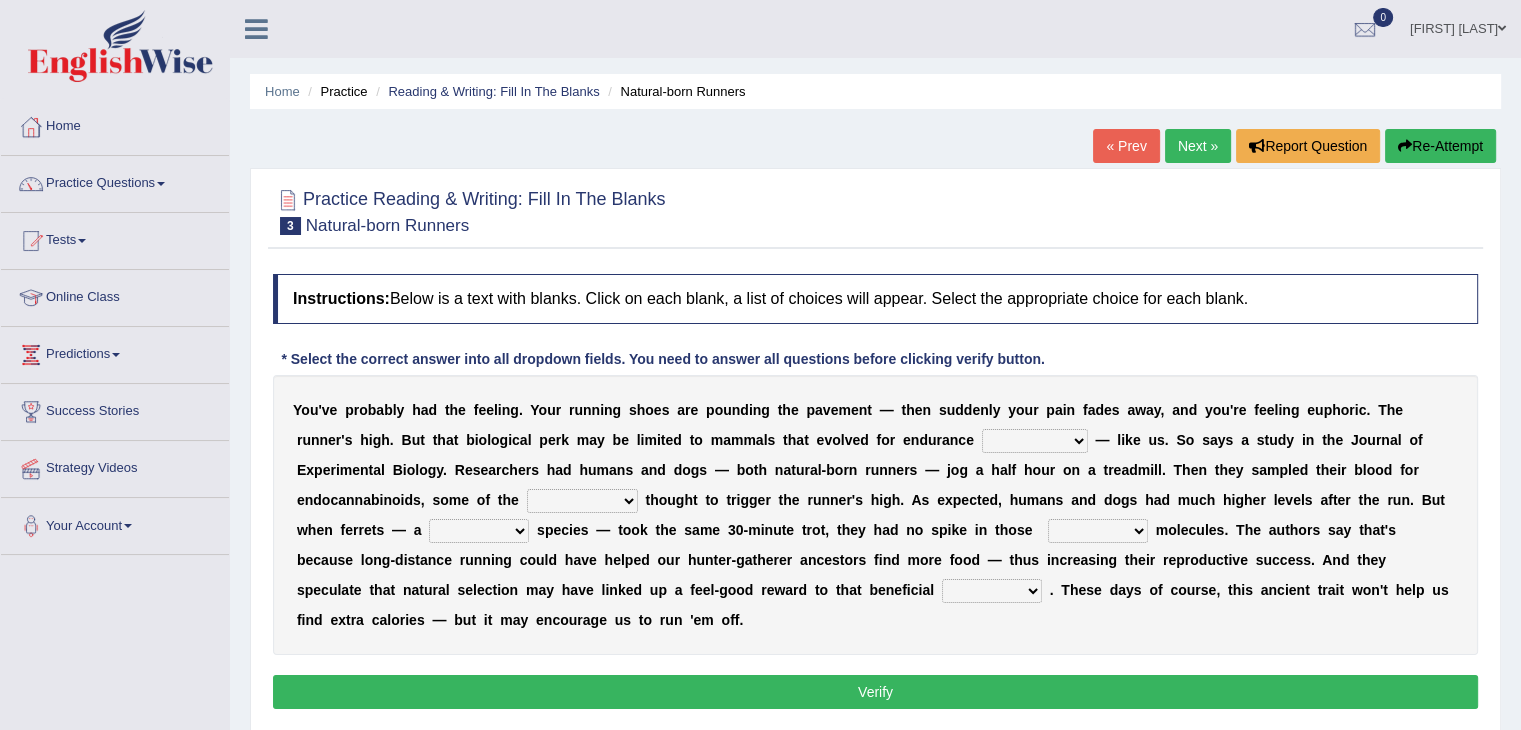 click on "dykes personalize classifies exercise" at bounding box center [1035, 441] 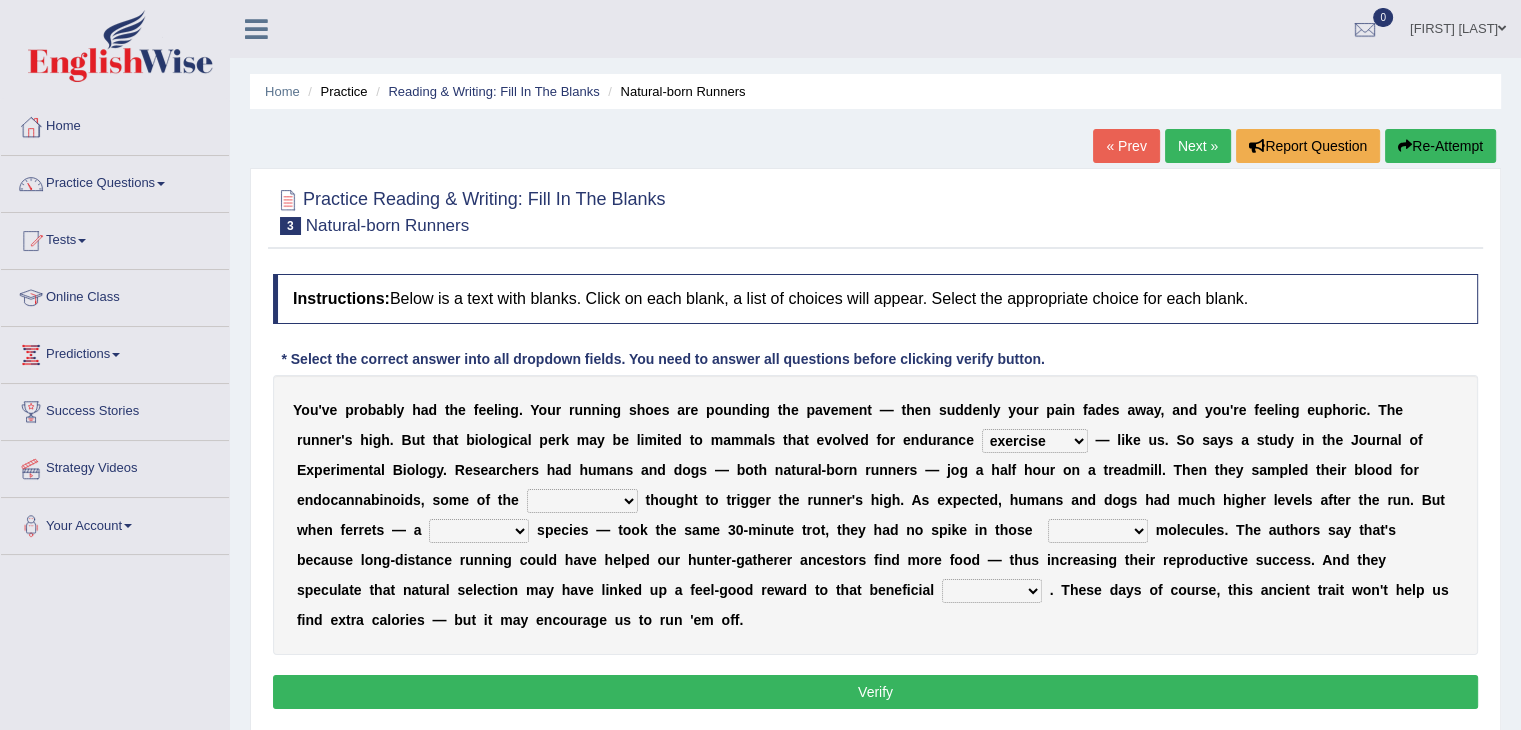 click on "dykes personalize classifies exercise" at bounding box center (1035, 441) 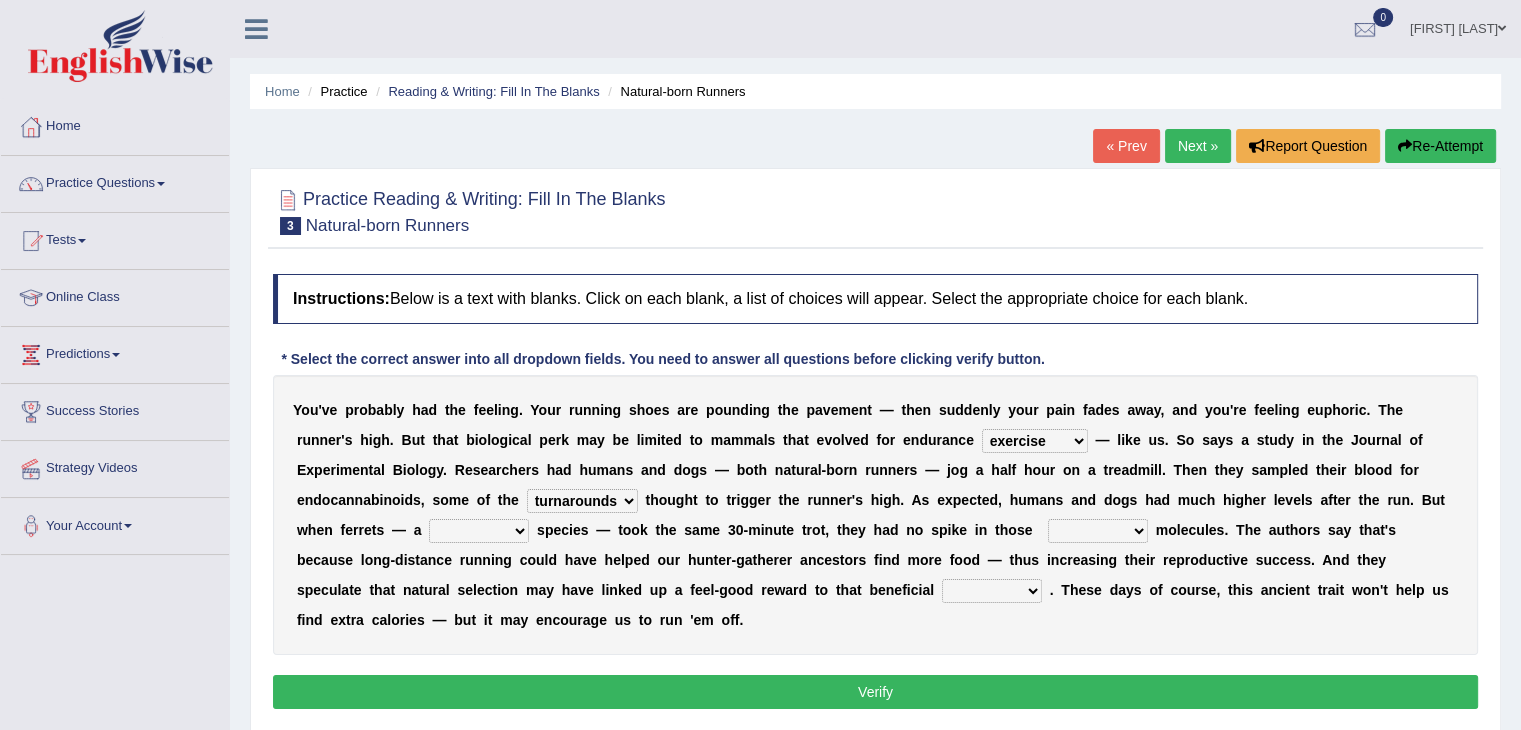 click on "almshouse turnarounds compounds foxhounds" at bounding box center [582, 501] 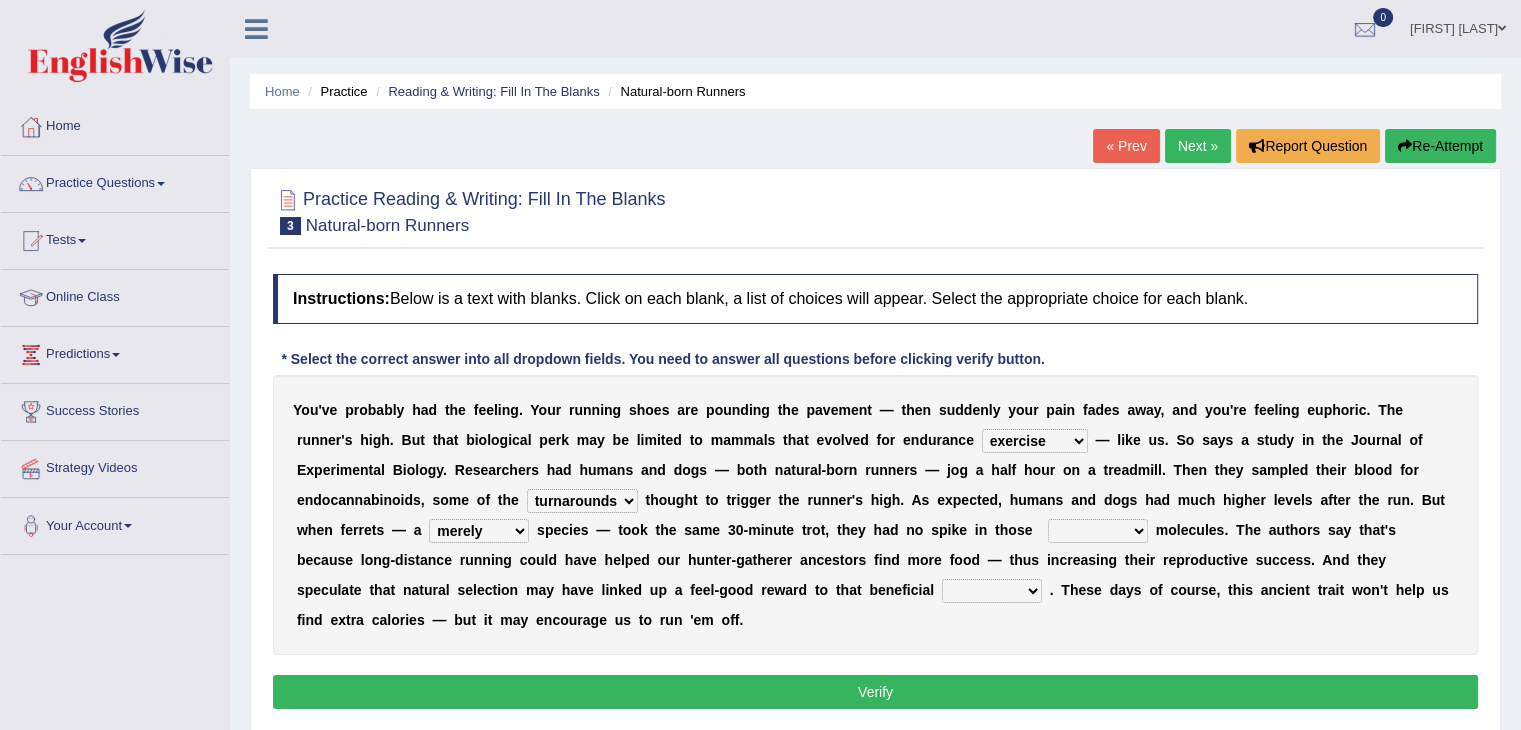 click on "excellency merely faerie sedentary" at bounding box center [479, 531] 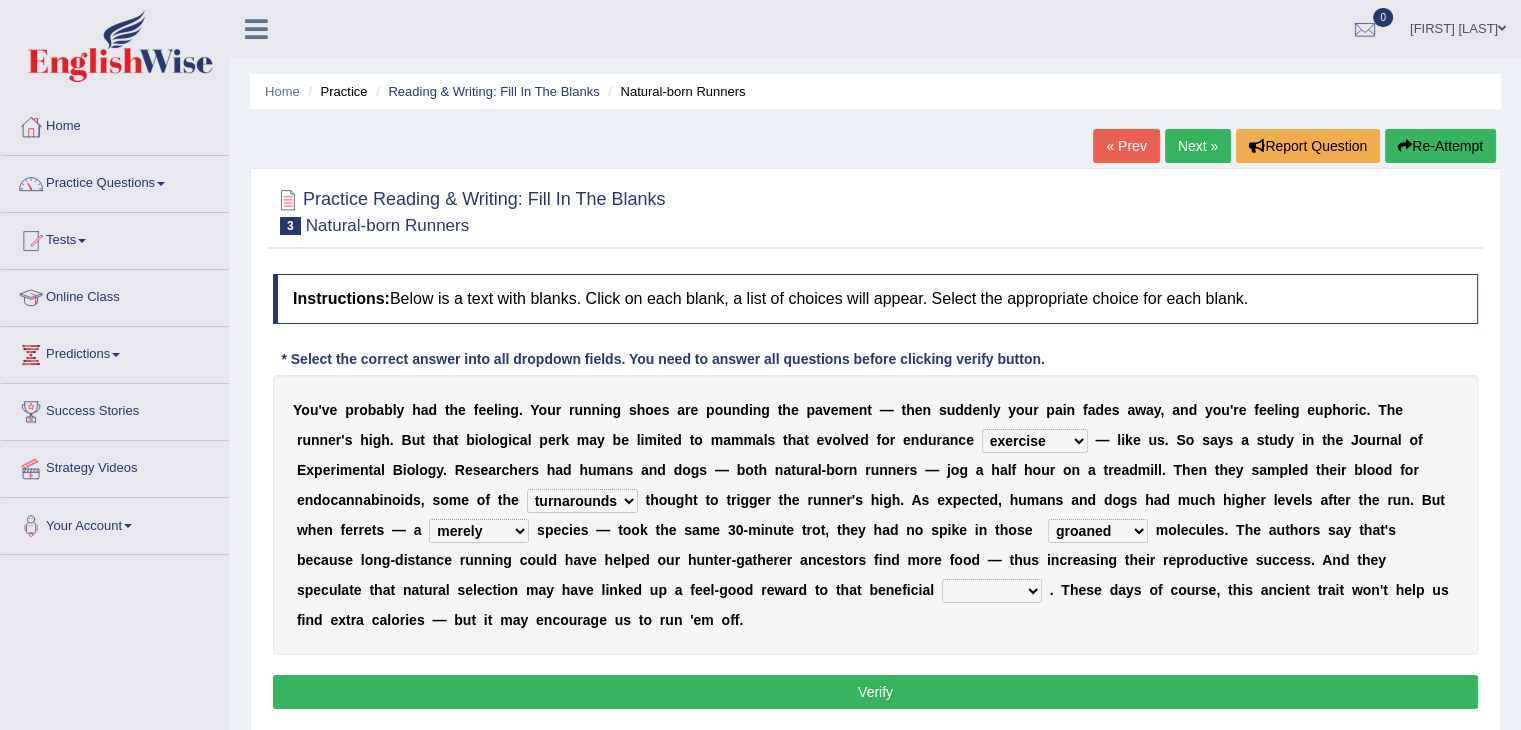 click on "groaned feel-good inchoate loaned" at bounding box center [1098, 531] 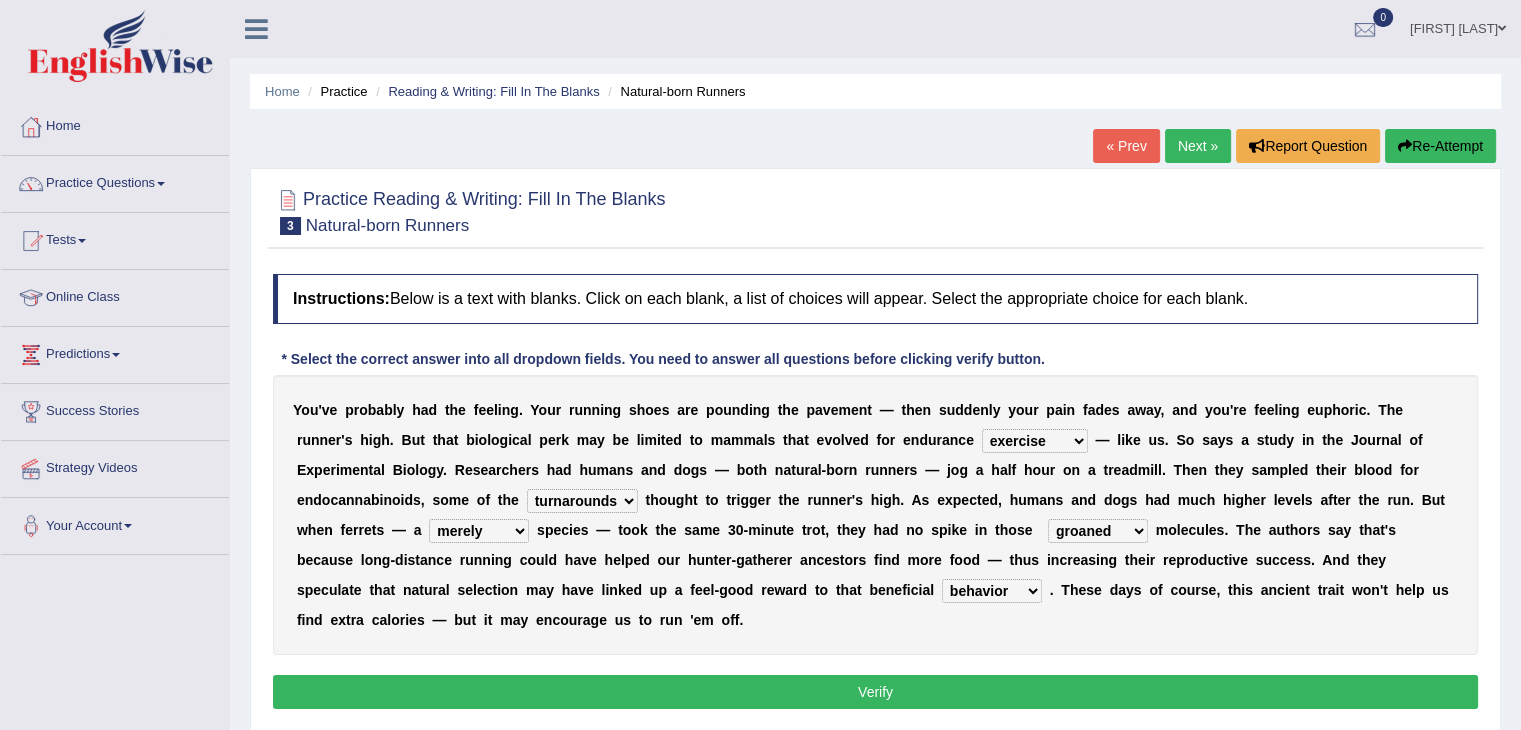 click on "Verify" at bounding box center (875, 692) 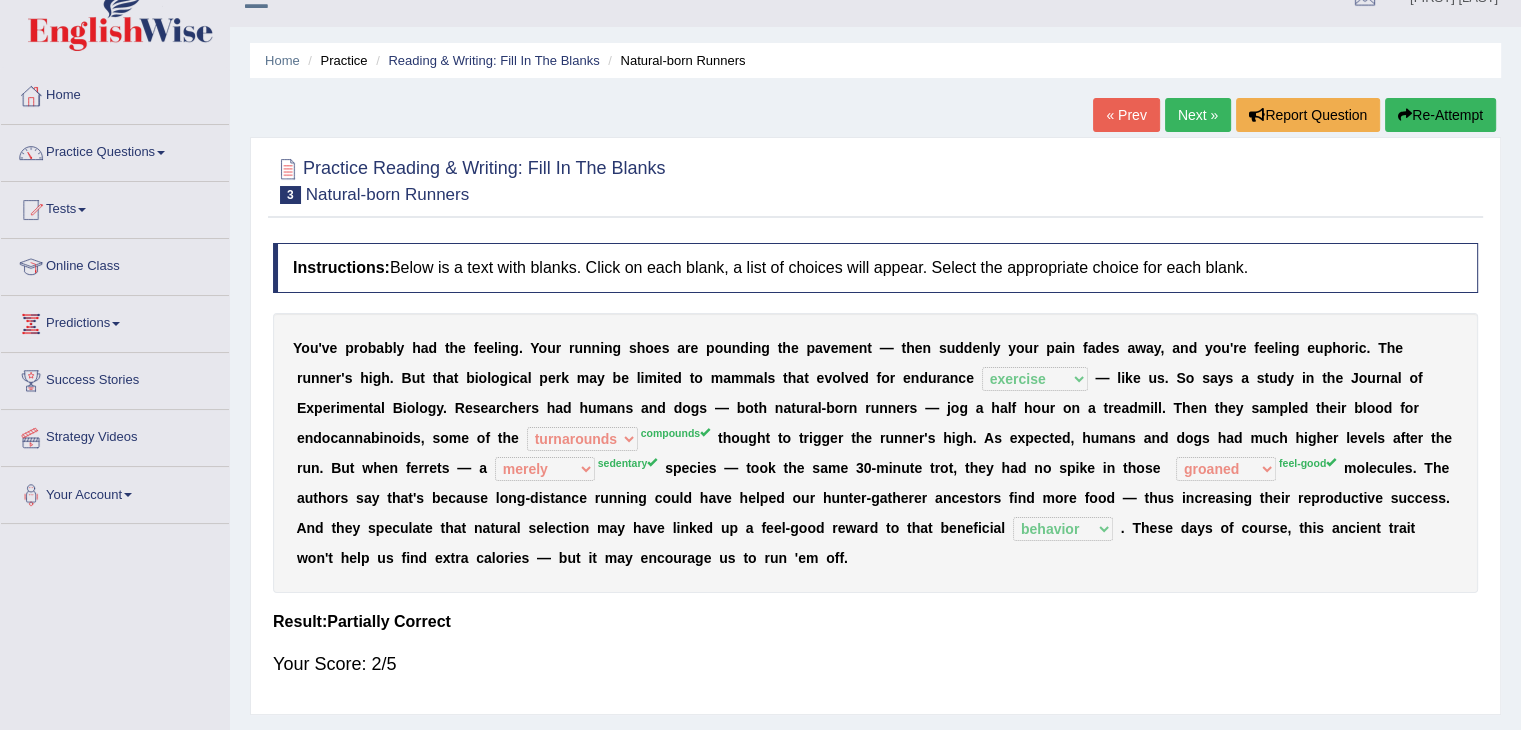 scroll, scrollTop: 28, scrollLeft: 0, axis: vertical 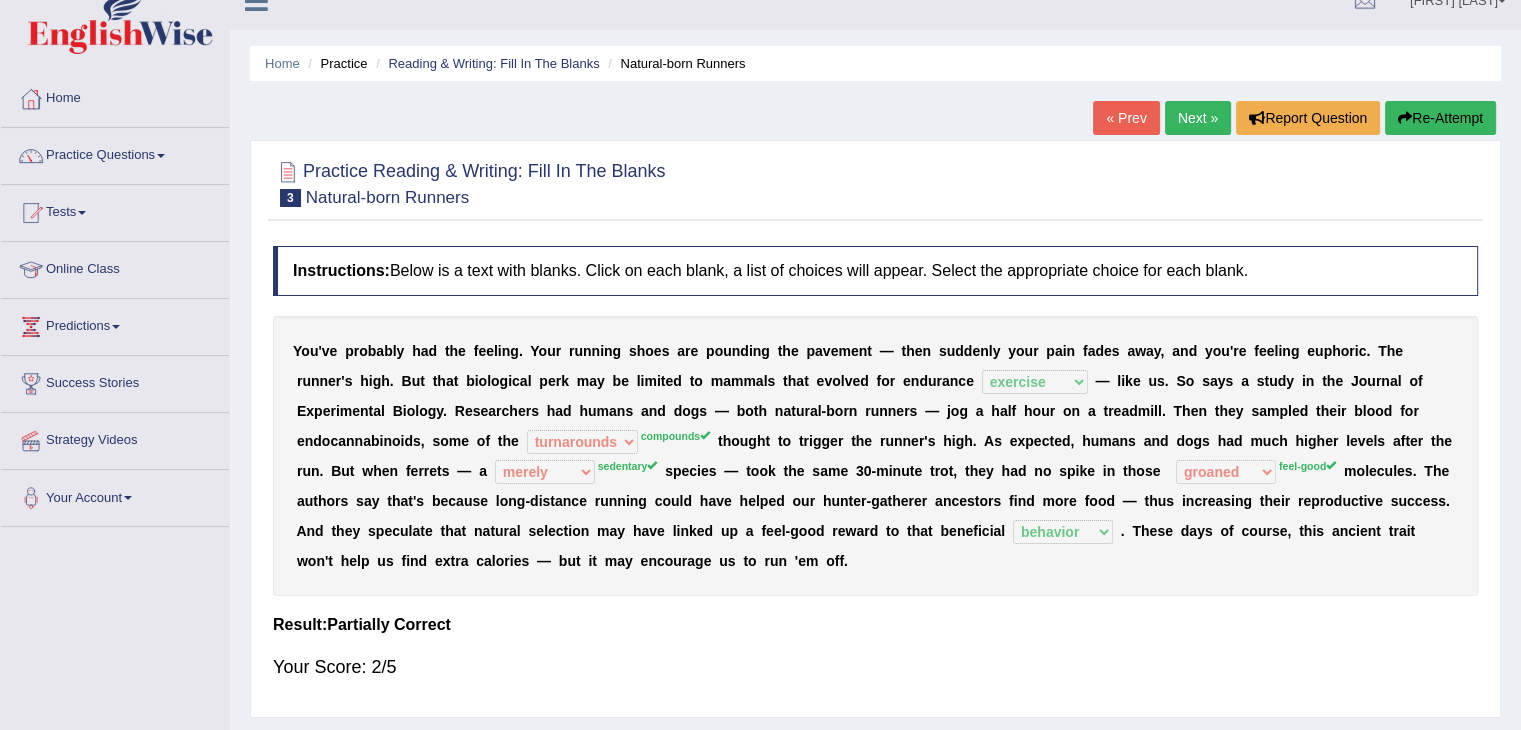 click on "Next »" at bounding box center [1198, 118] 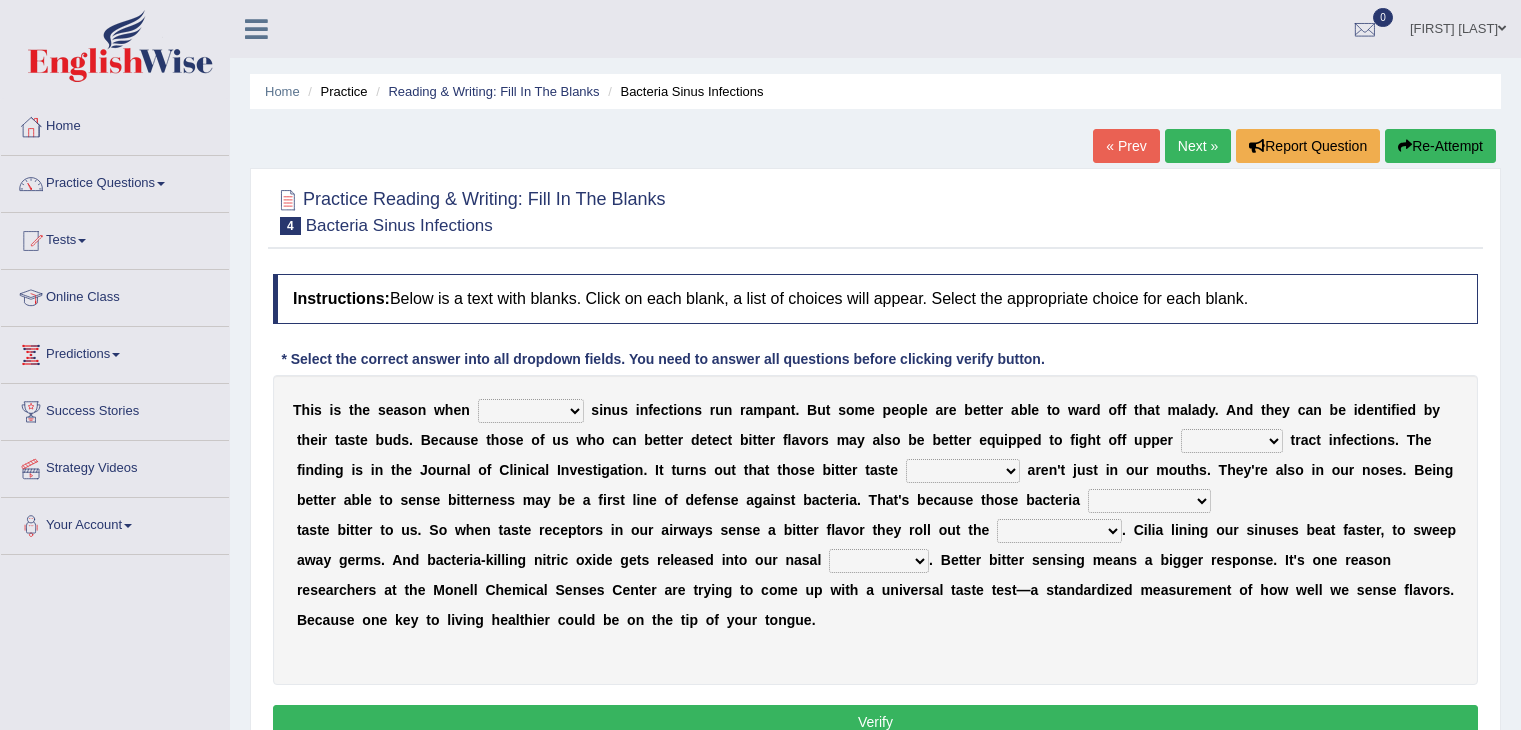 scroll, scrollTop: 0, scrollLeft: 0, axis: both 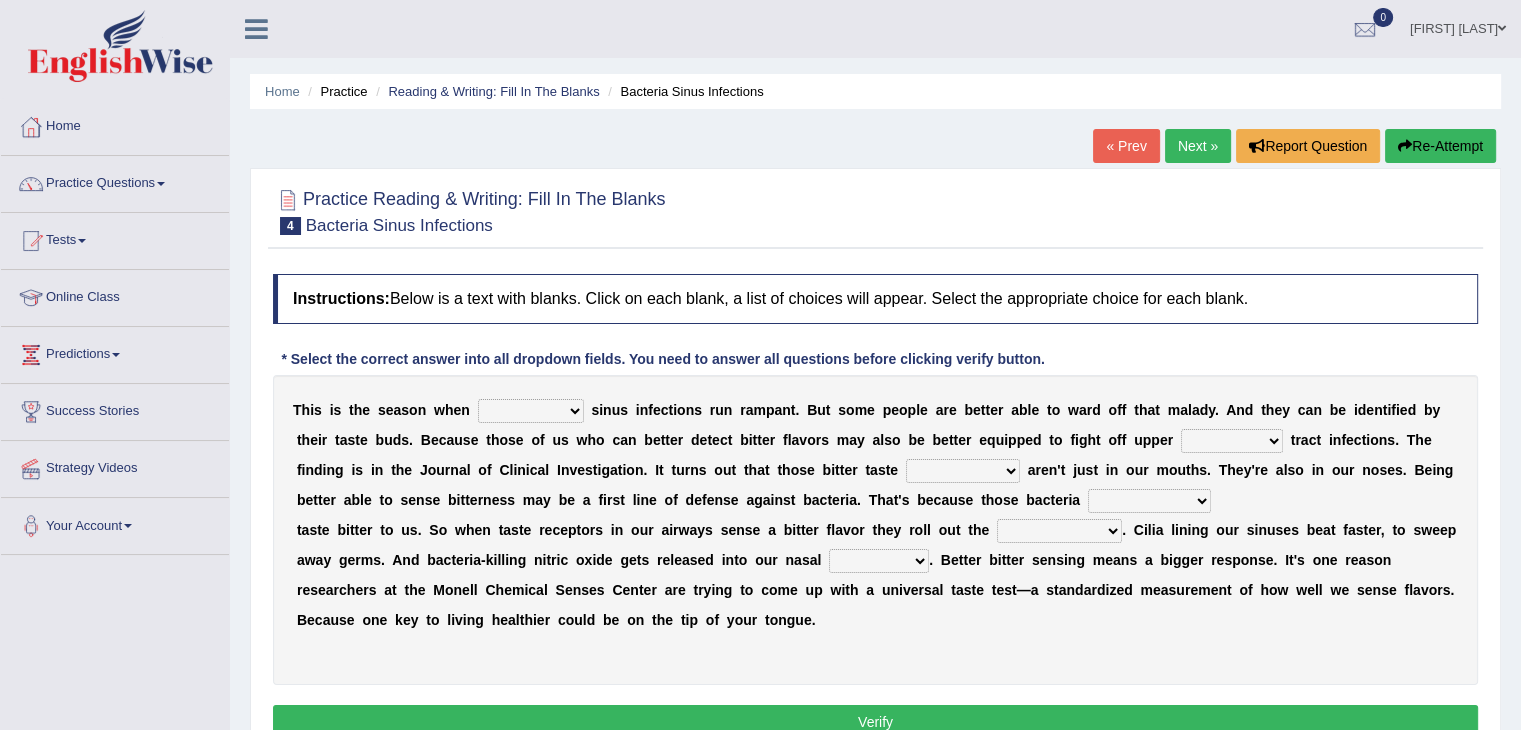 click on "conventicle atheist bacterial prissier" at bounding box center [531, 411] 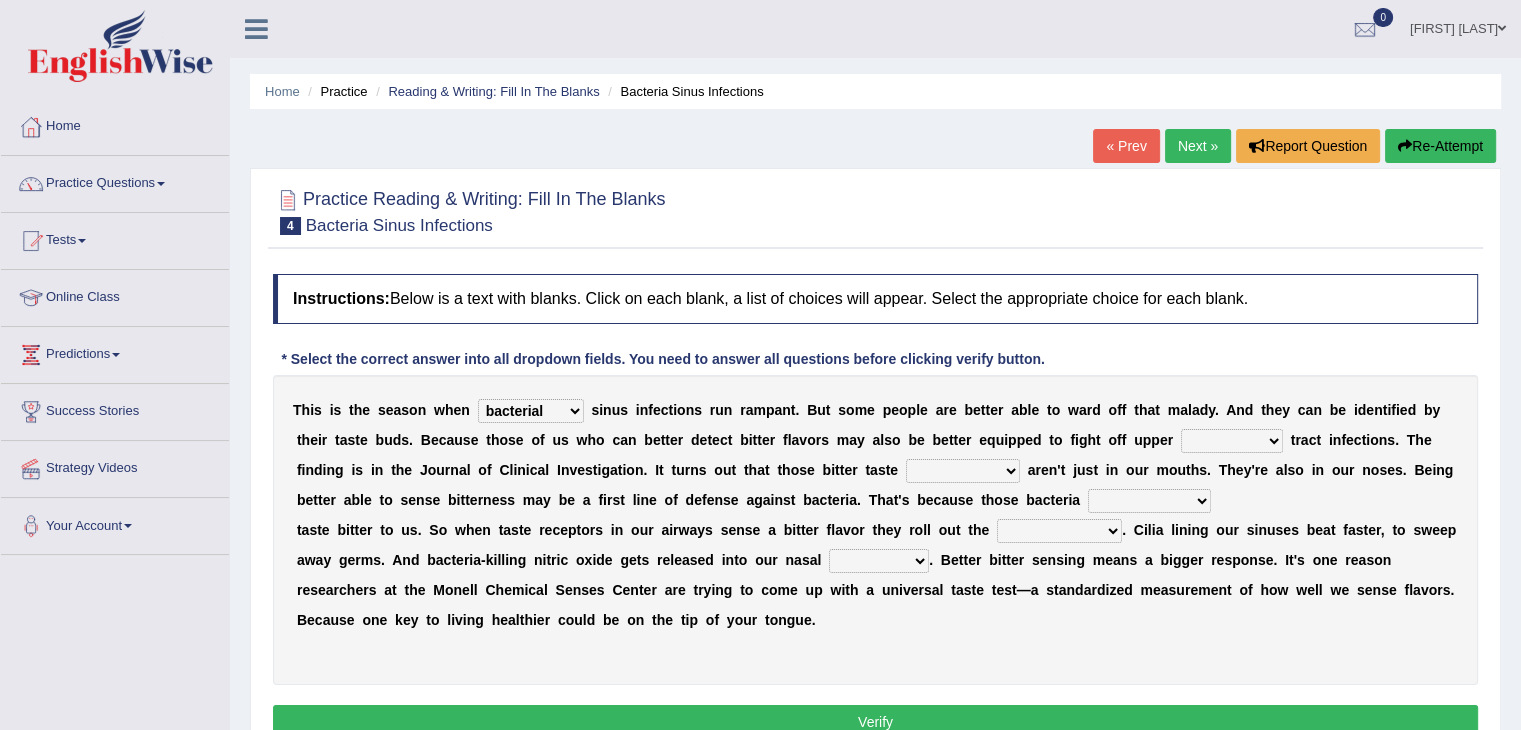 click on "conventicle atheist bacterial prissier" at bounding box center (531, 411) 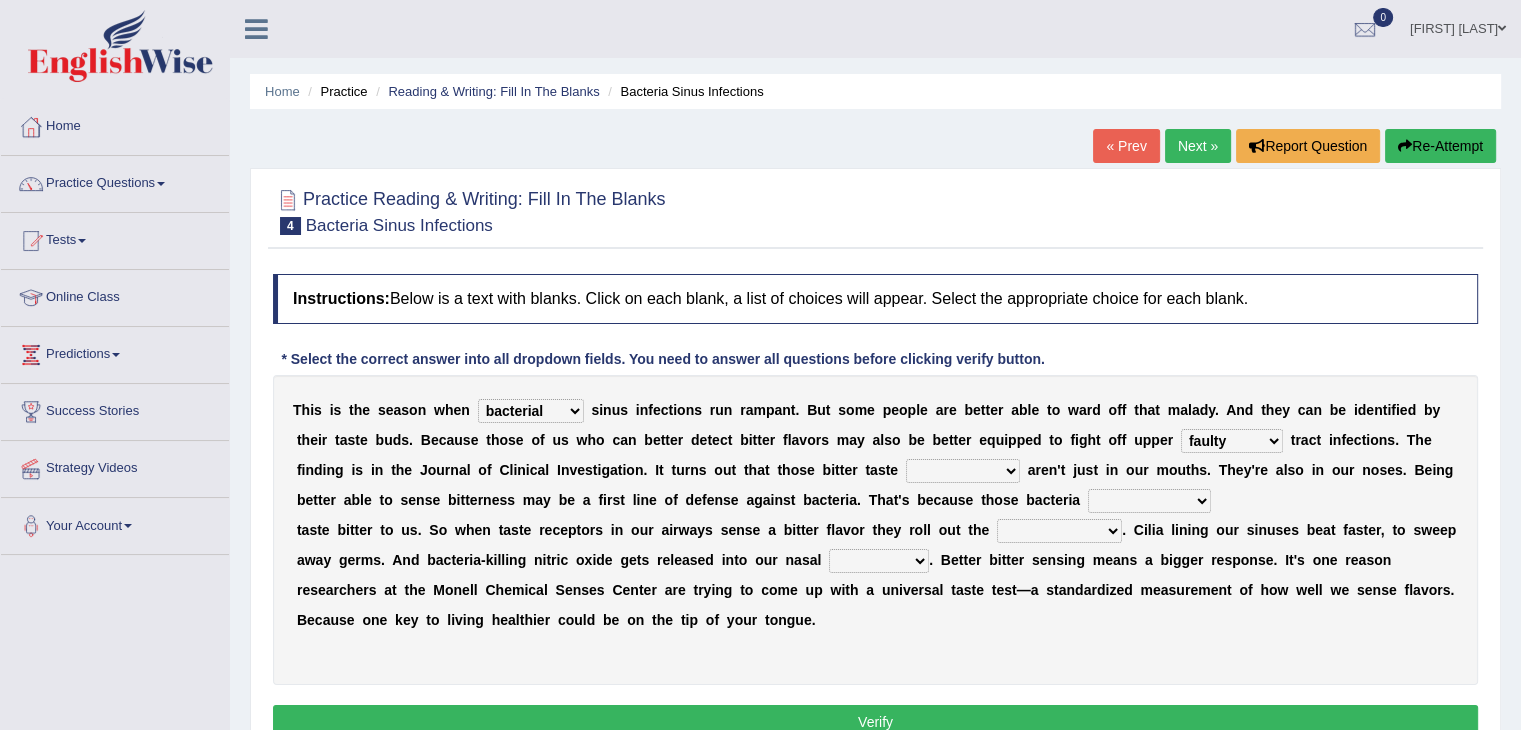 click on "faulty respiratory togae gawky" at bounding box center [1232, 441] 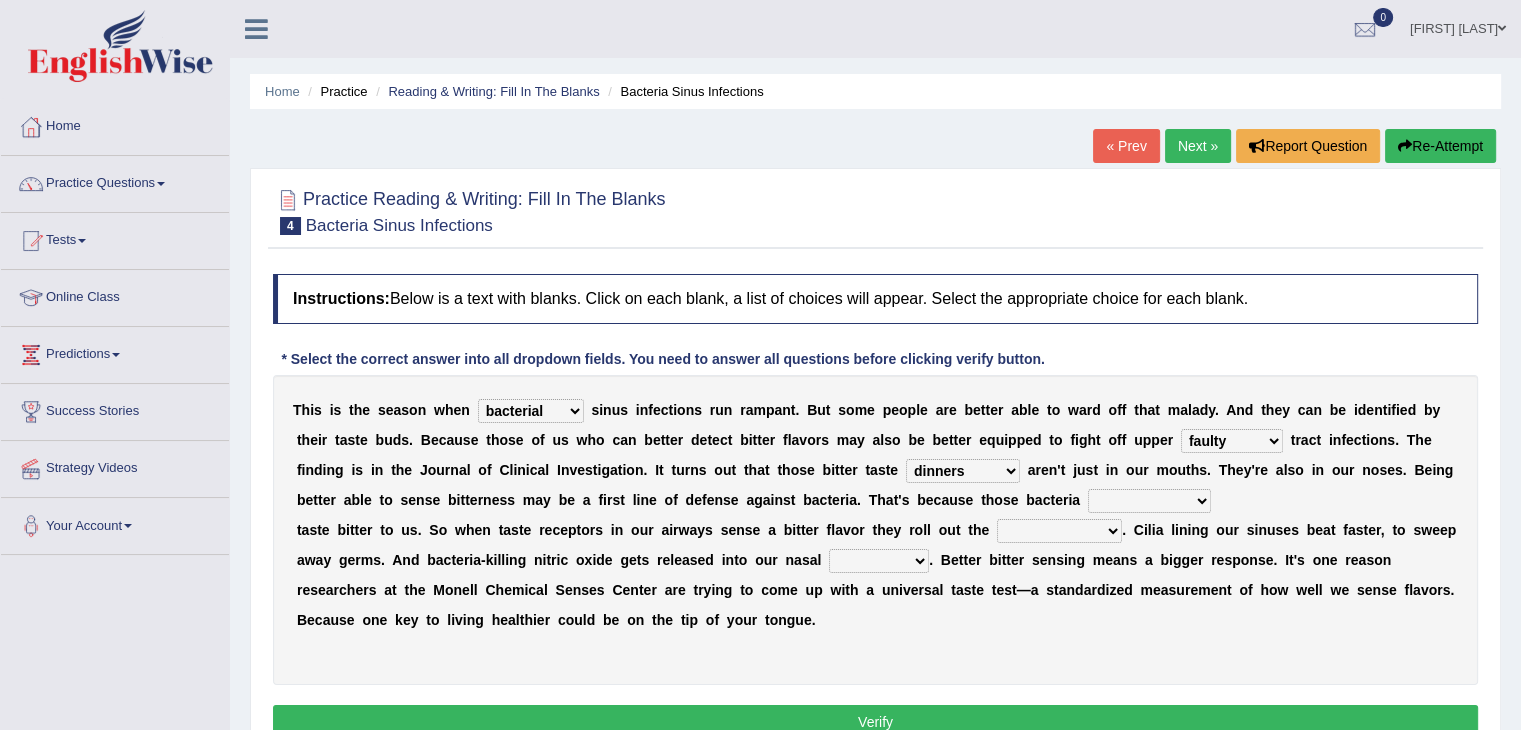 drag, startPoint x: 938, startPoint y: 502, endPoint x: 970, endPoint y: 501, distance: 32.01562 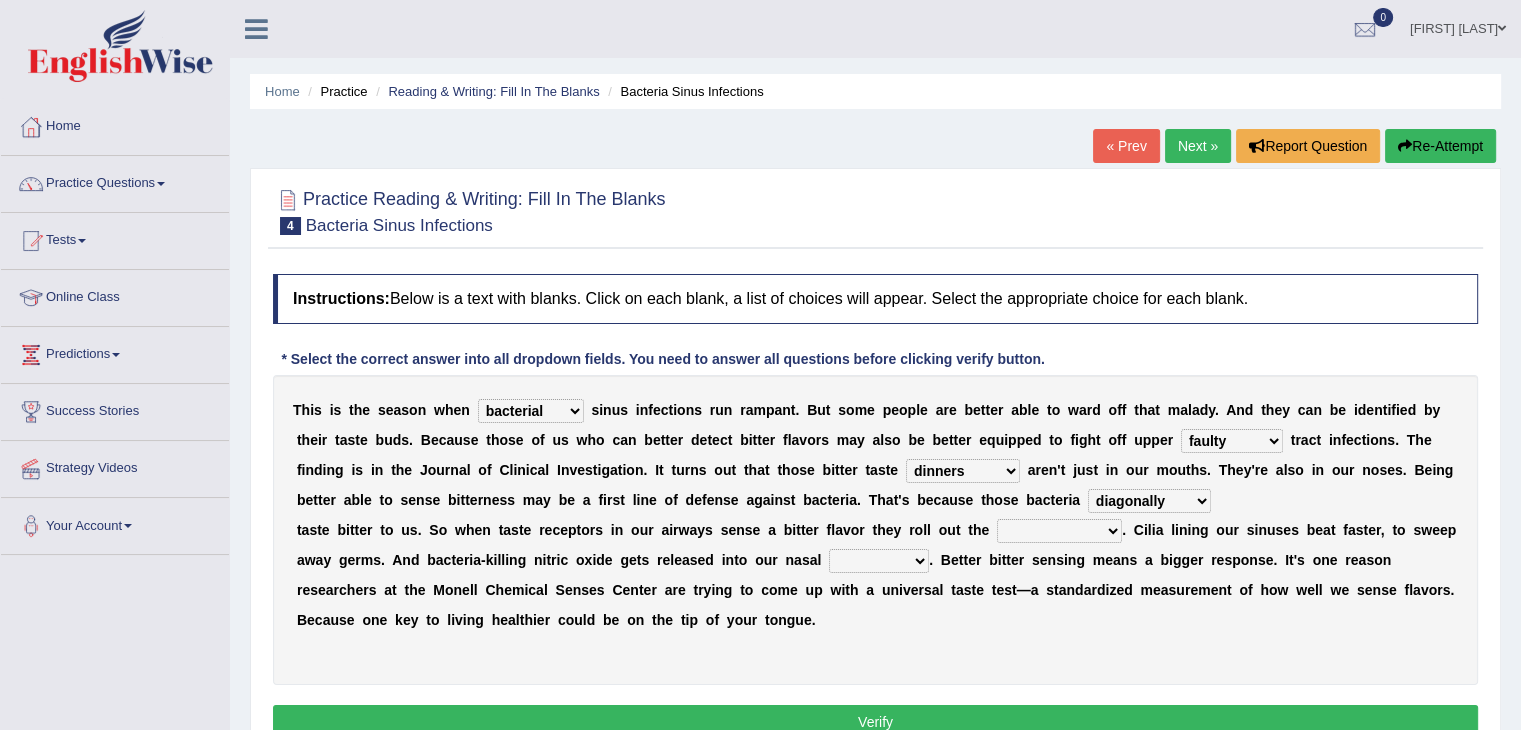 click on "purposelessly actually diagonally providently" at bounding box center [1149, 501] 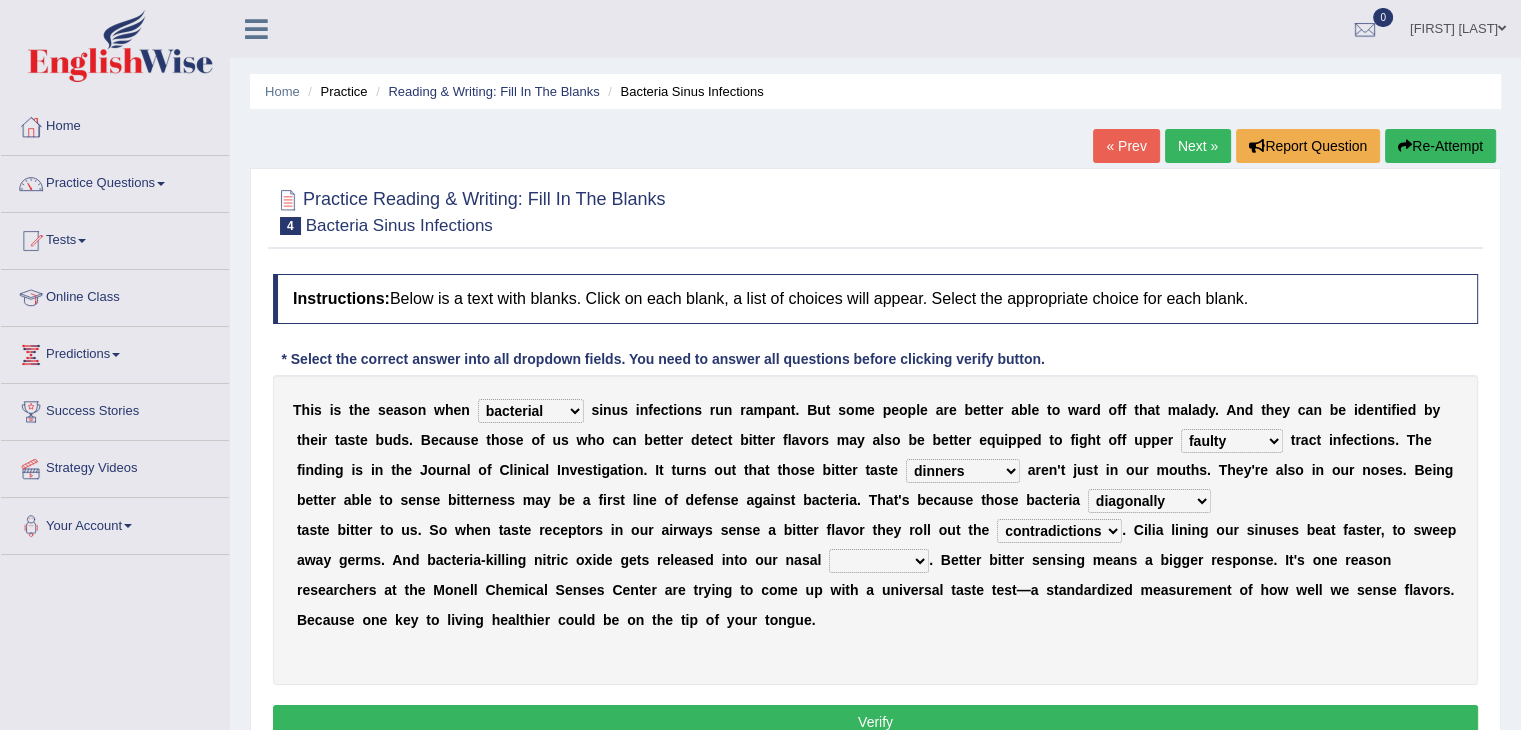 click on "causalities localities infirmities cavities" at bounding box center (879, 561) 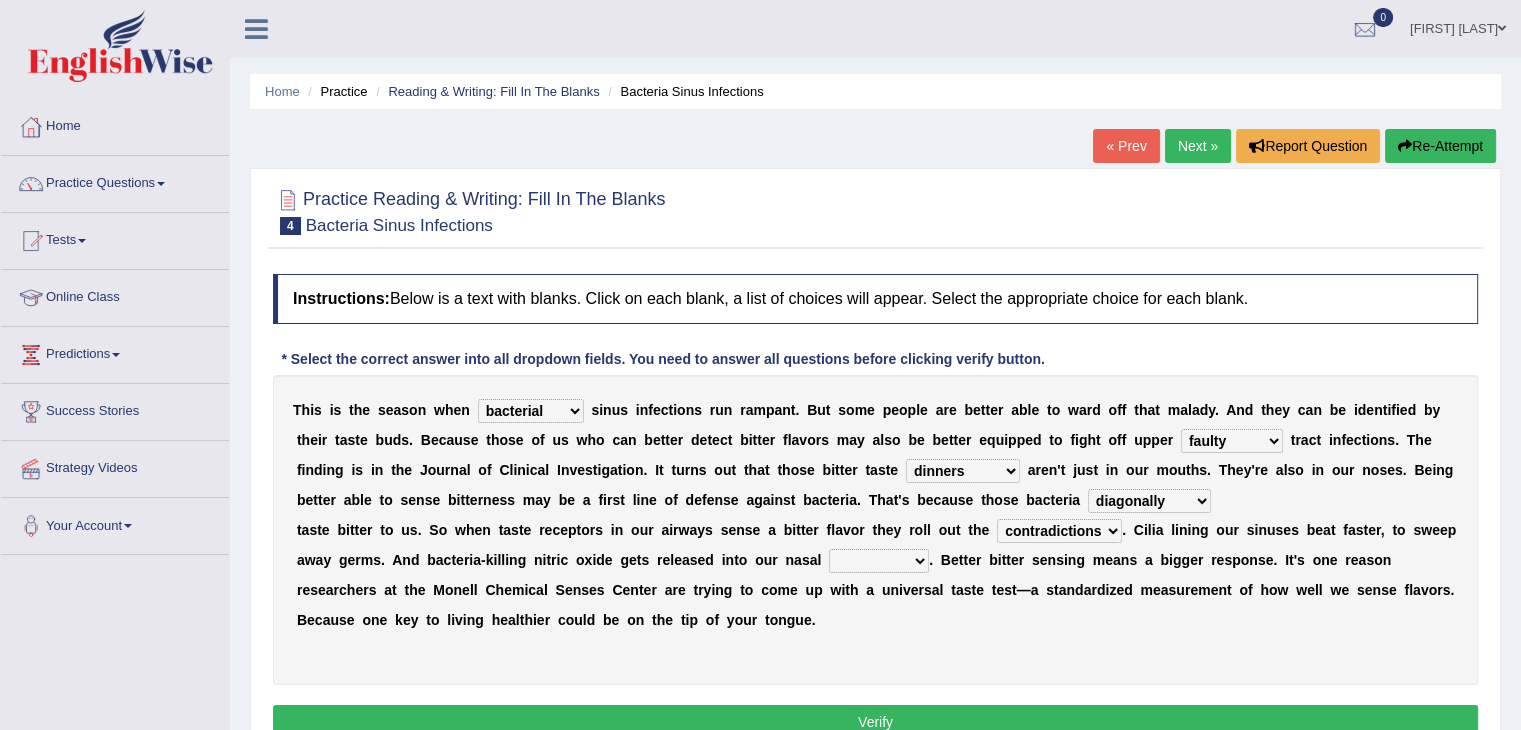 select on "cavities" 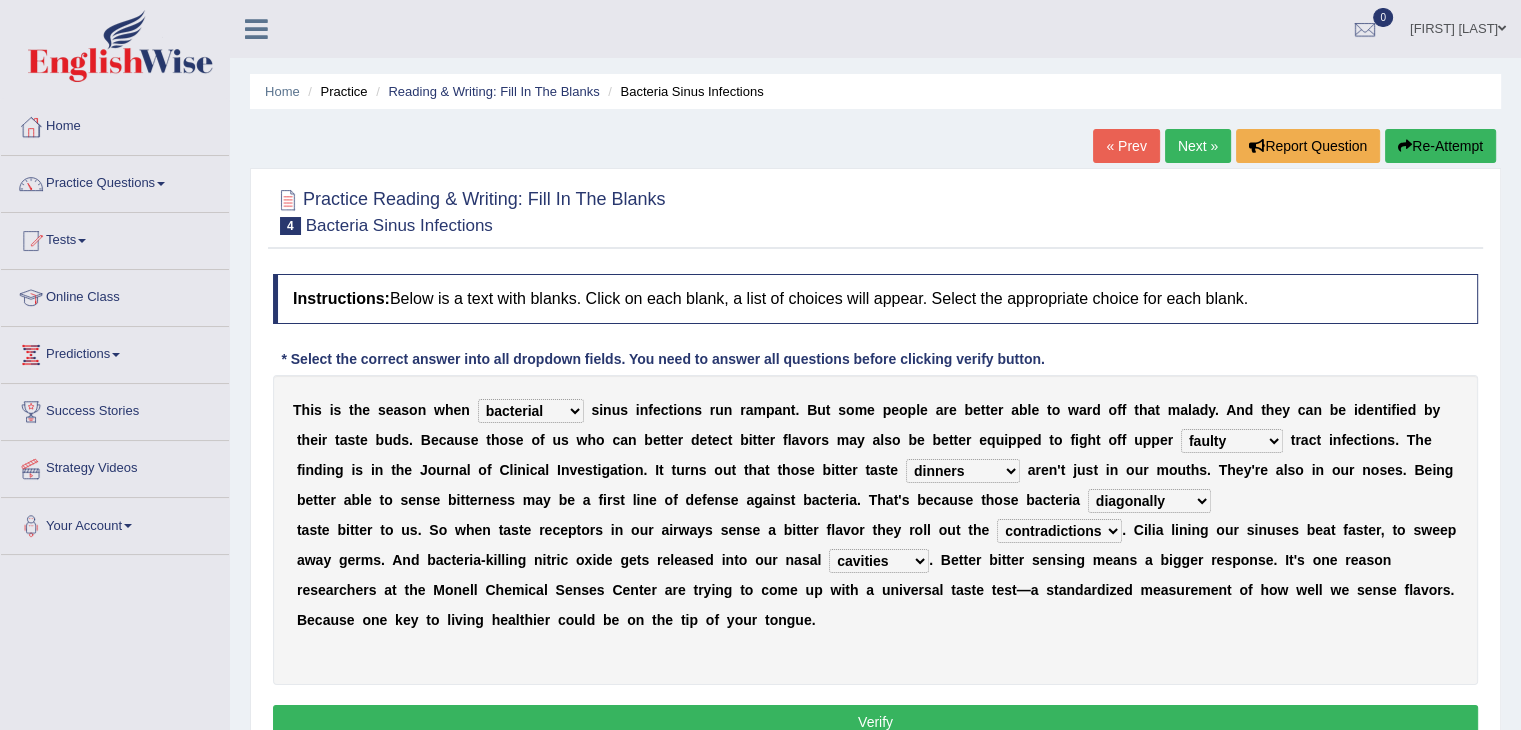 click on "causalities localities infirmities cavities" at bounding box center (879, 561) 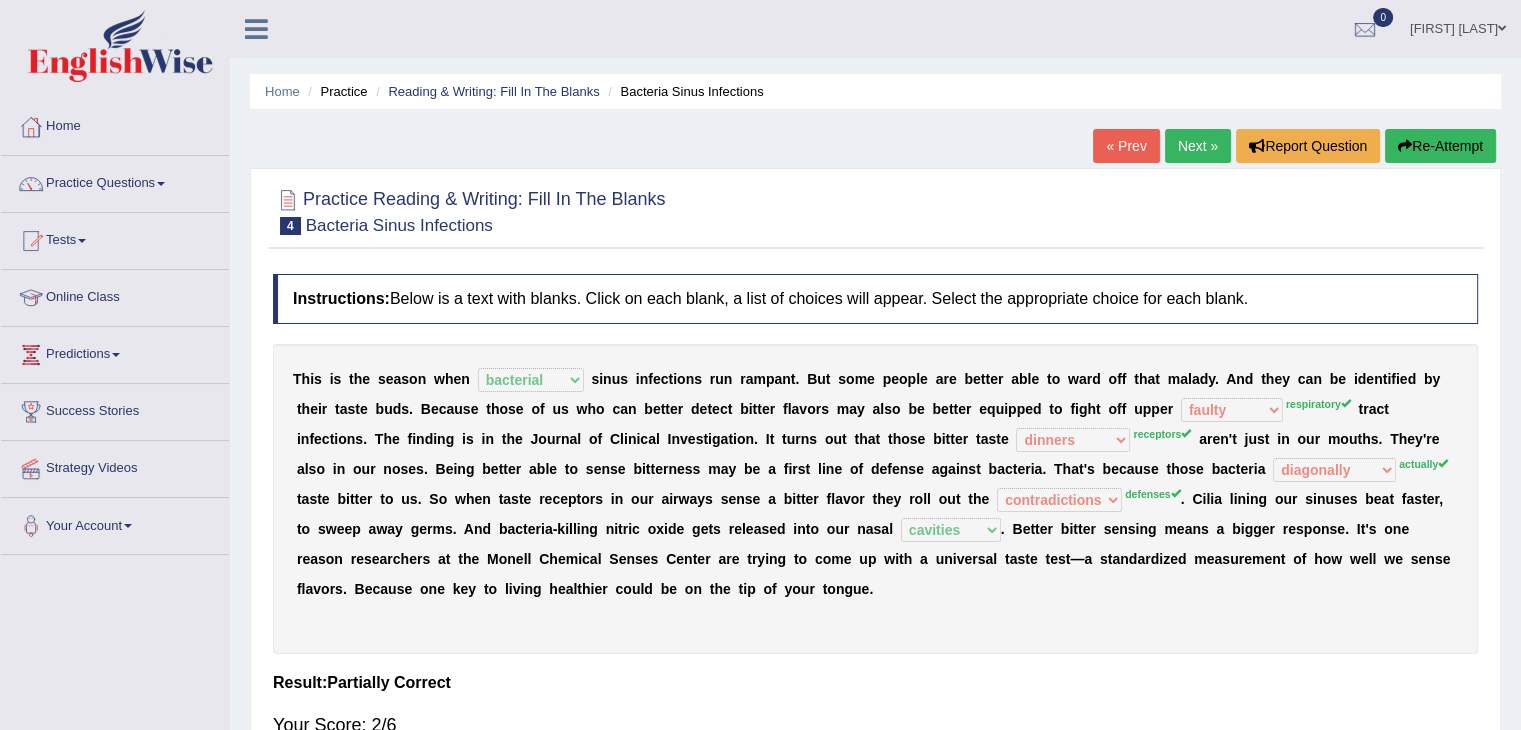 click on "Next »" at bounding box center [1198, 146] 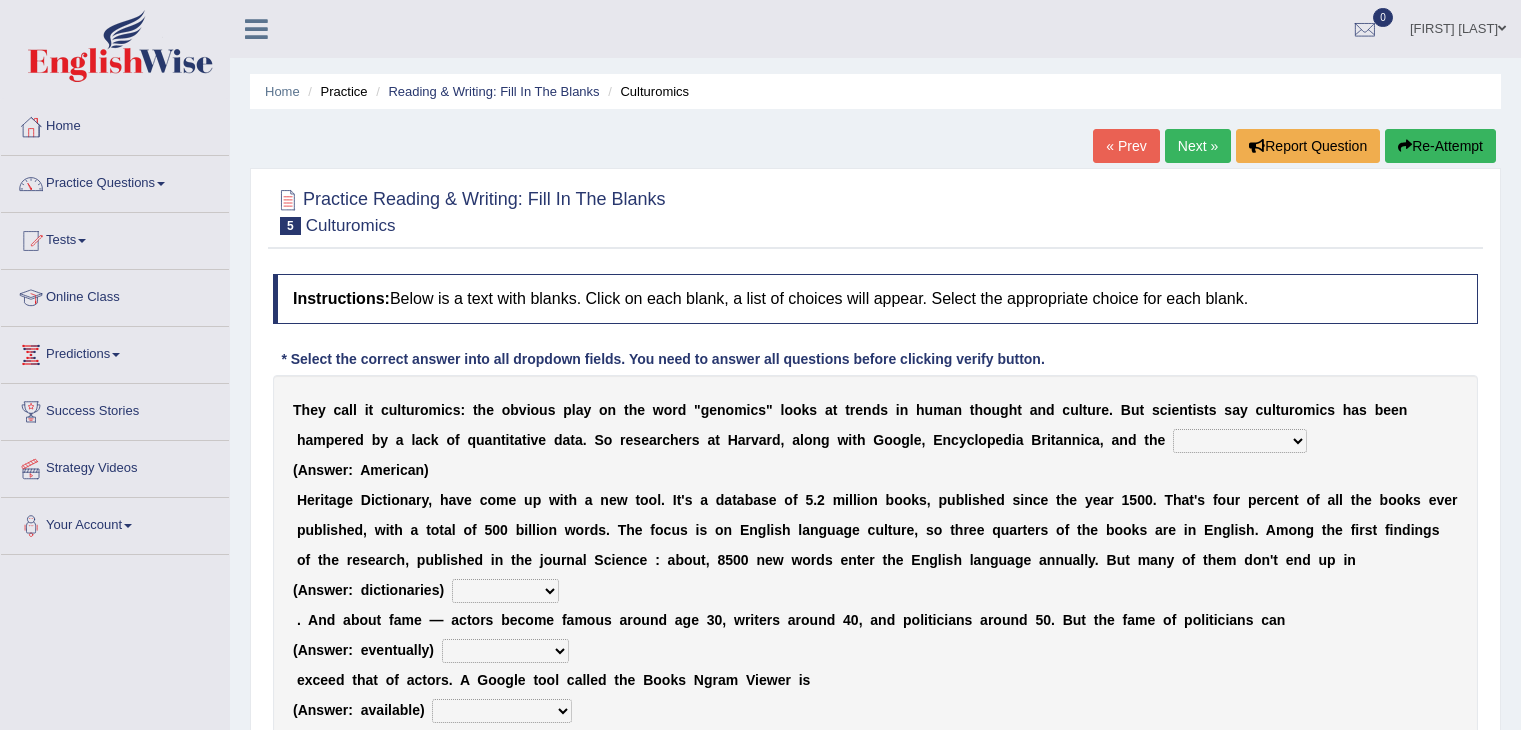 scroll, scrollTop: 0, scrollLeft: 0, axis: both 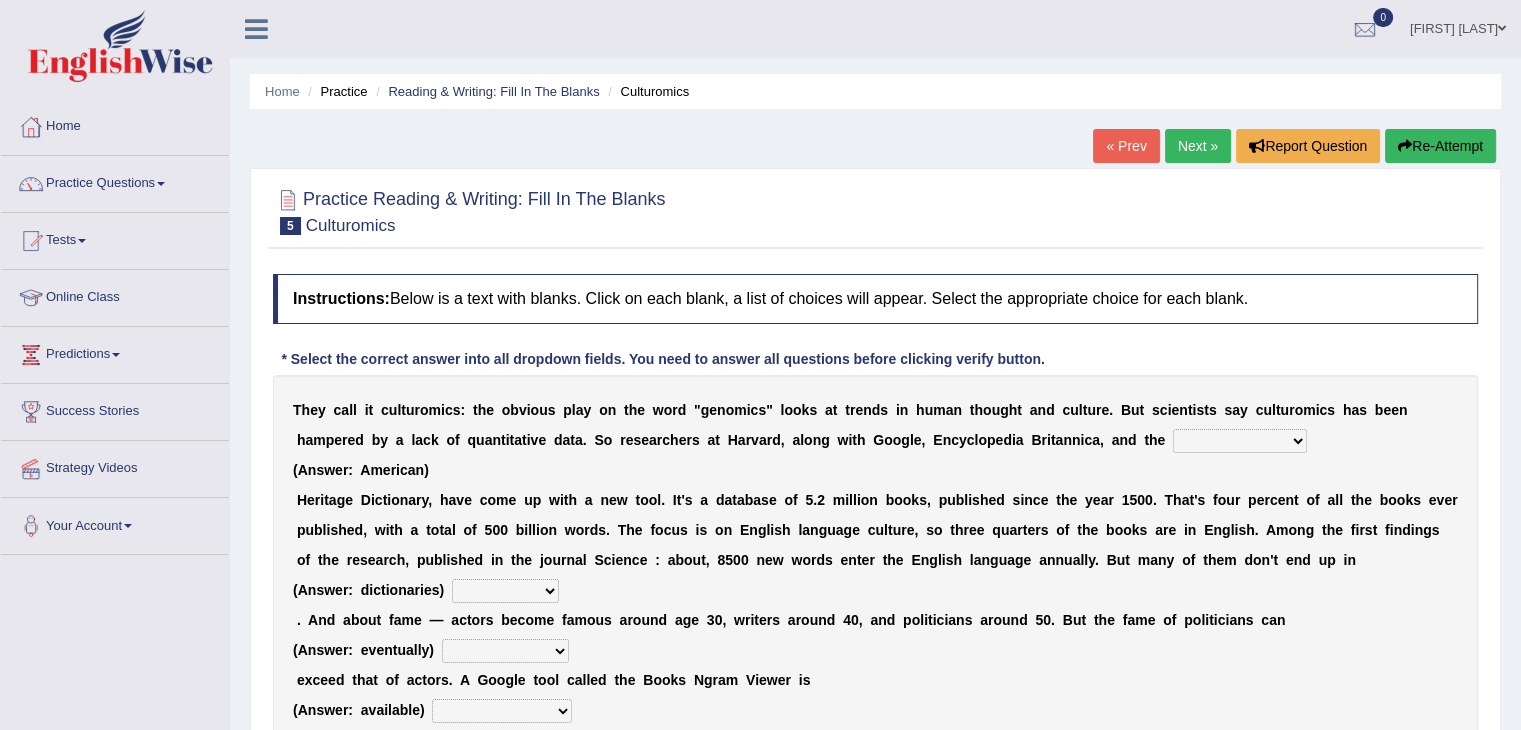 click on "Mettlesome Silicon Acetaminophen American" at bounding box center (1240, 441) 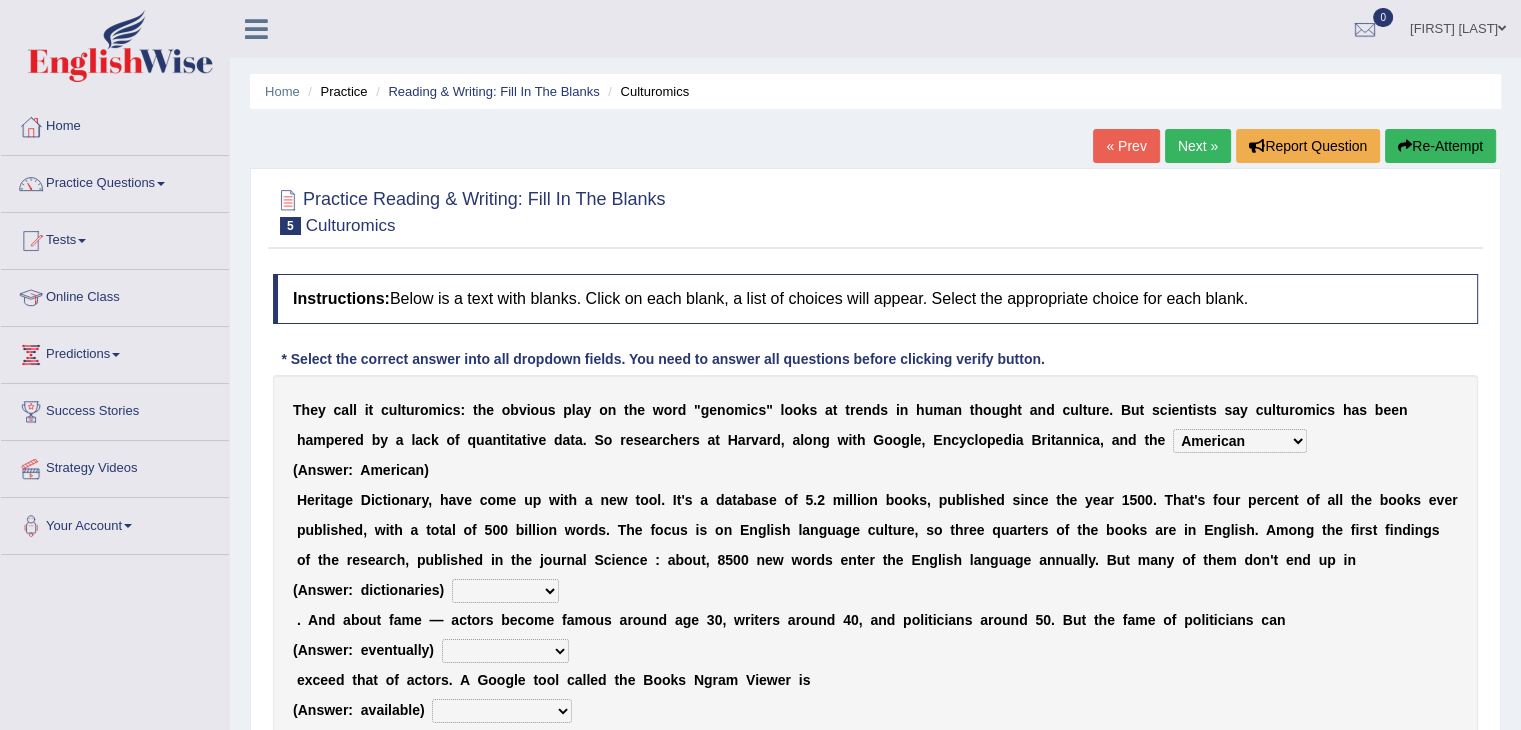 click on "veterinaries fairies dictionaries smithies" at bounding box center (505, 591) 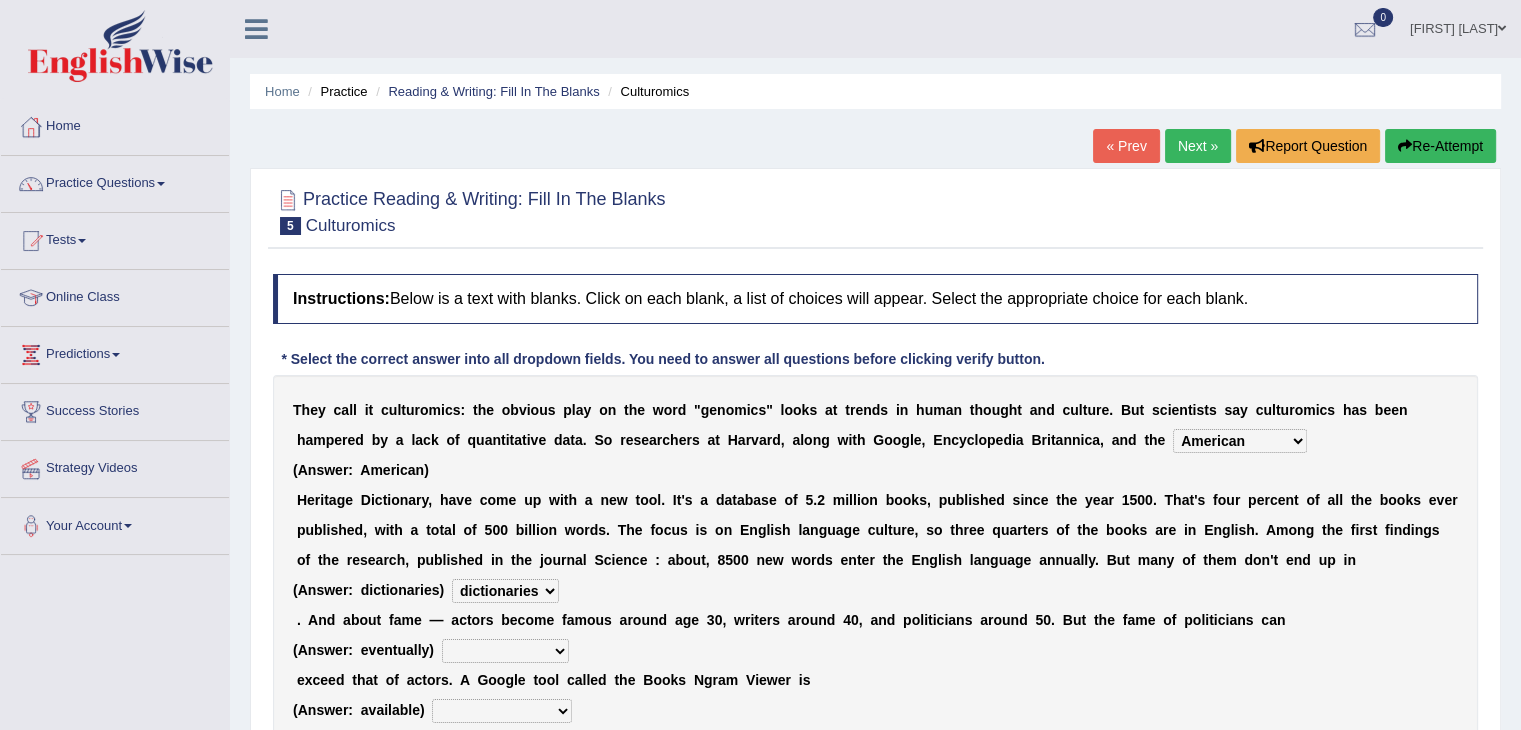 click on "veterinaries fairies dictionaries smithies" at bounding box center [505, 591] 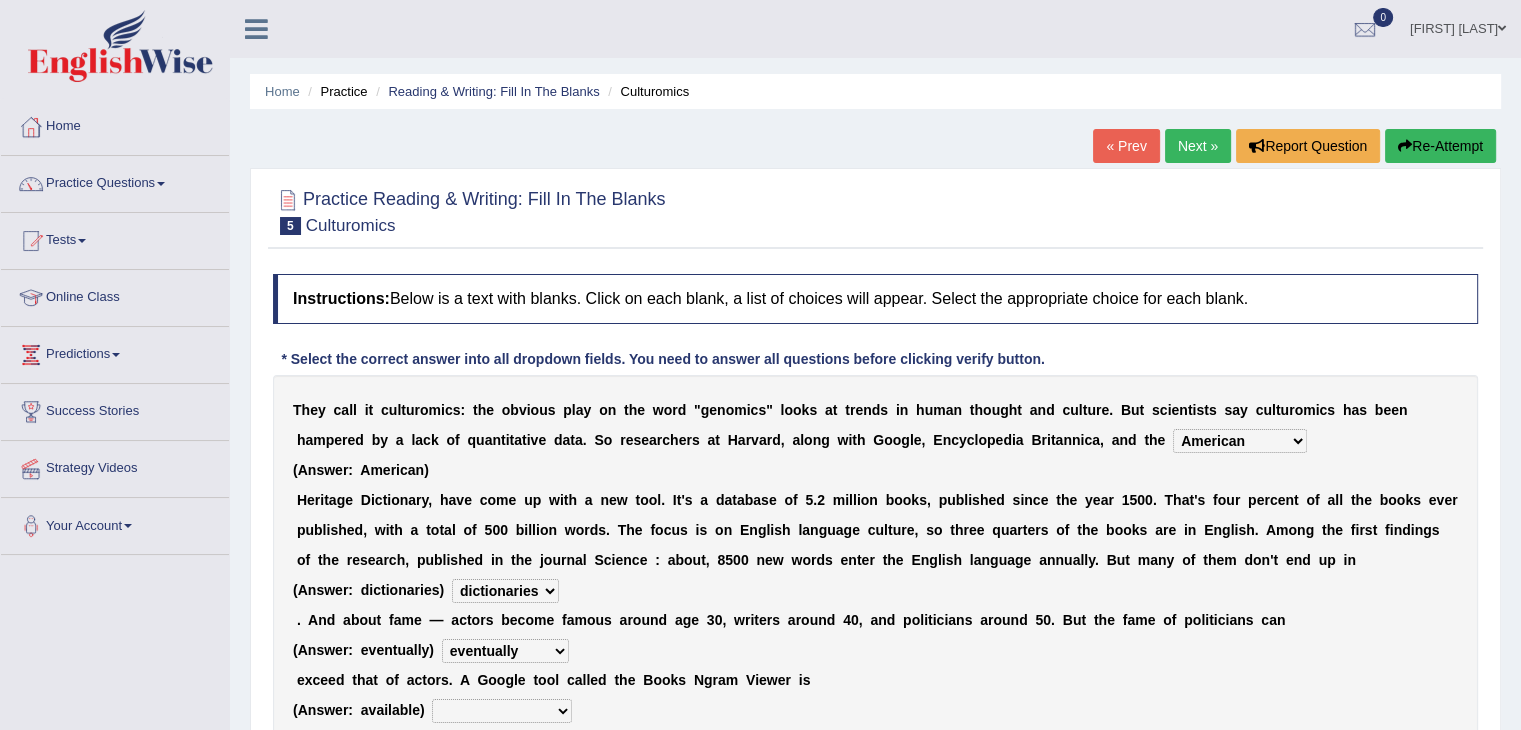 click on "intelligibly eventually venturesomely preferably" at bounding box center [505, 651] 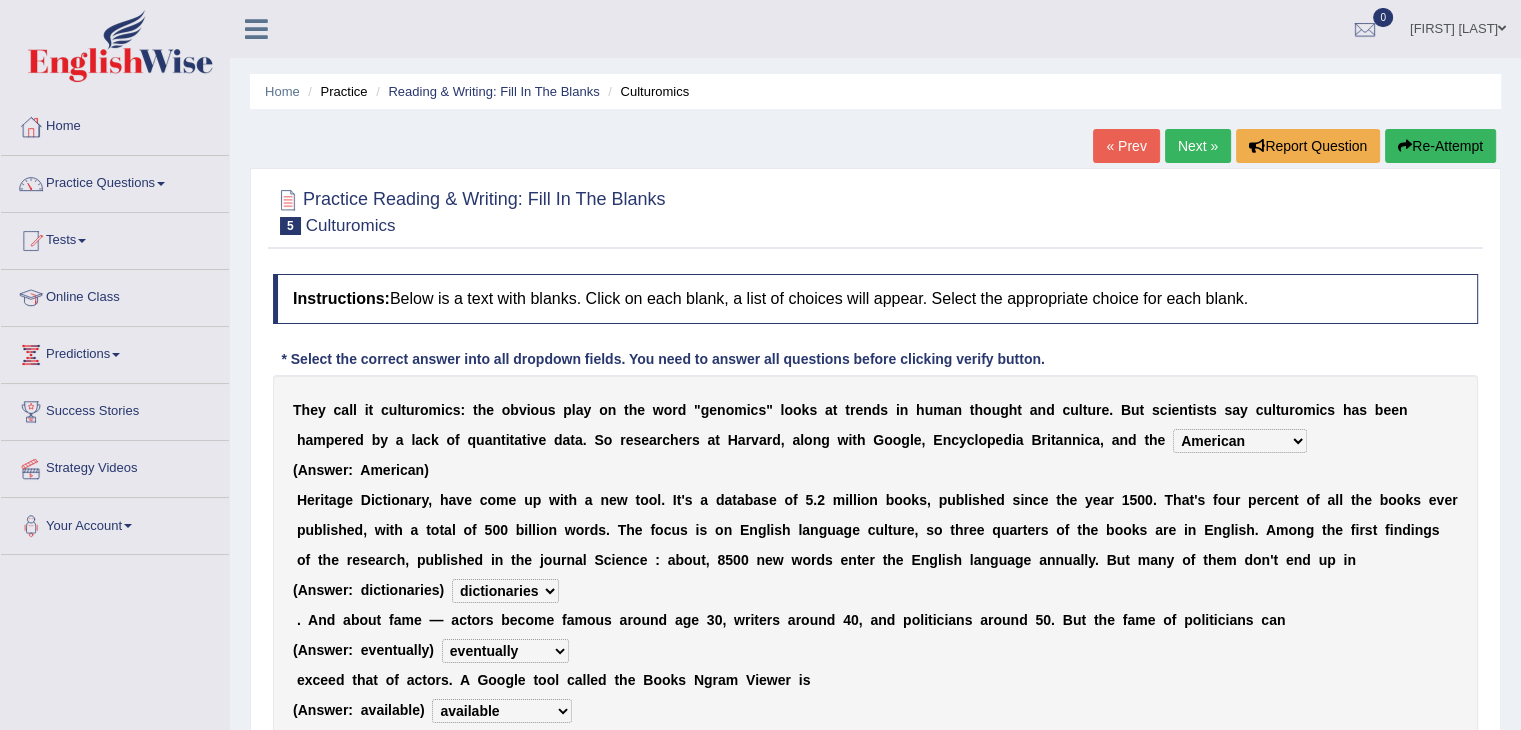 click on "nonoccupational nonbreakable trainable available" at bounding box center (502, 711) 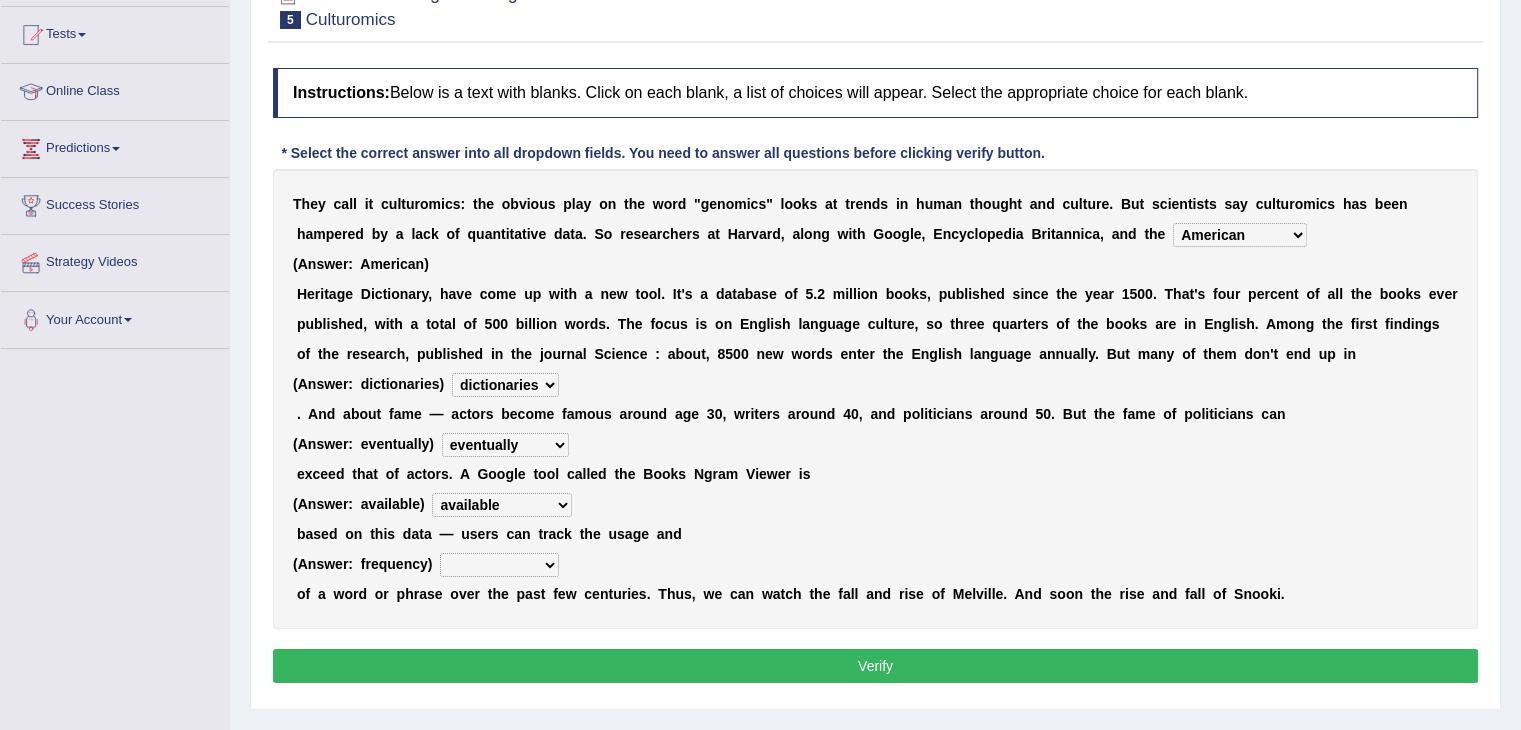scroll, scrollTop: 220, scrollLeft: 0, axis: vertical 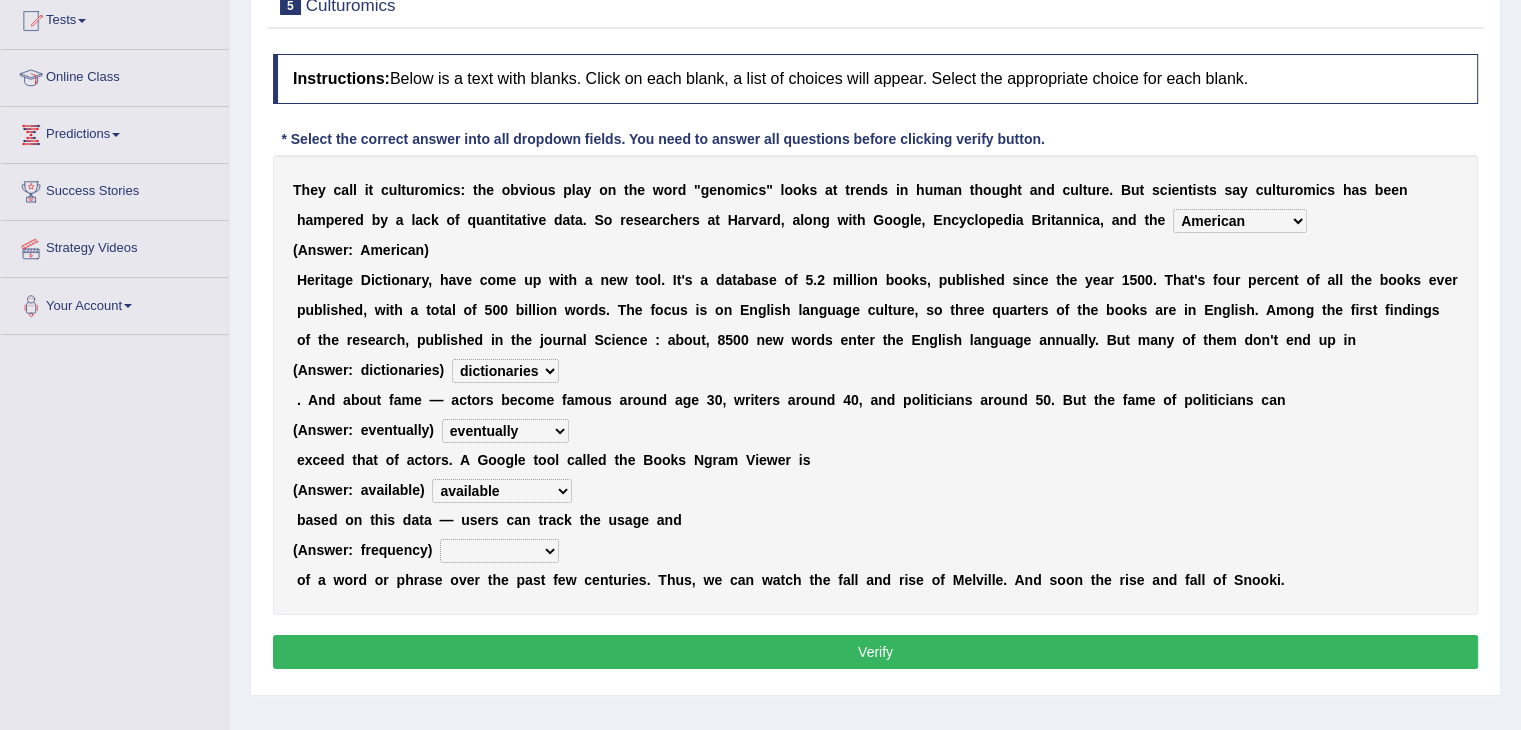 click on "frequency derisory drearily inappreciably" at bounding box center (499, 551) 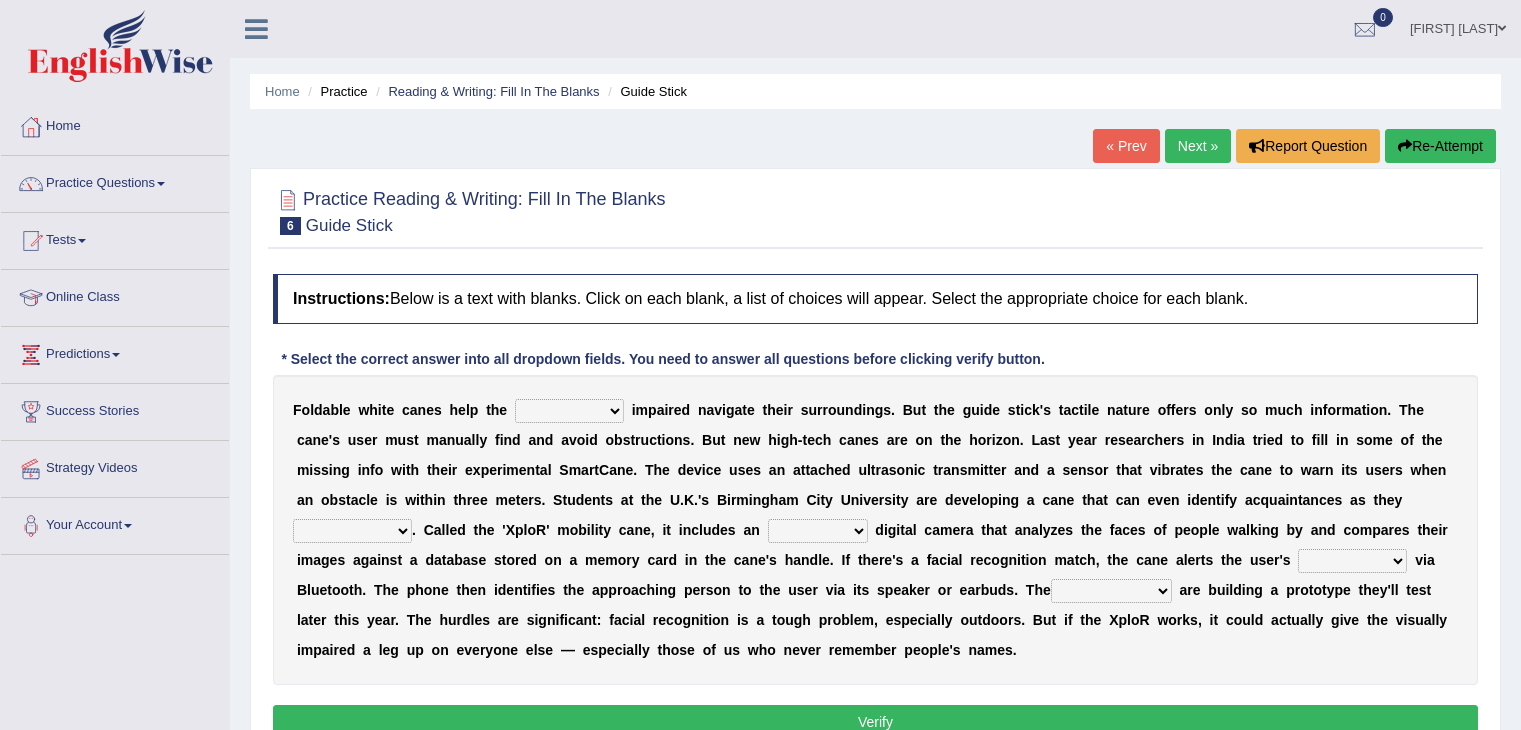 scroll, scrollTop: 0, scrollLeft: 0, axis: both 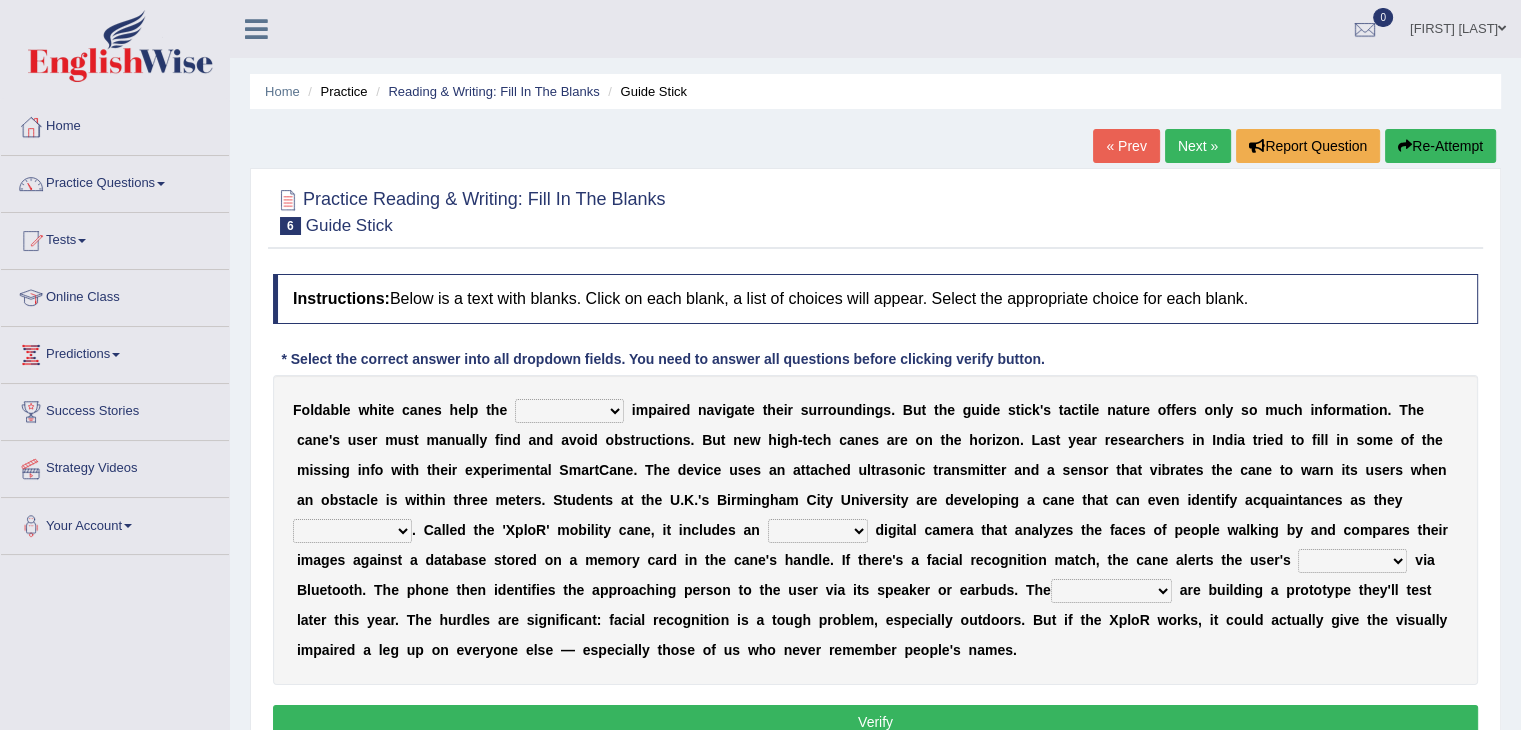 click on "felicity insensitivity visually malleability" at bounding box center [569, 411] 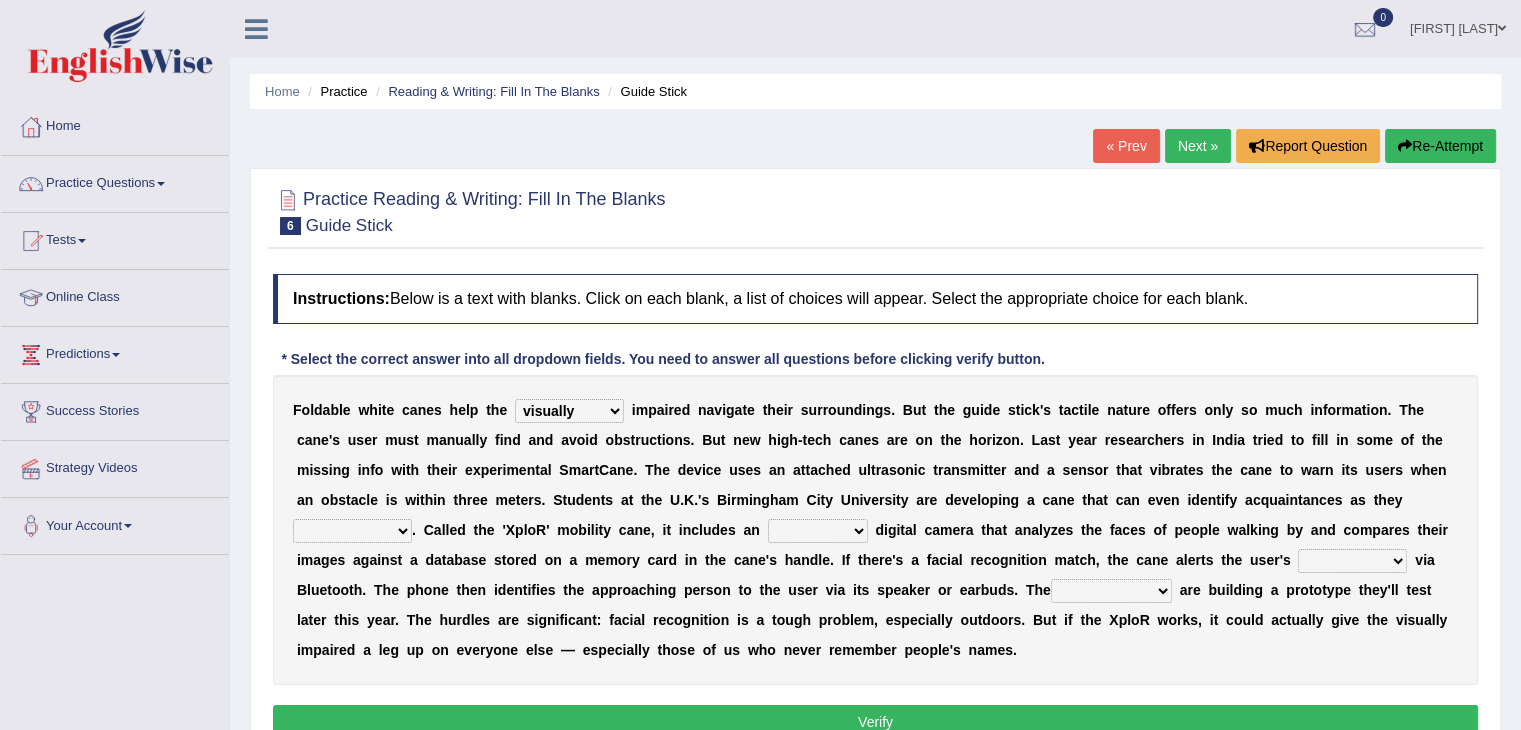 click on "felicity insensitivity visually malleability" at bounding box center (569, 411) 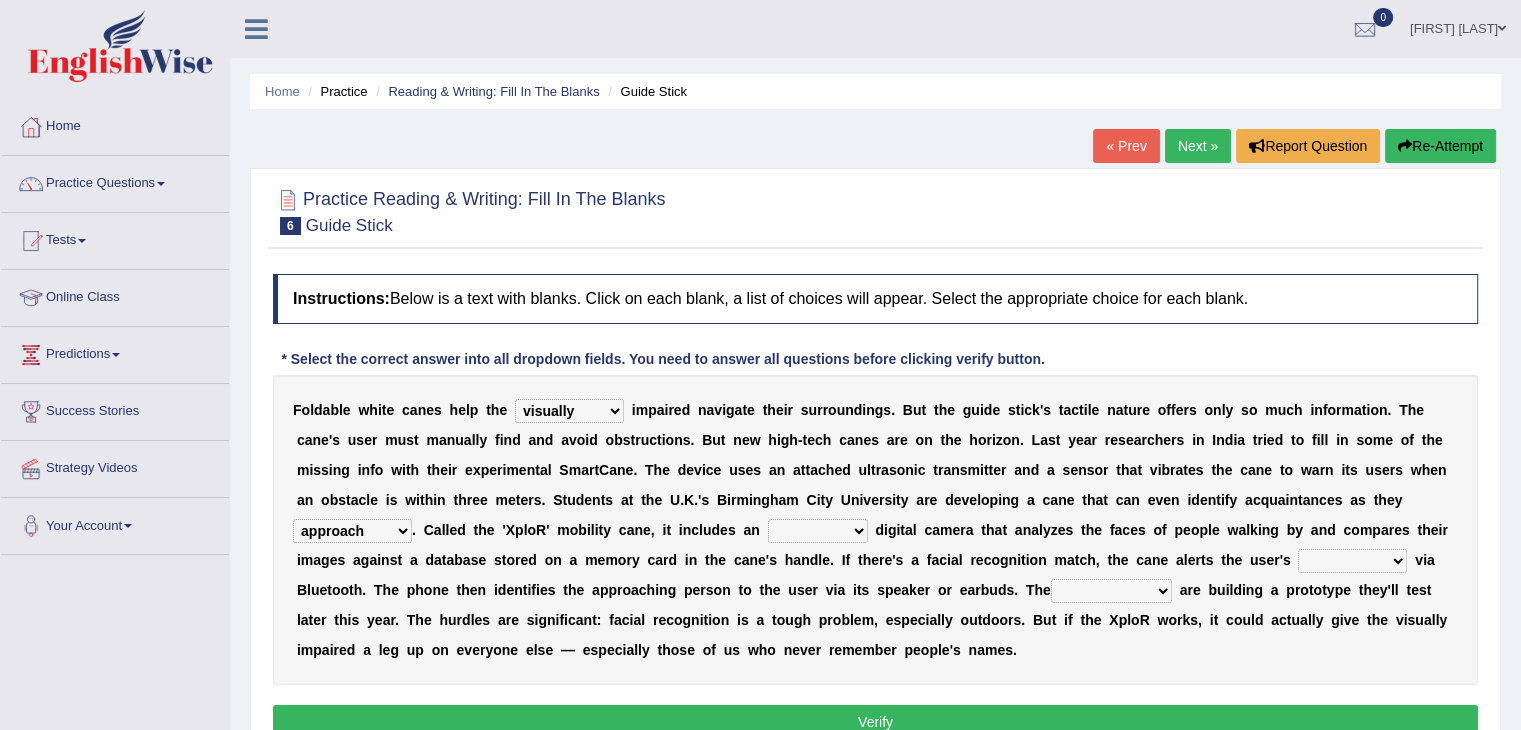 click on "untested embedded deadest skinhead" at bounding box center (818, 531) 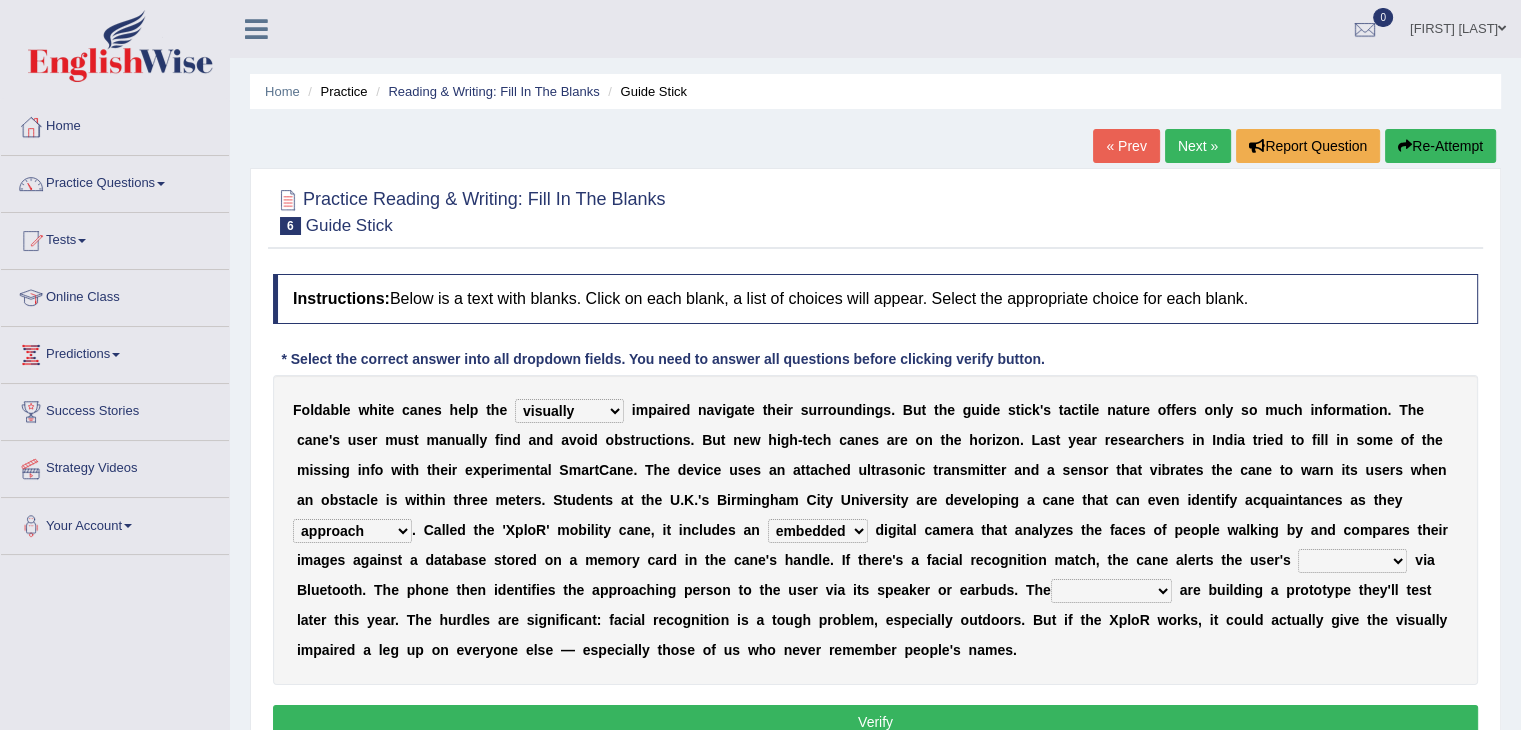 click on "untested embedded deadest skinhead" at bounding box center (818, 531) 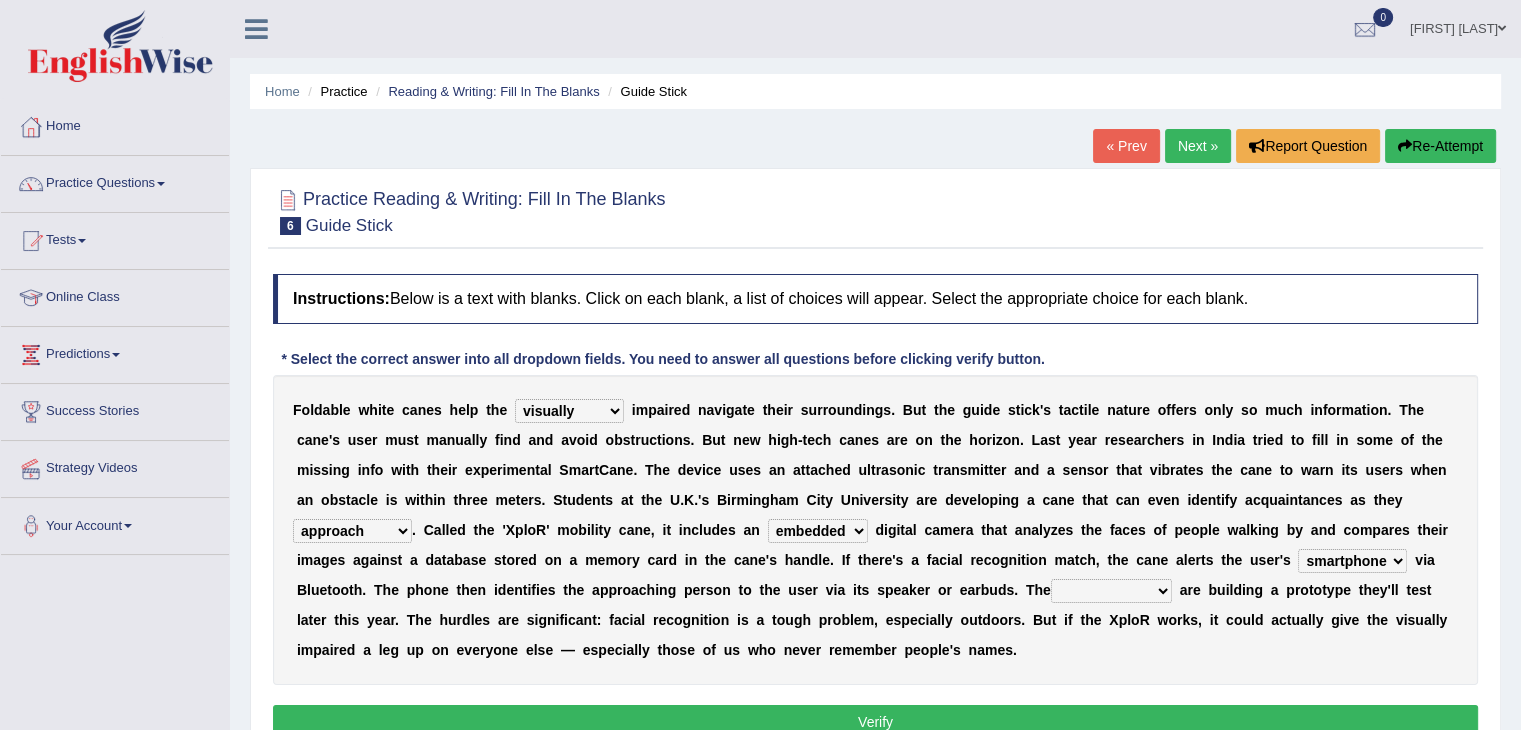 click on "waterborne alone smartphone postpone" at bounding box center [1352, 561] 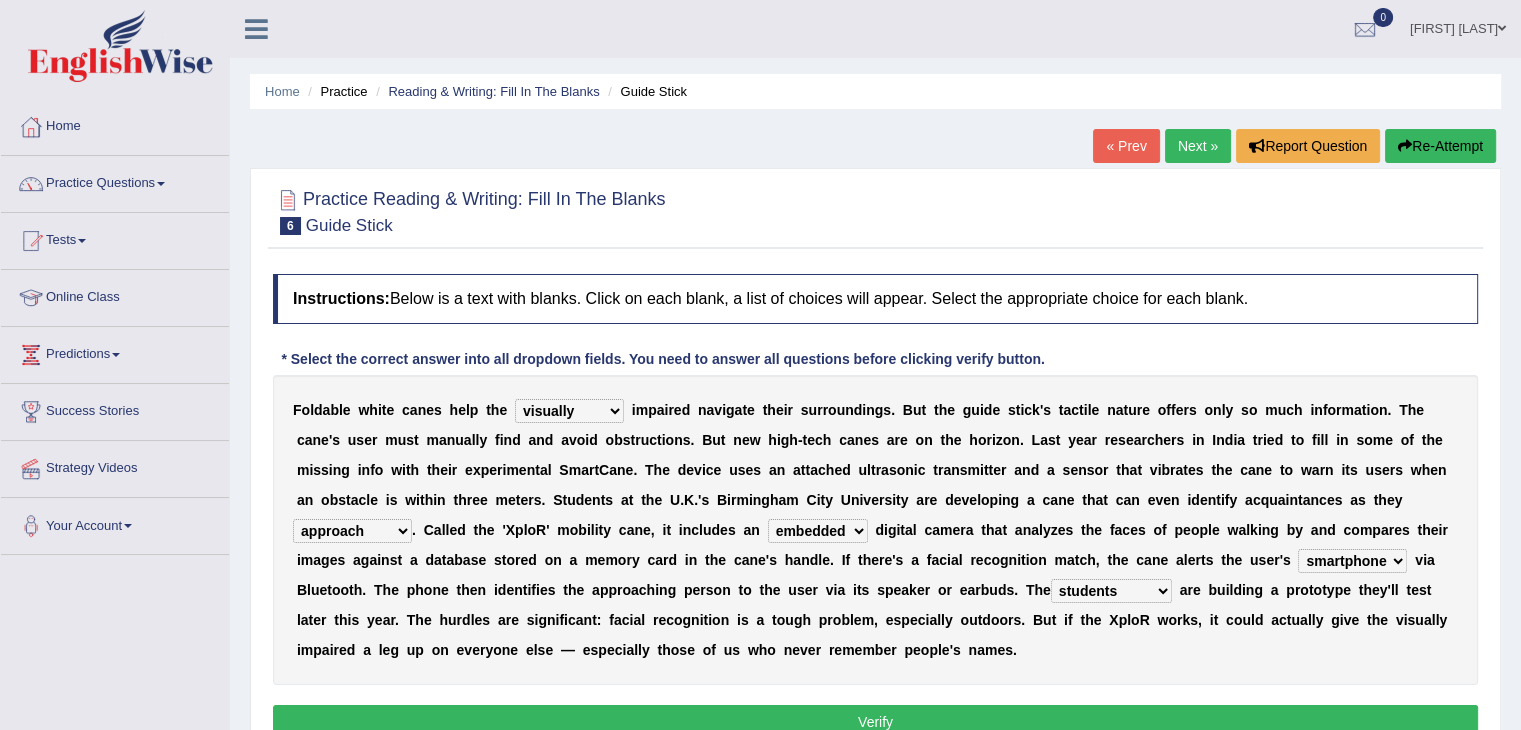 click on "jurisprudence bootless students jukebox" at bounding box center (1111, 591) 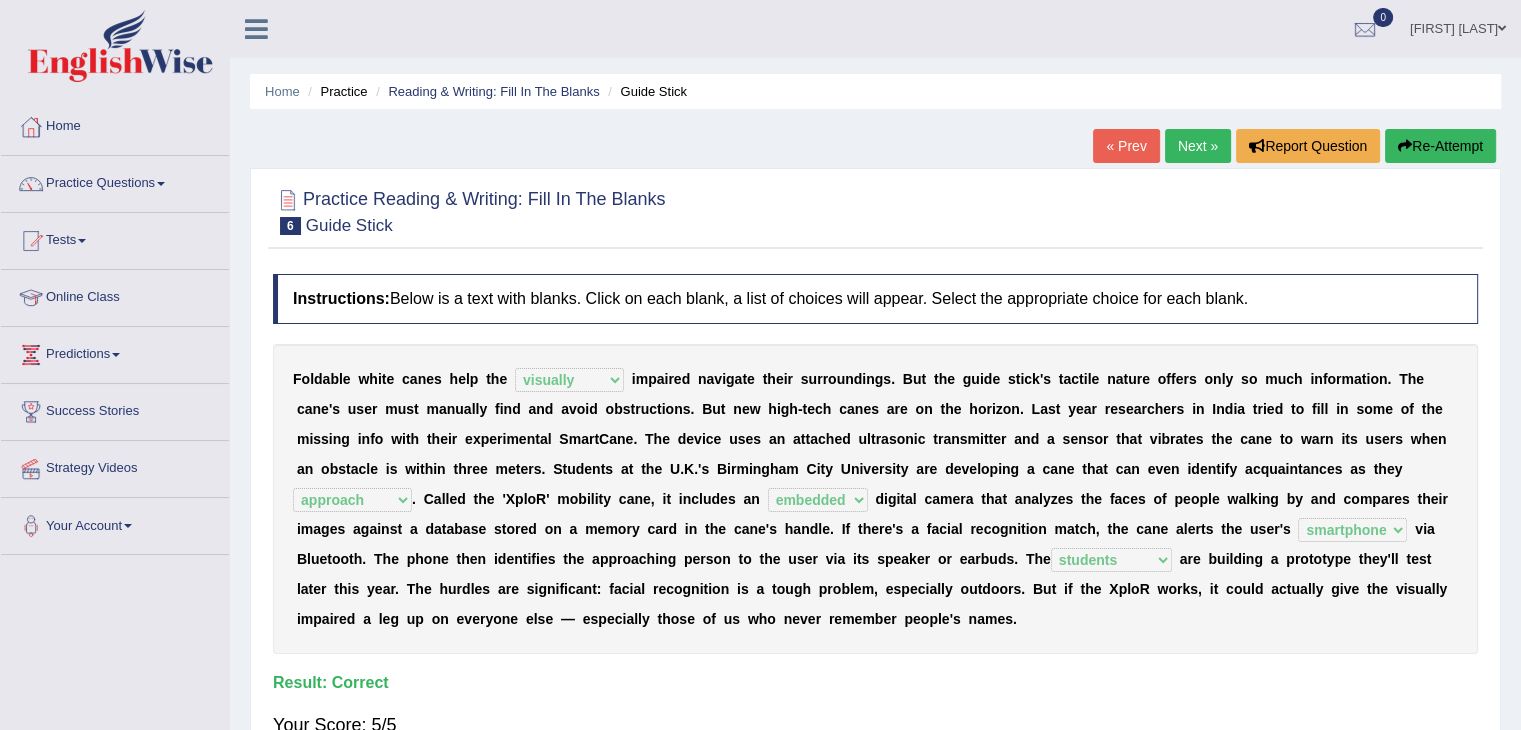 click on "Next »" at bounding box center (1198, 146) 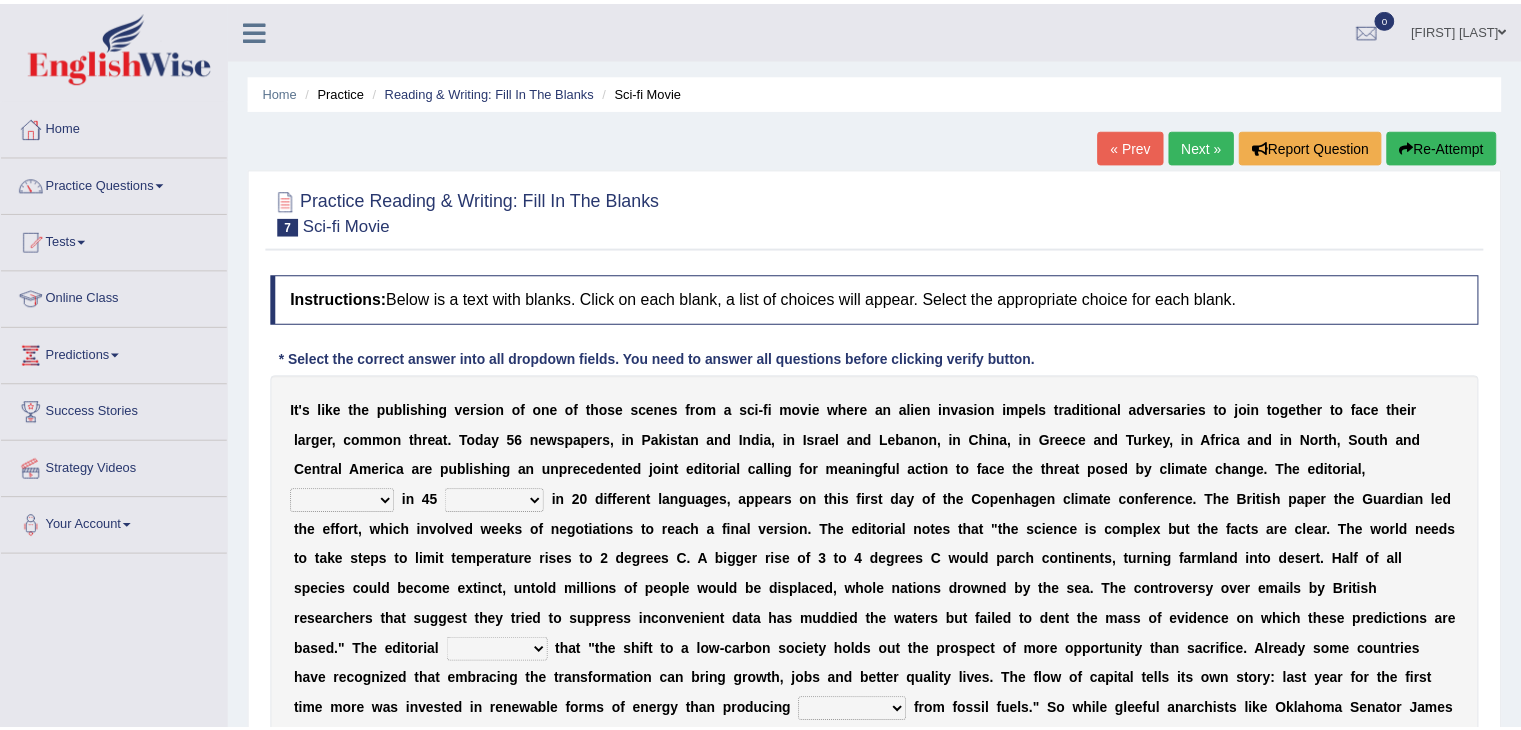 scroll, scrollTop: 0, scrollLeft: 0, axis: both 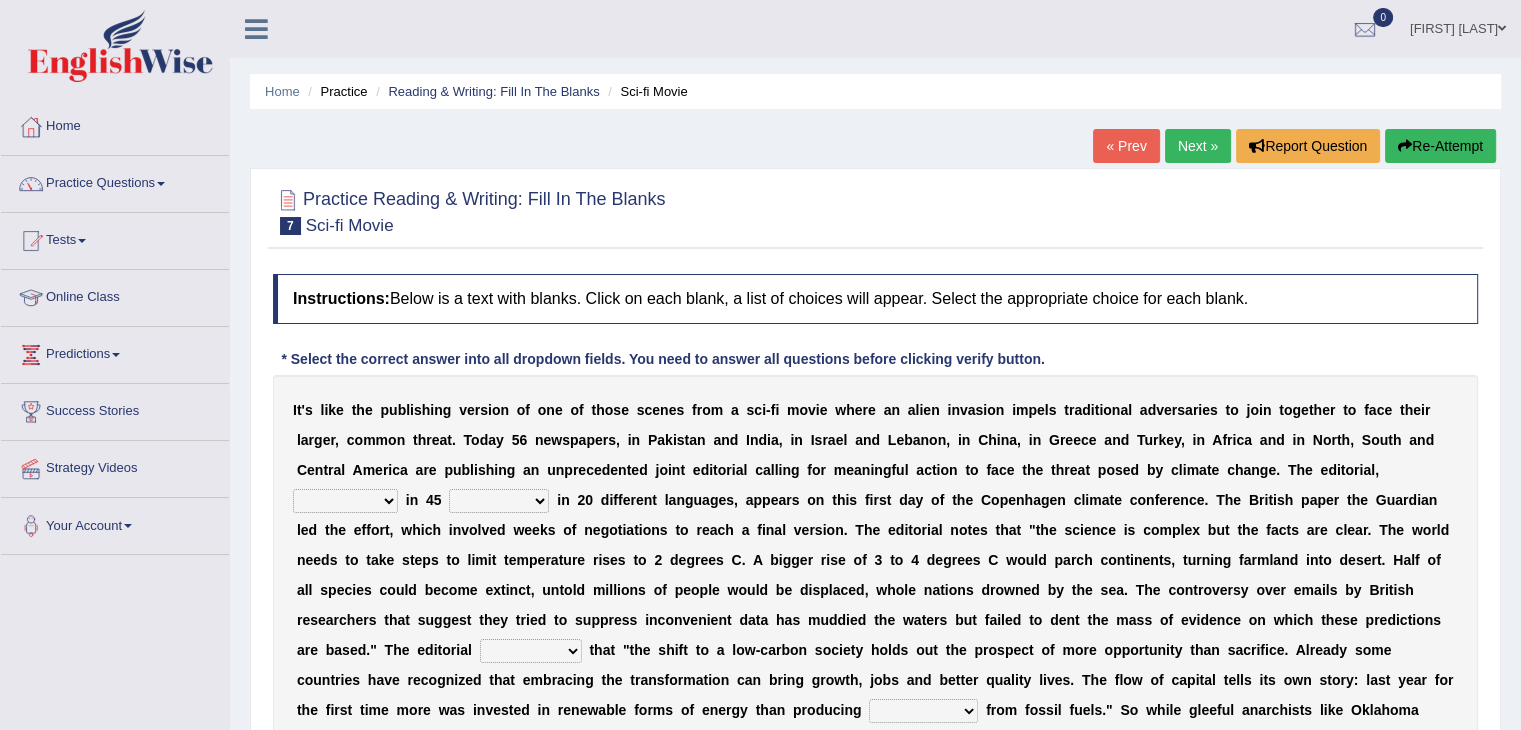 click on "published publicized burnished transmitted" at bounding box center [345, 501] 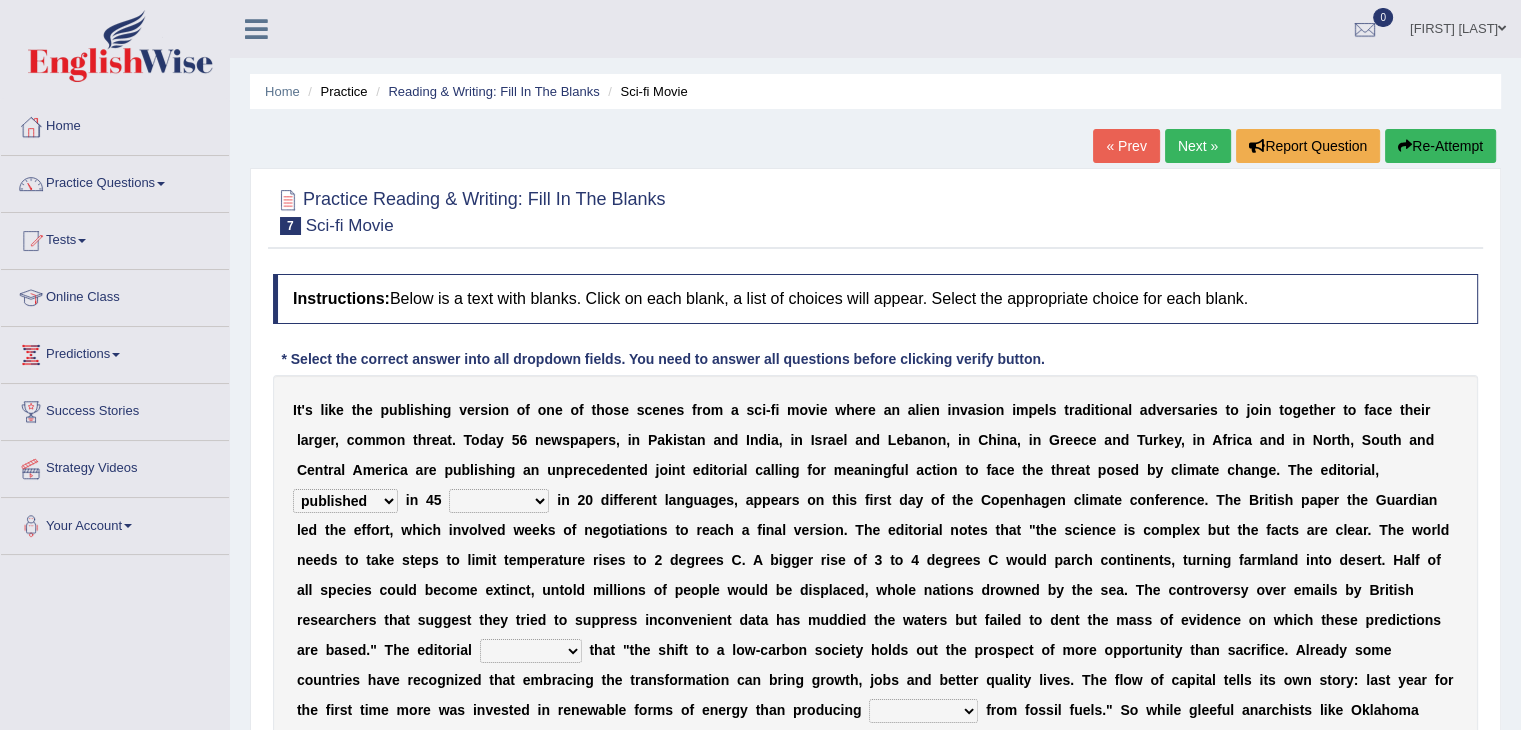 click on "published publicized burnished transmitted" at bounding box center (345, 501) 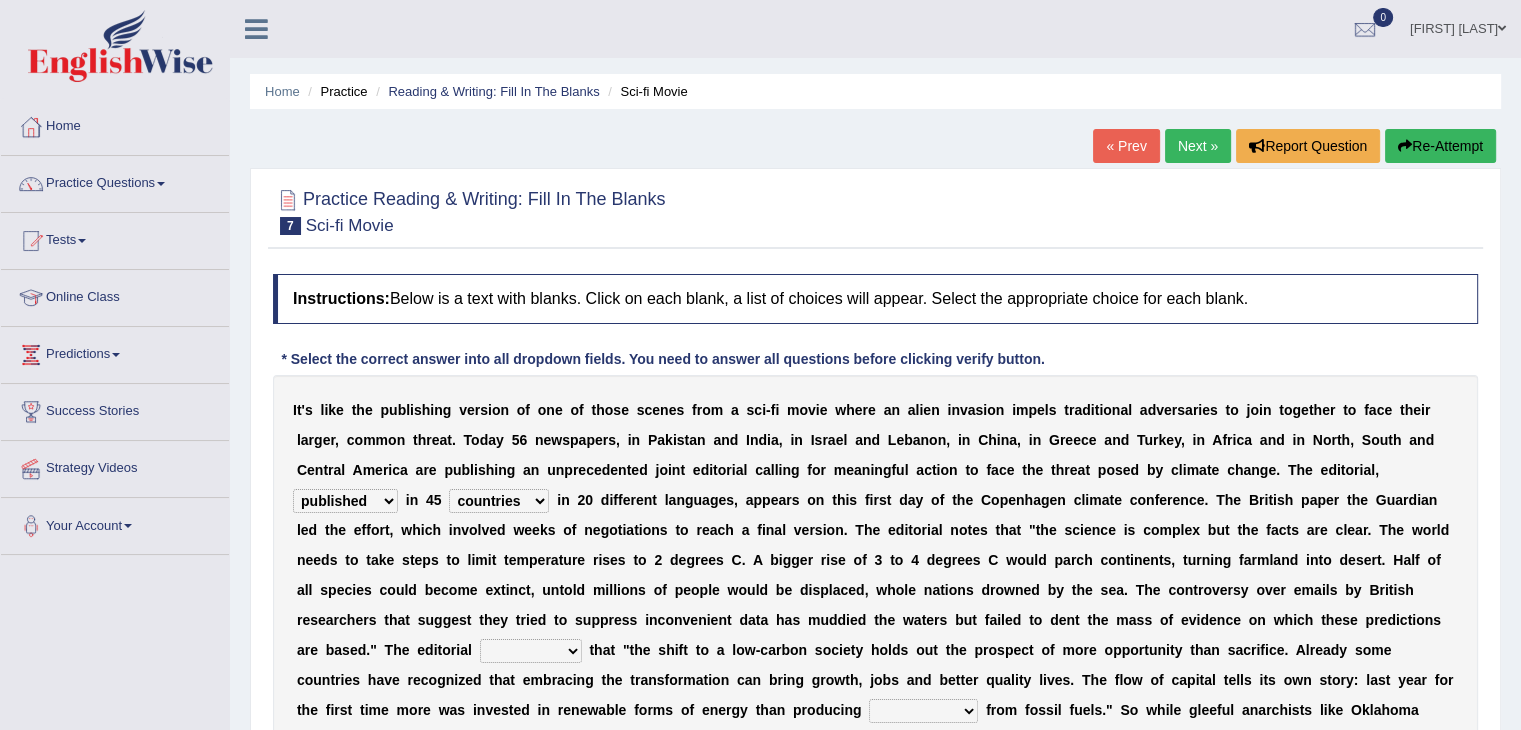 click on "clans countries continents terraces" at bounding box center (499, 501) 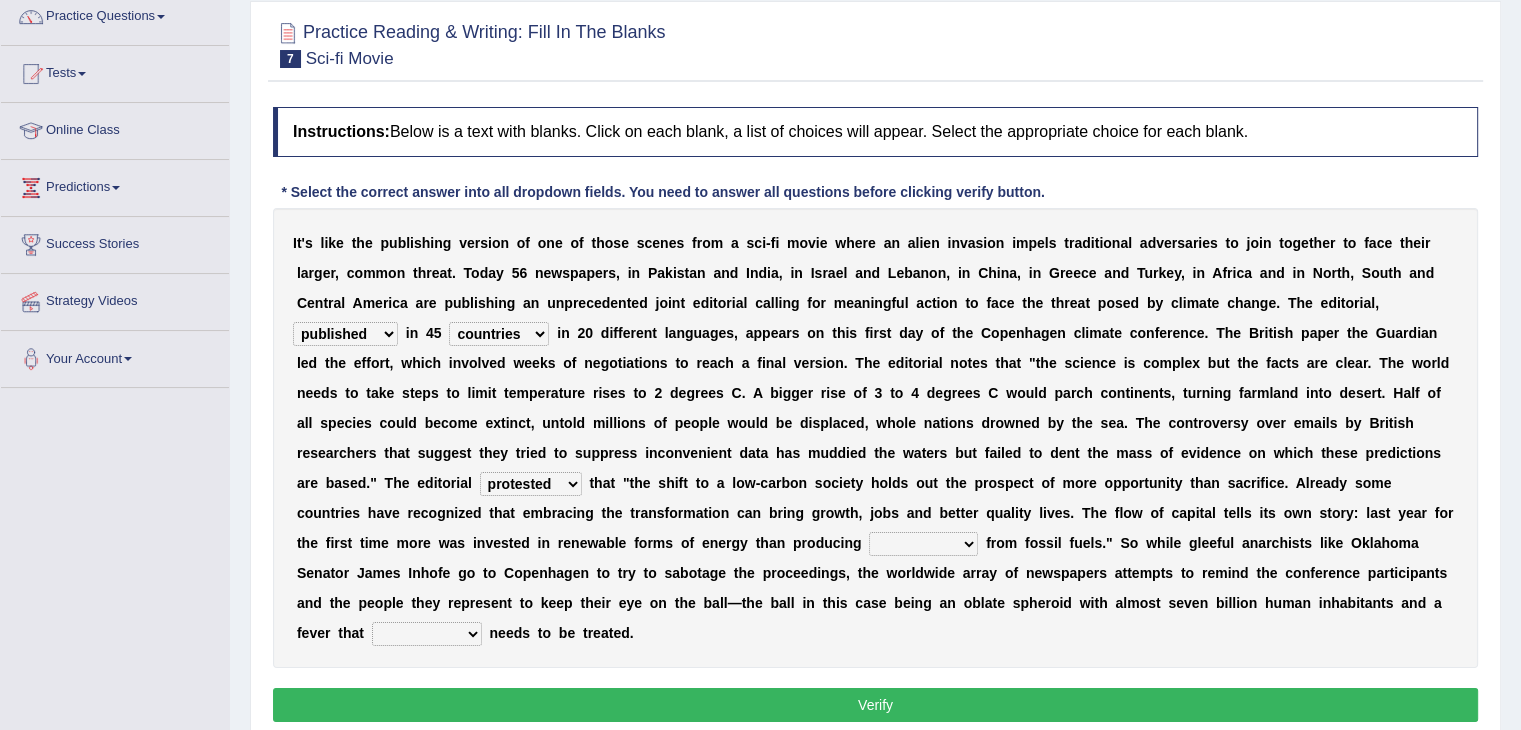 scroll, scrollTop: 168, scrollLeft: 0, axis: vertical 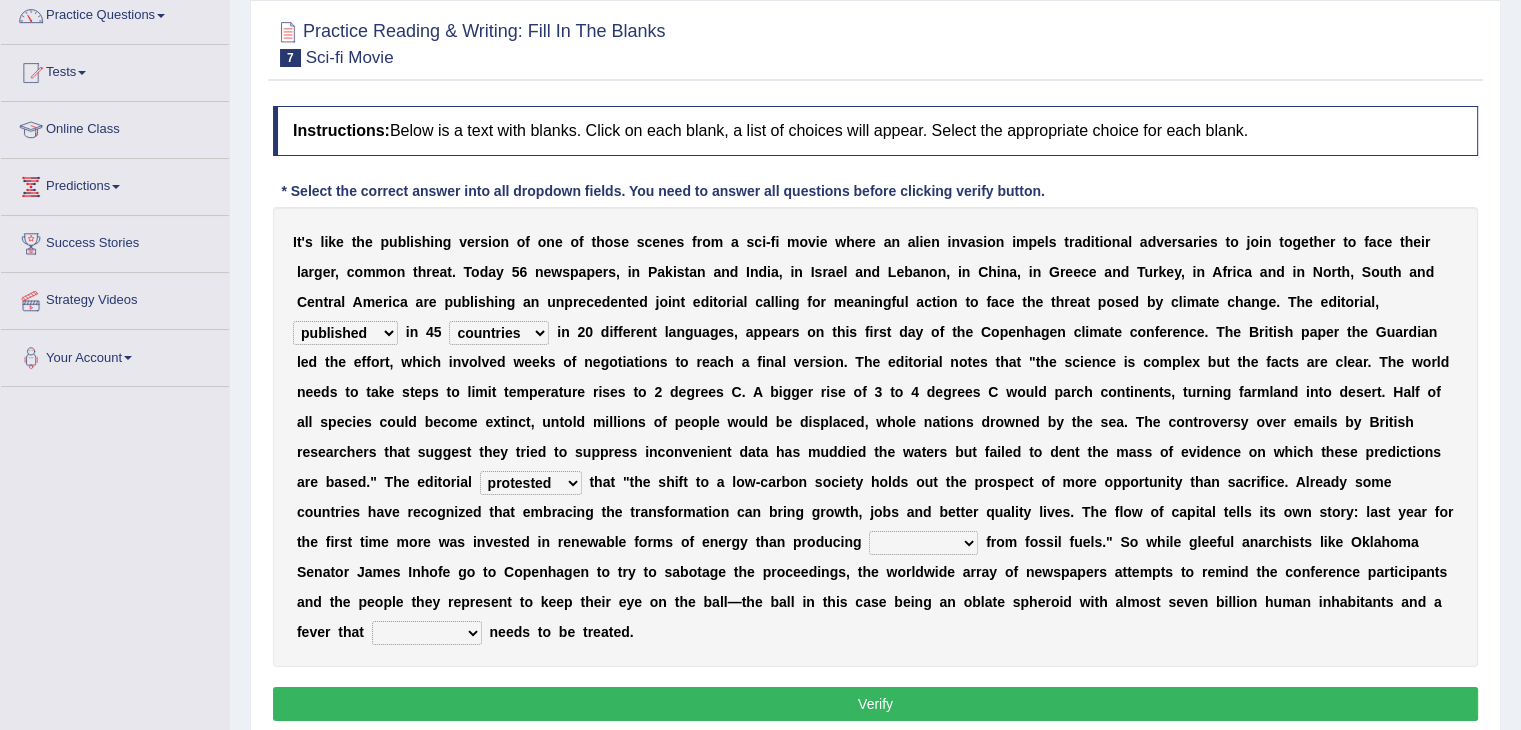 click on "electricity indivisibility negativity significance" at bounding box center (923, 543) 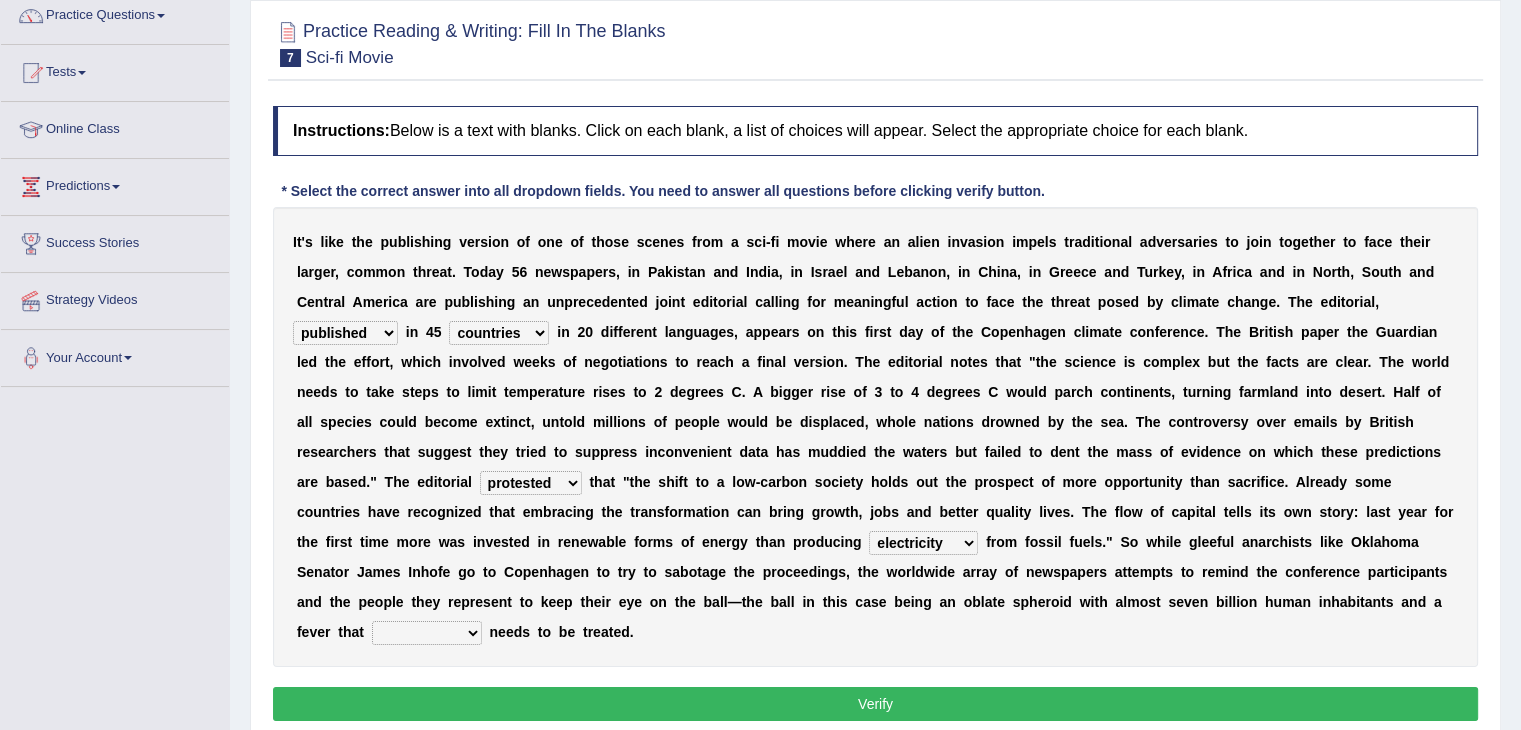 click on "electricity indivisibility negativity significance" at bounding box center [923, 543] 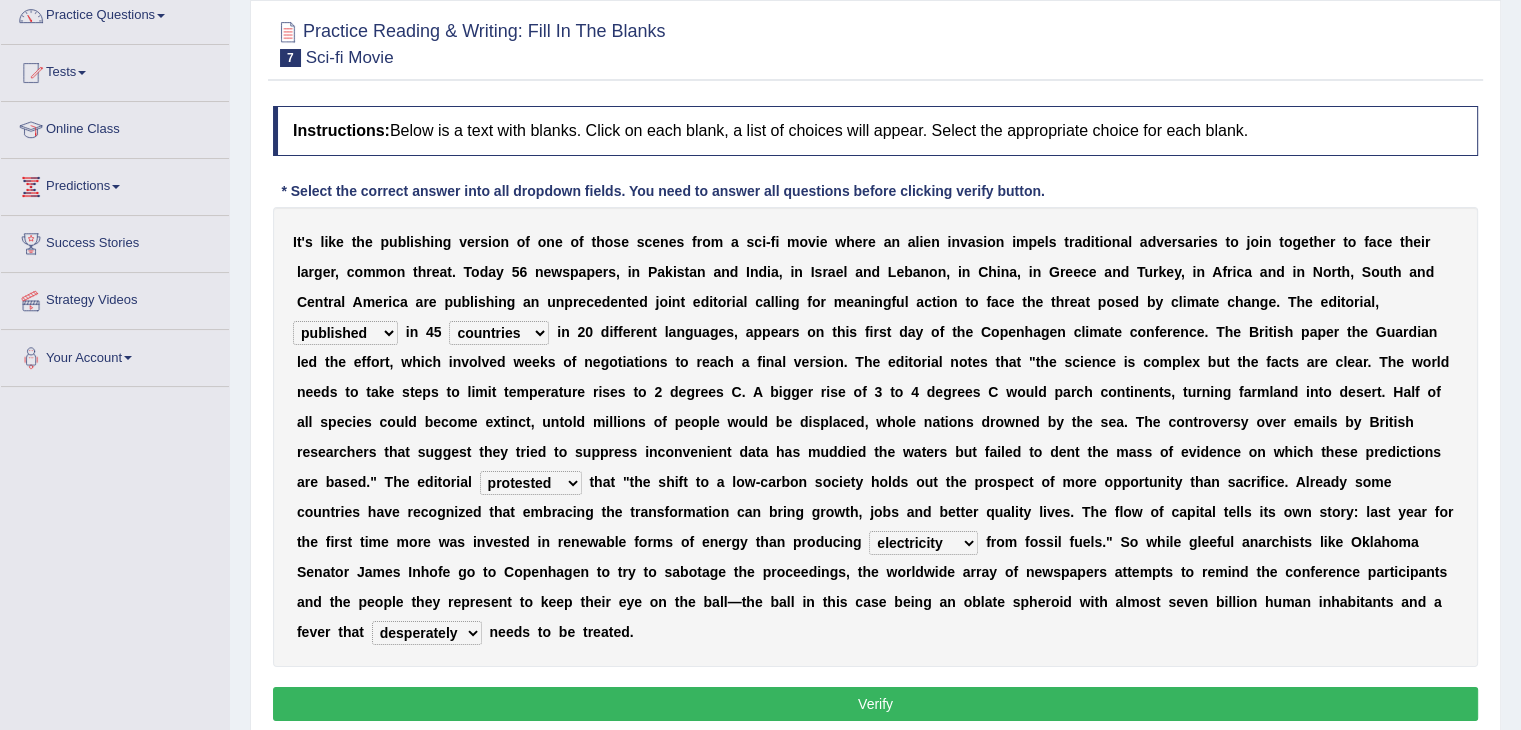 click on "solicitously desperately ephemerally peripherally" at bounding box center [427, 633] 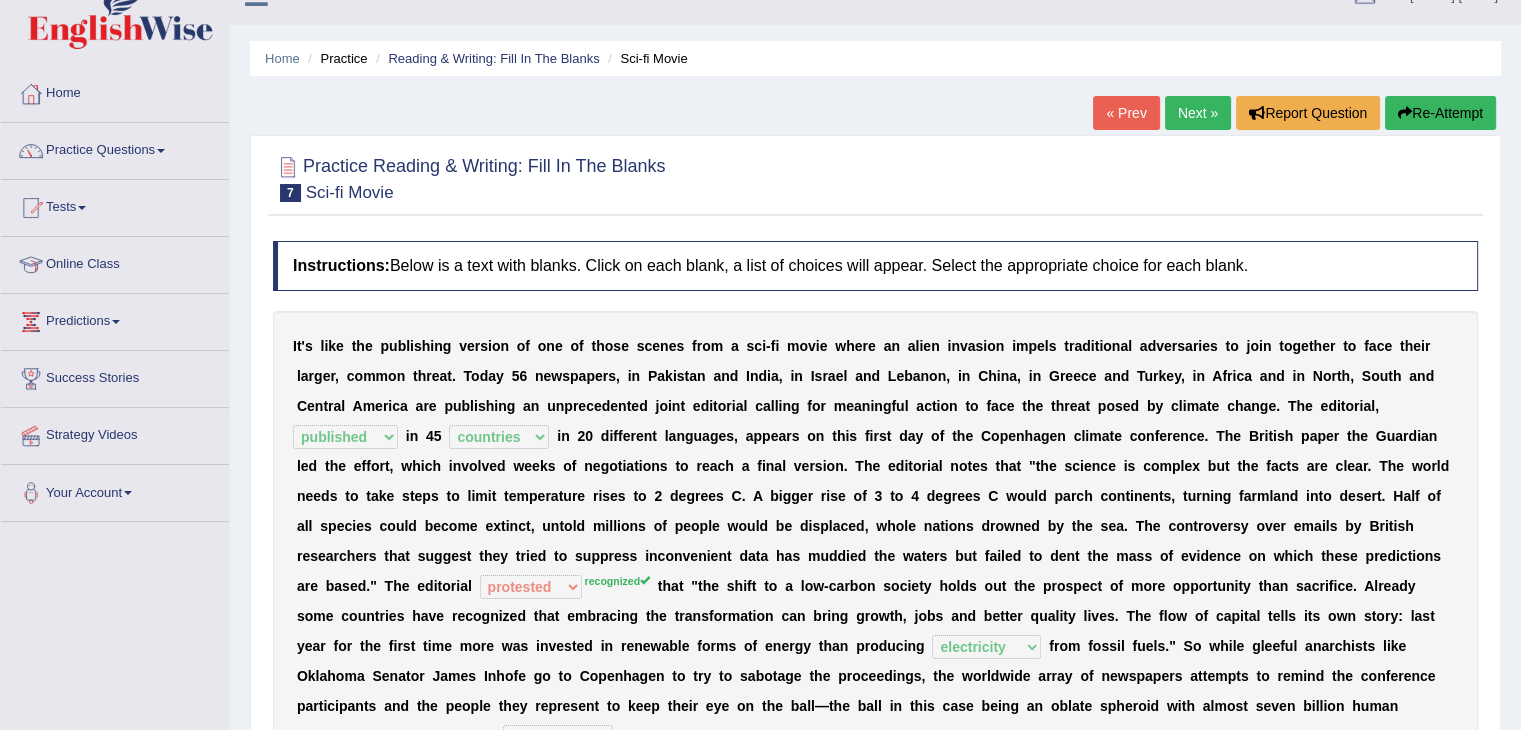 scroll, scrollTop: 32, scrollLeft: 0, axis: vertical 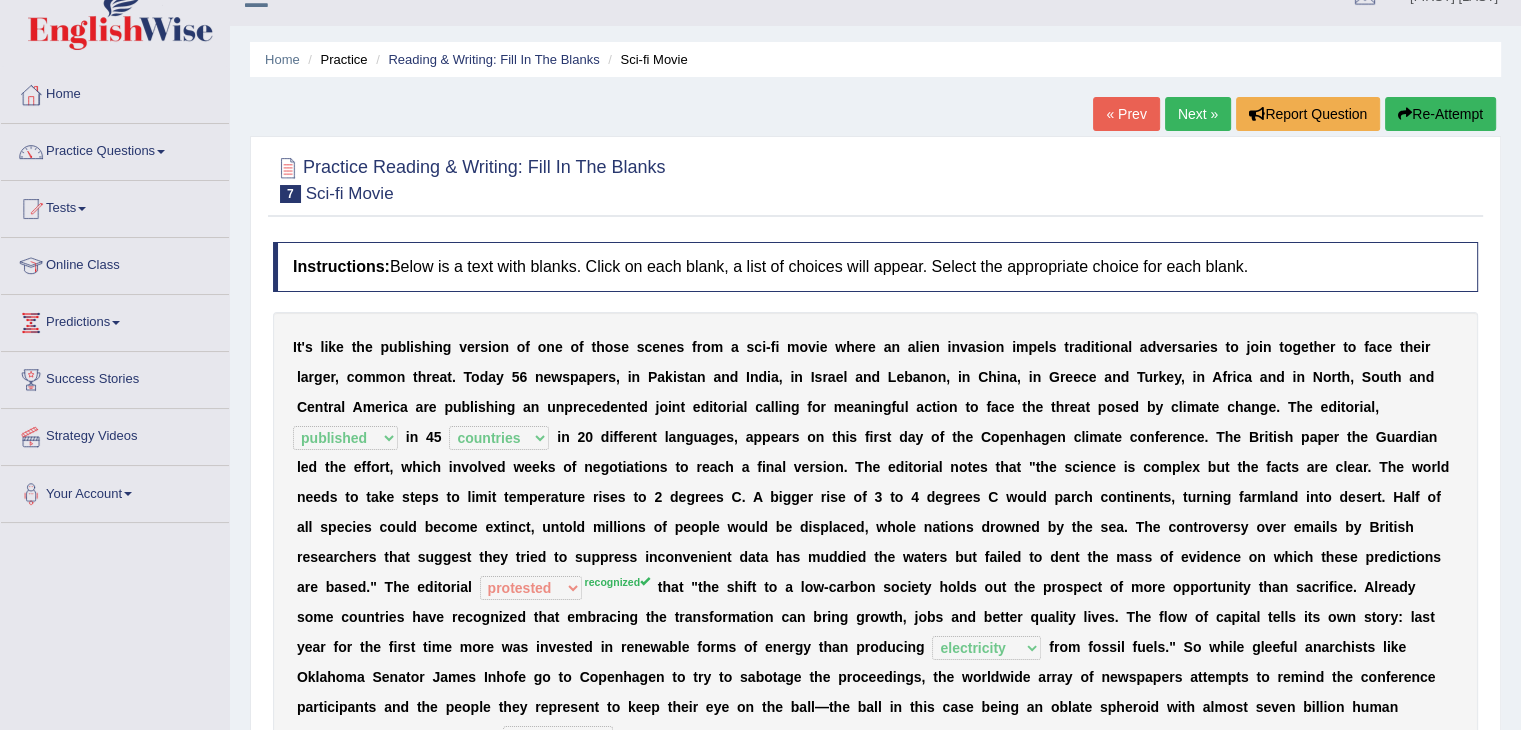 drag, startPoint x: 1268, startPoint y: 268, endPoint x: 636, endPoint y: 305, distance: 633.08215 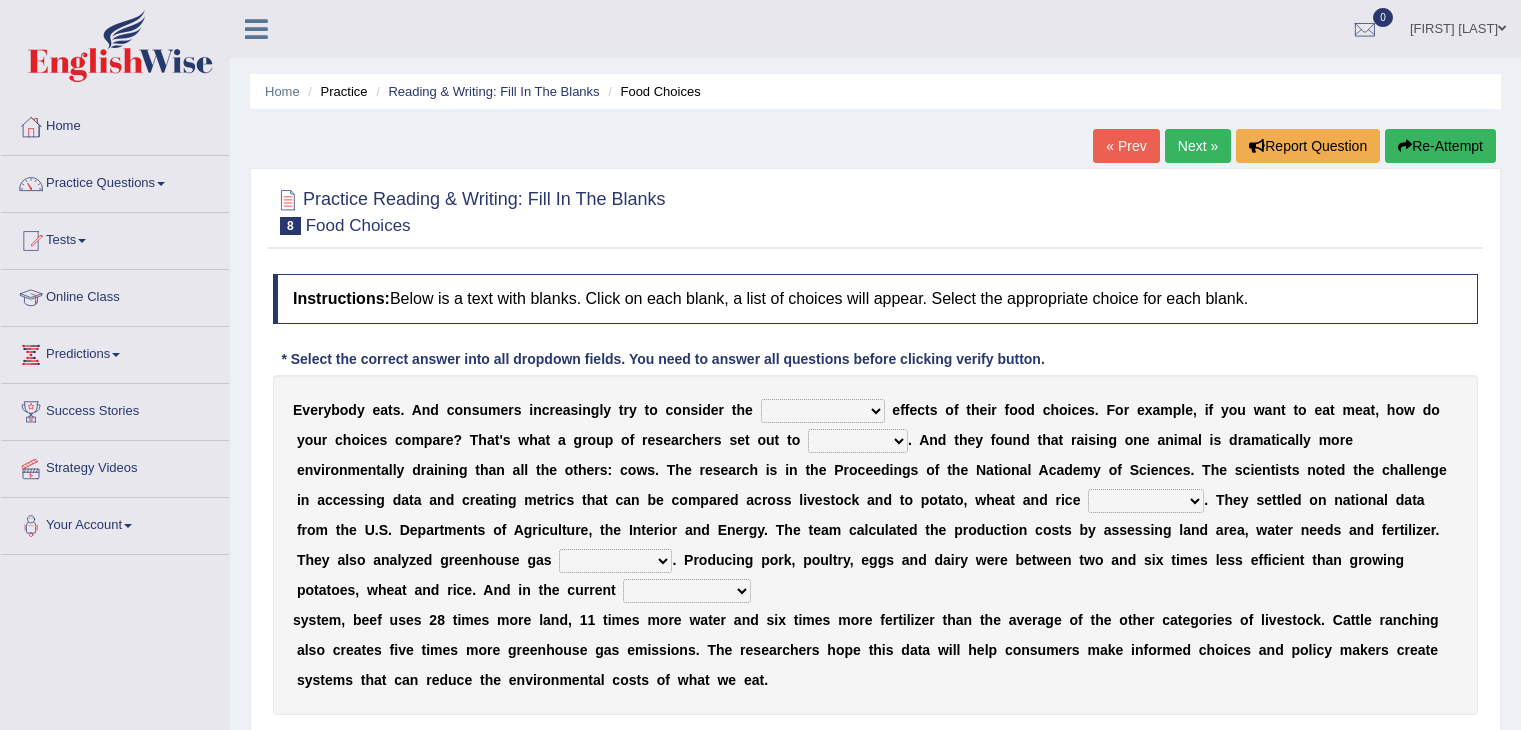 scroll, scrollTop: 0, scrollLeft: 0, axis: both 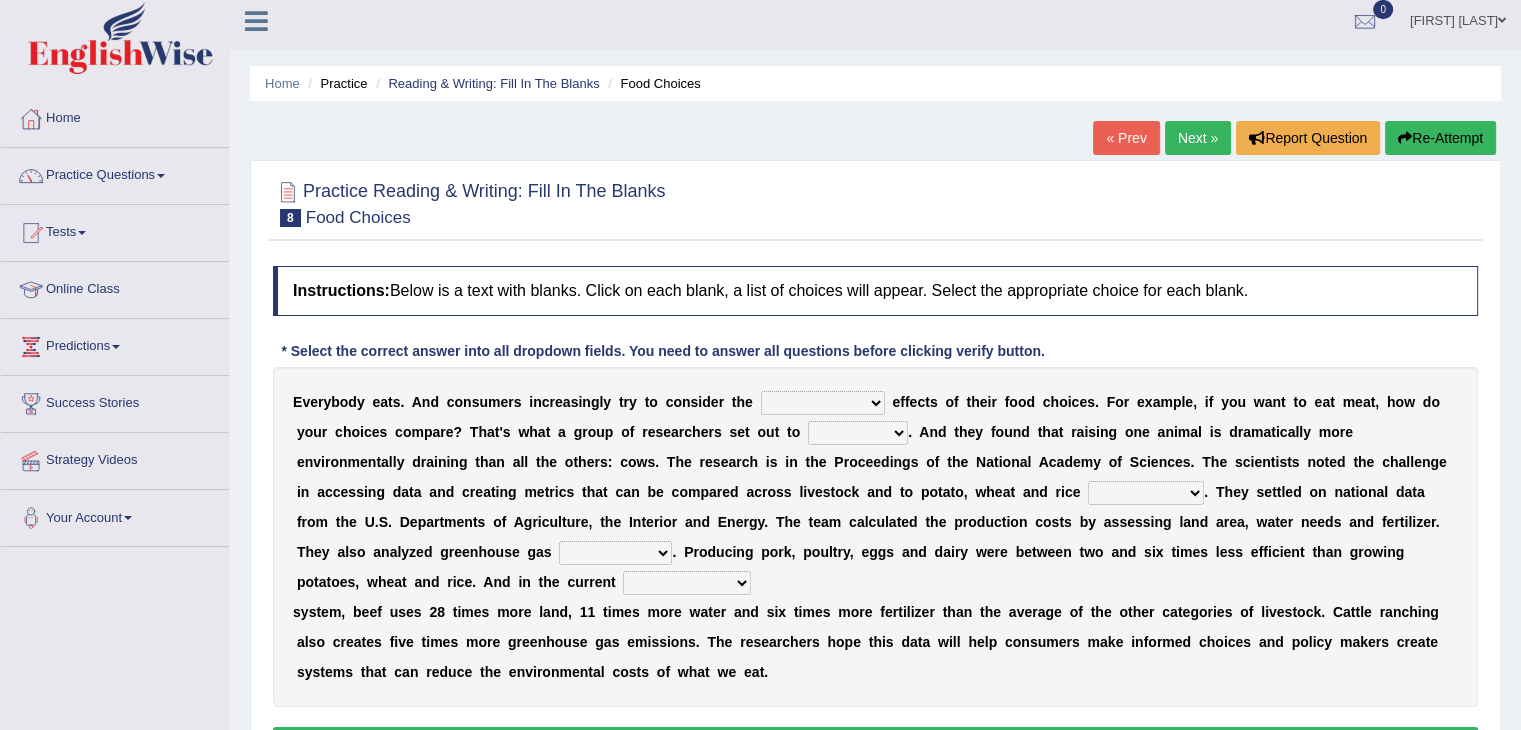 click on "spiritual economic environmental material" at bounding box center (823, 403) 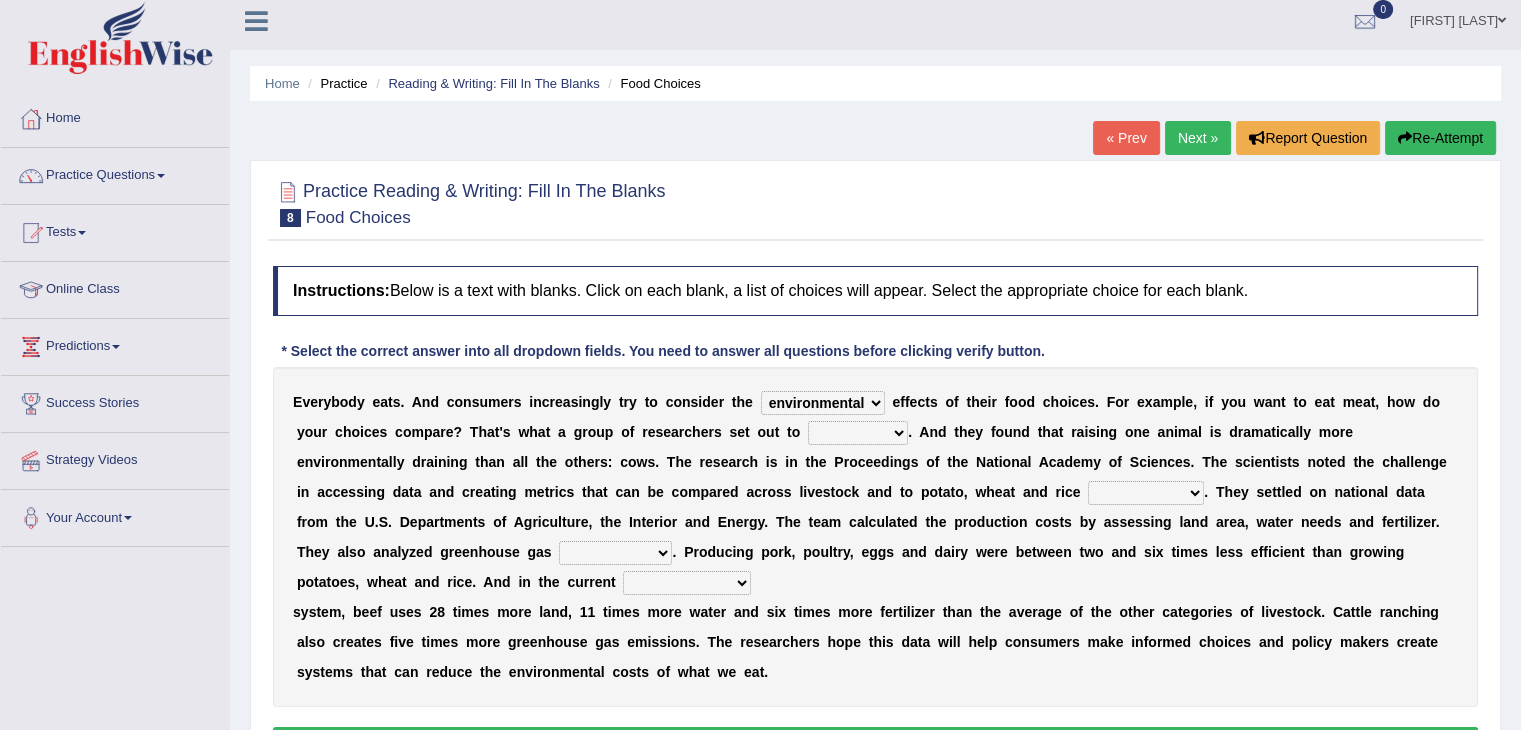click on "spiritual economic environmental material" at bounding box center [823, 403] 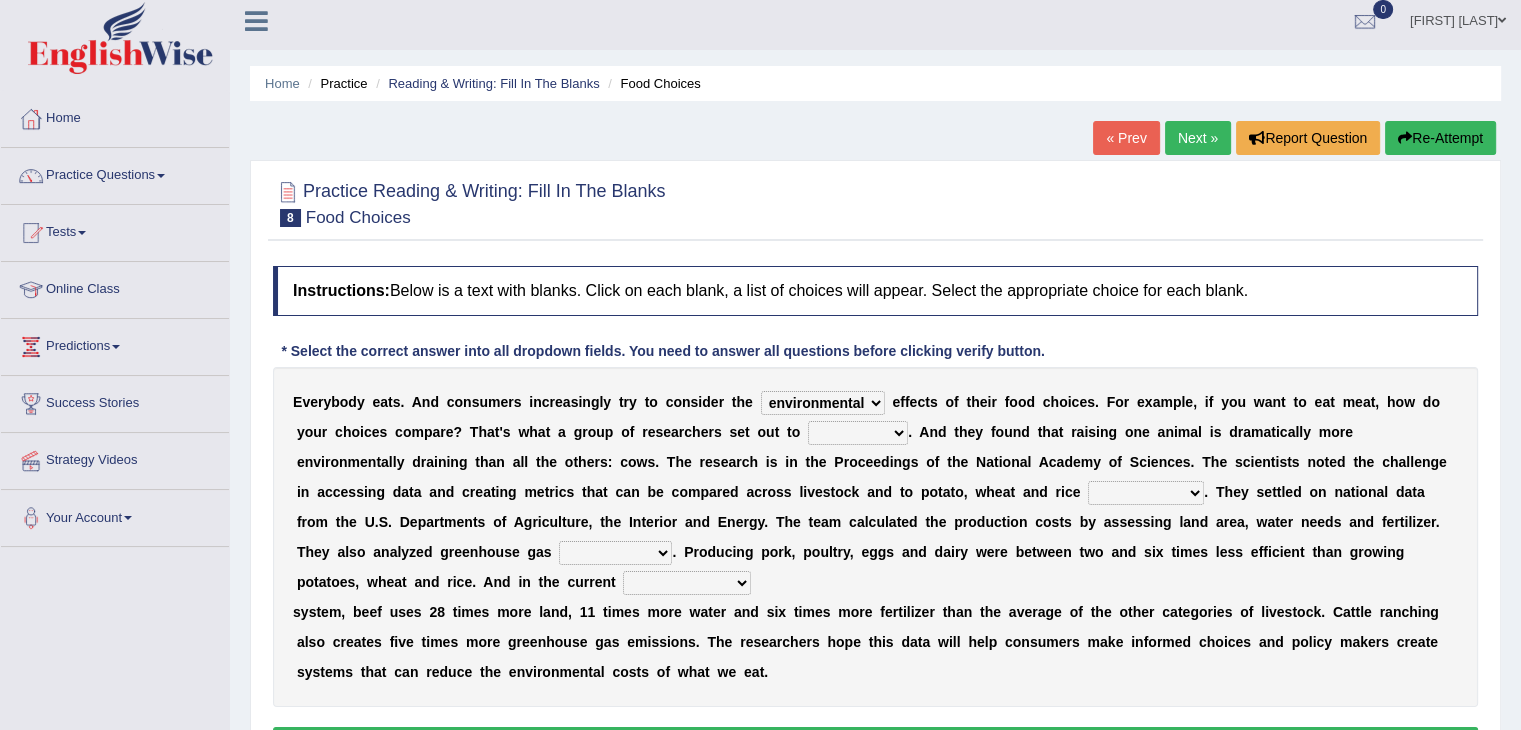 click on "exemplify squander discover purchase" at bounding box center (858, 433) 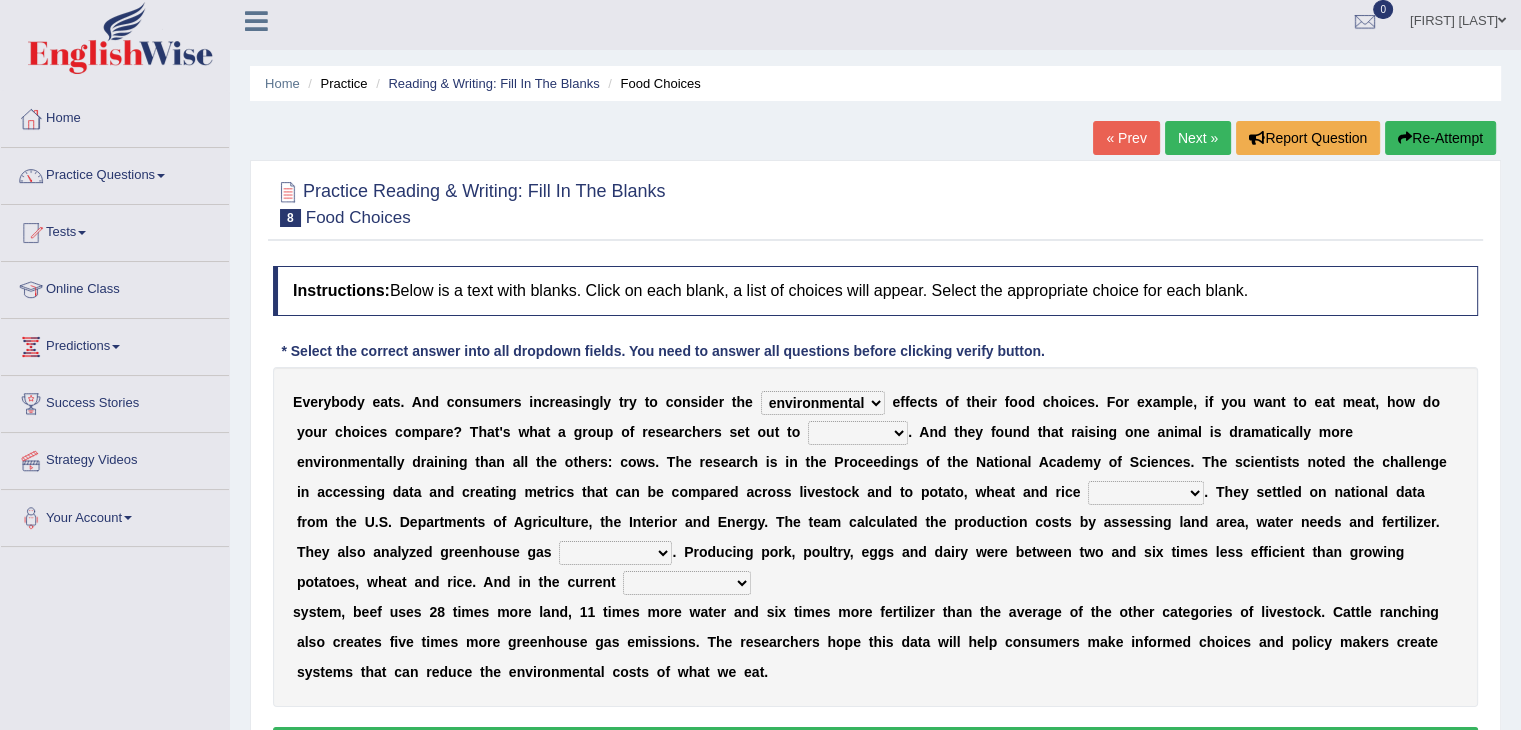 select on "discover" 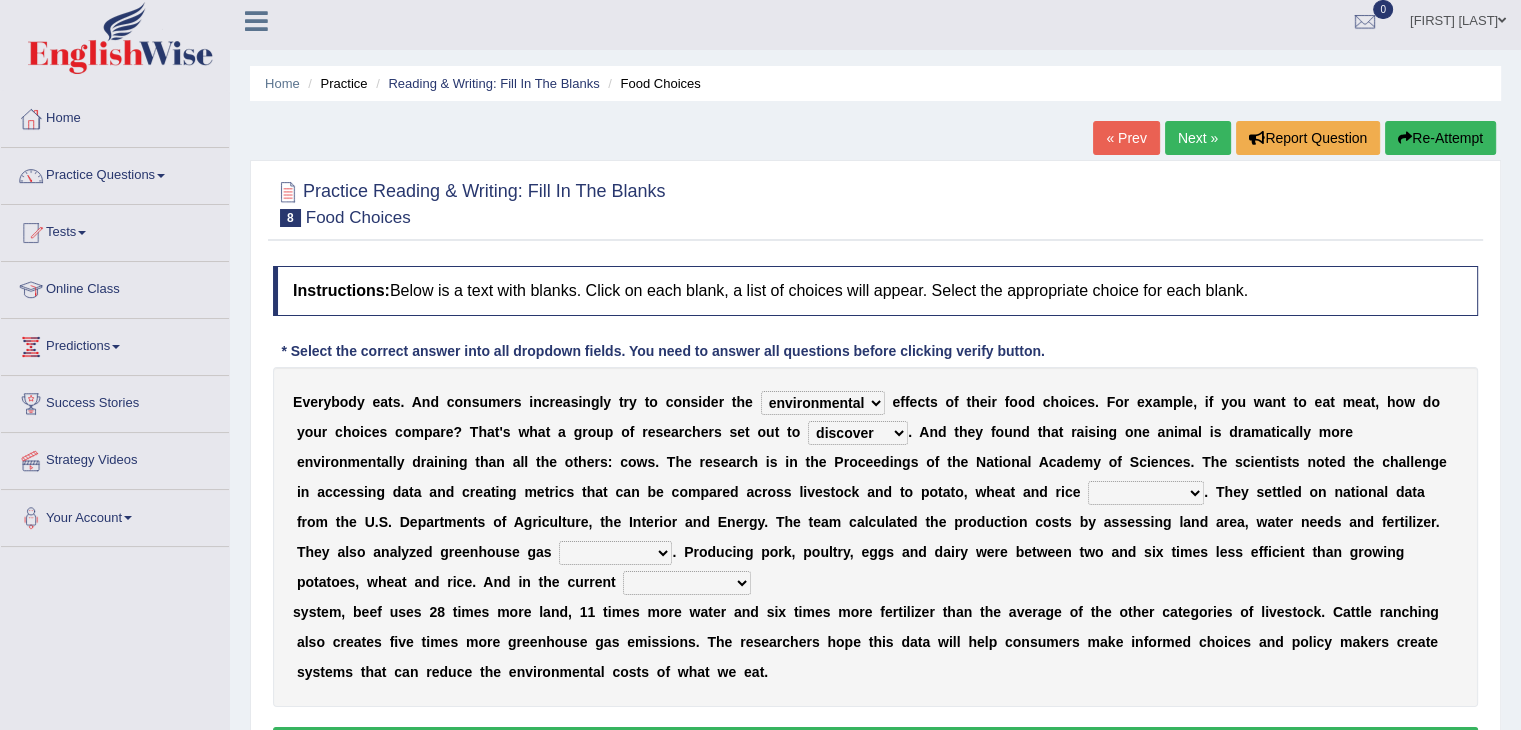 click on "m" at bounding box center (835, 522) 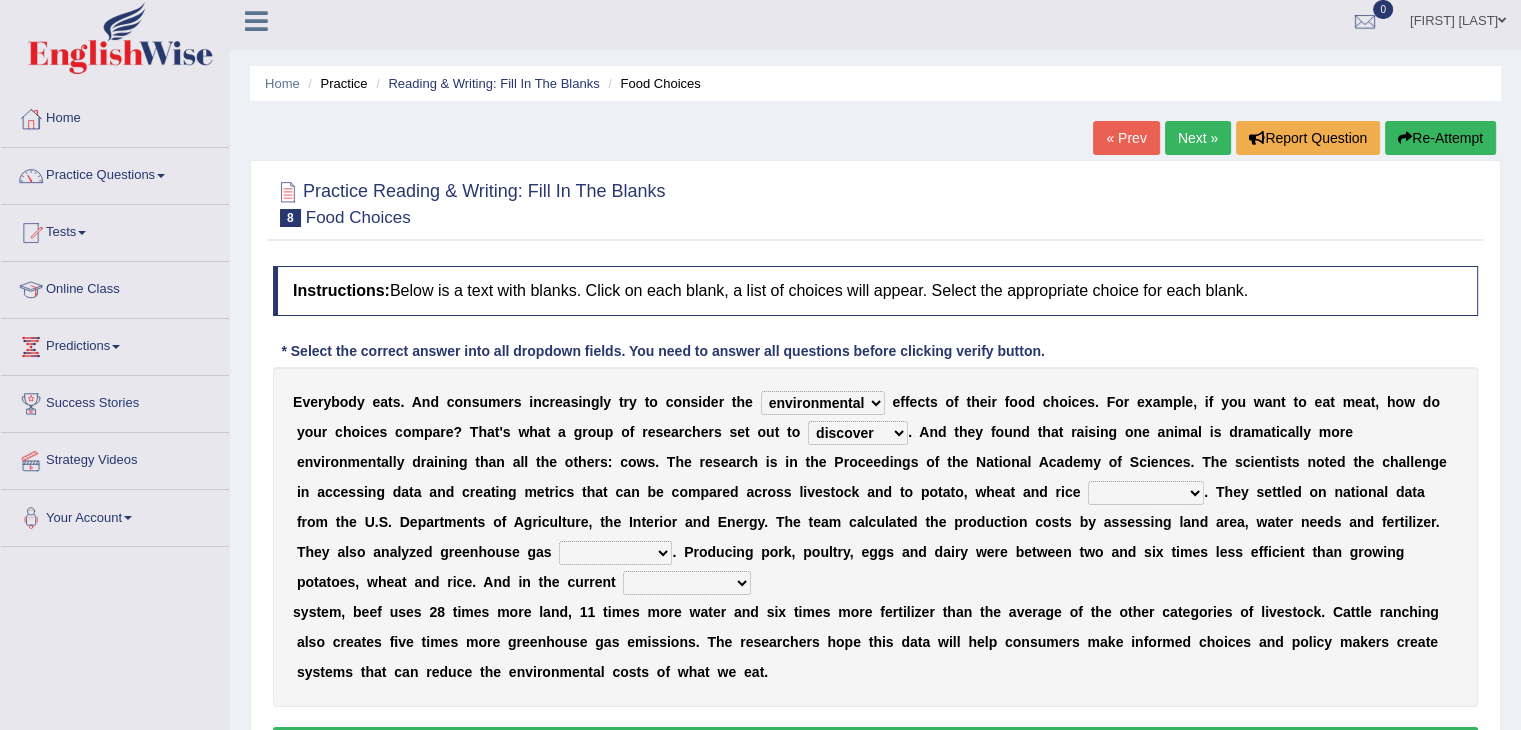 click on "production corruption consumption inventory" at bounding box center [1146, 493] 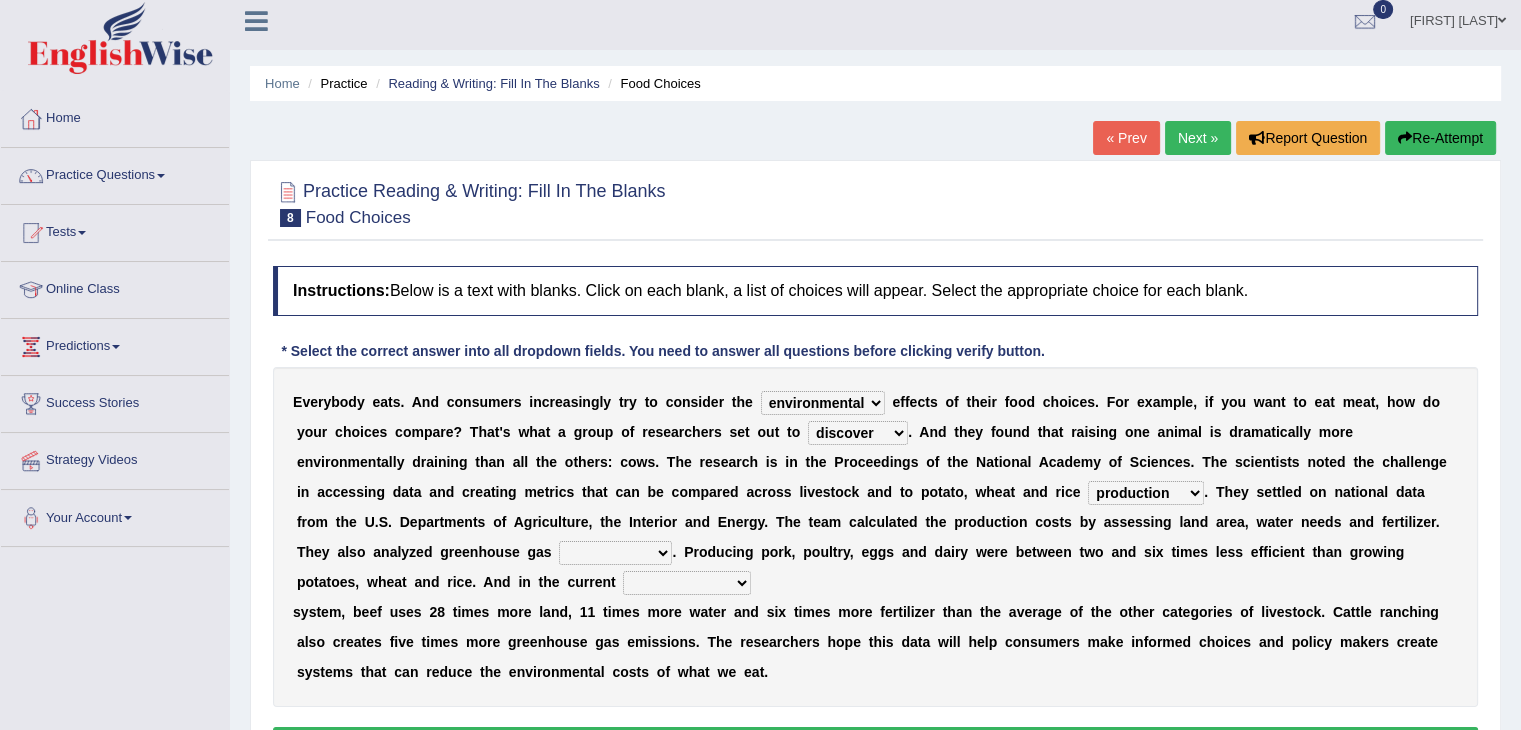click on "production corruption consumption inventory" at bounding box center (1146, 493) 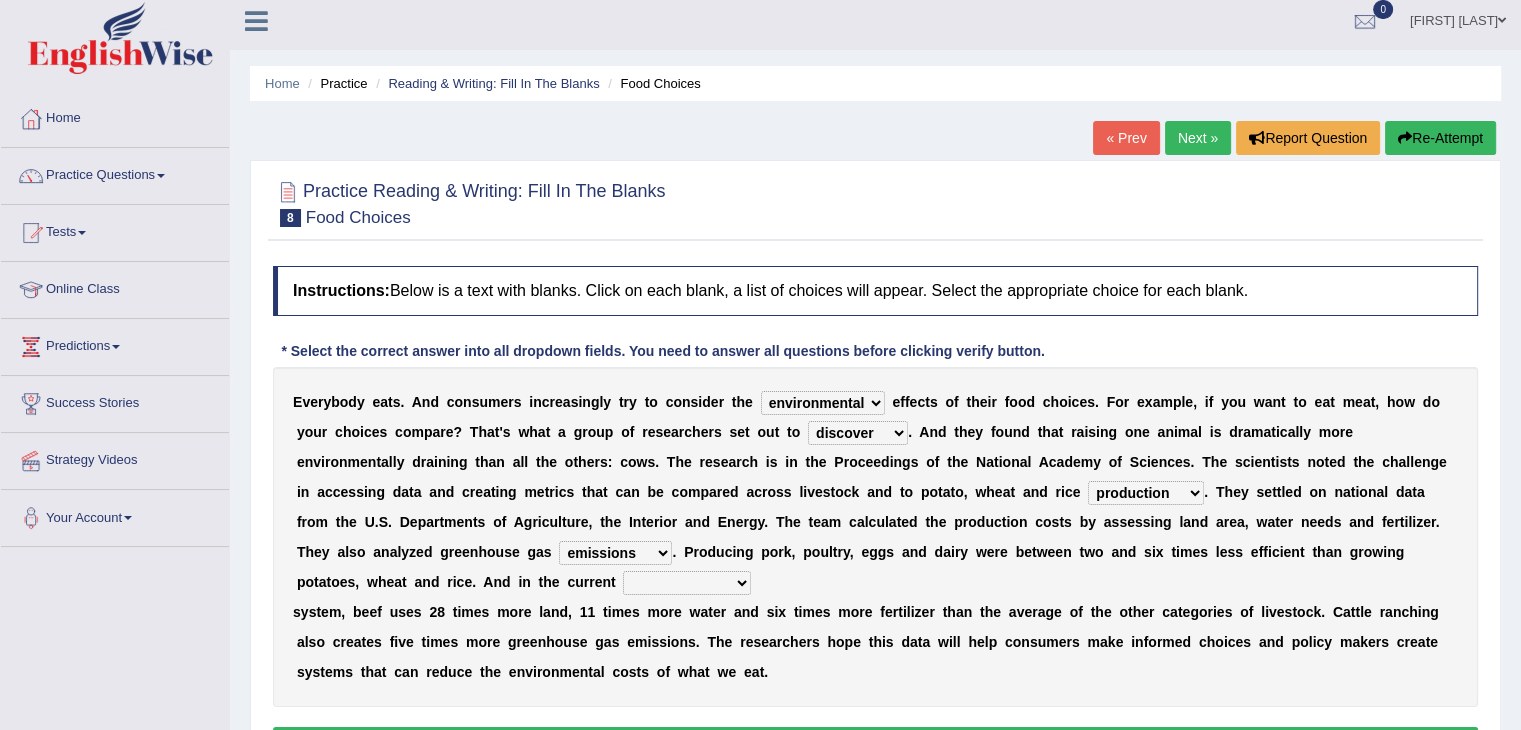 click on "conjectures manufacture emissions purification" at bounding box center (615, 553) 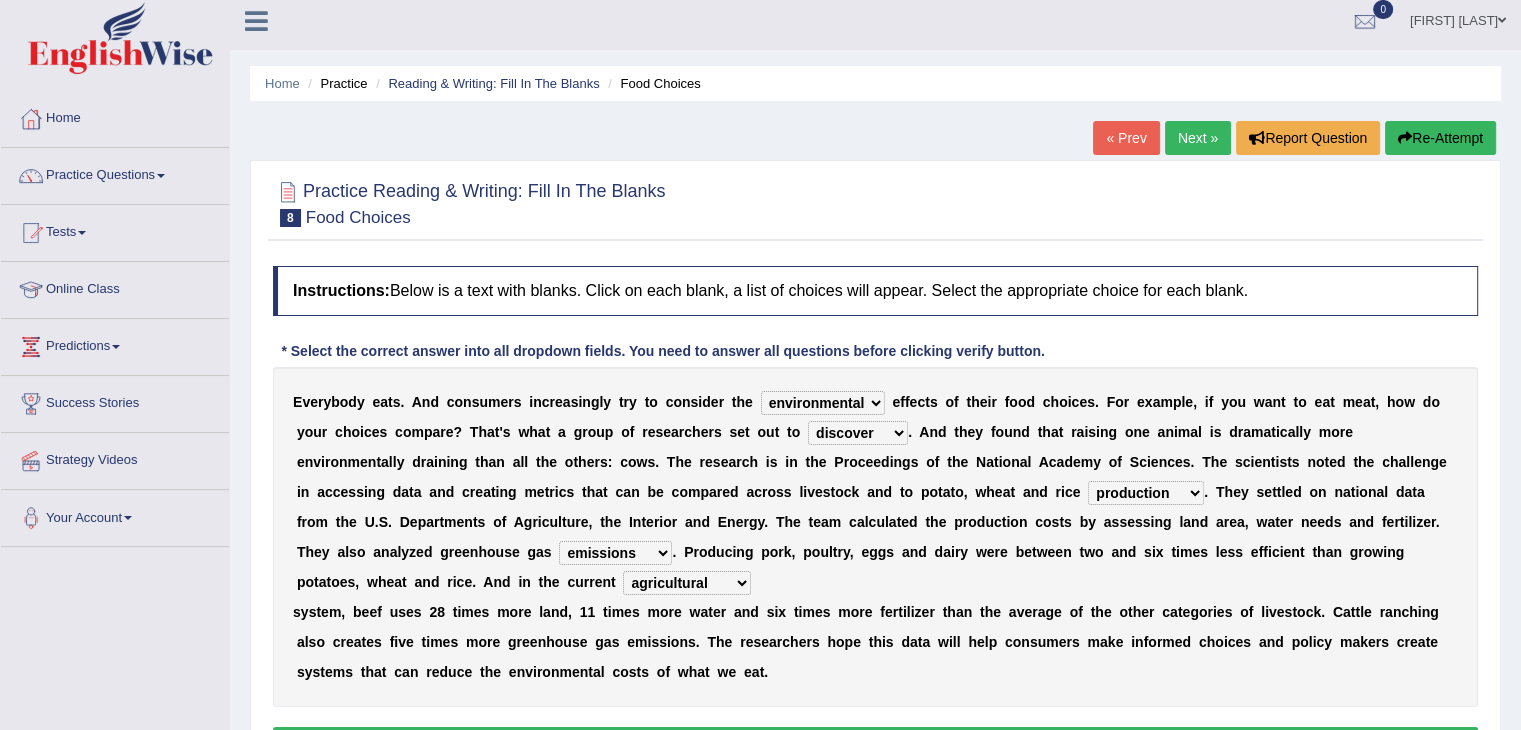 click on "agricultural impalpable ungrammatical terminal" at bounding box center (687, 583) 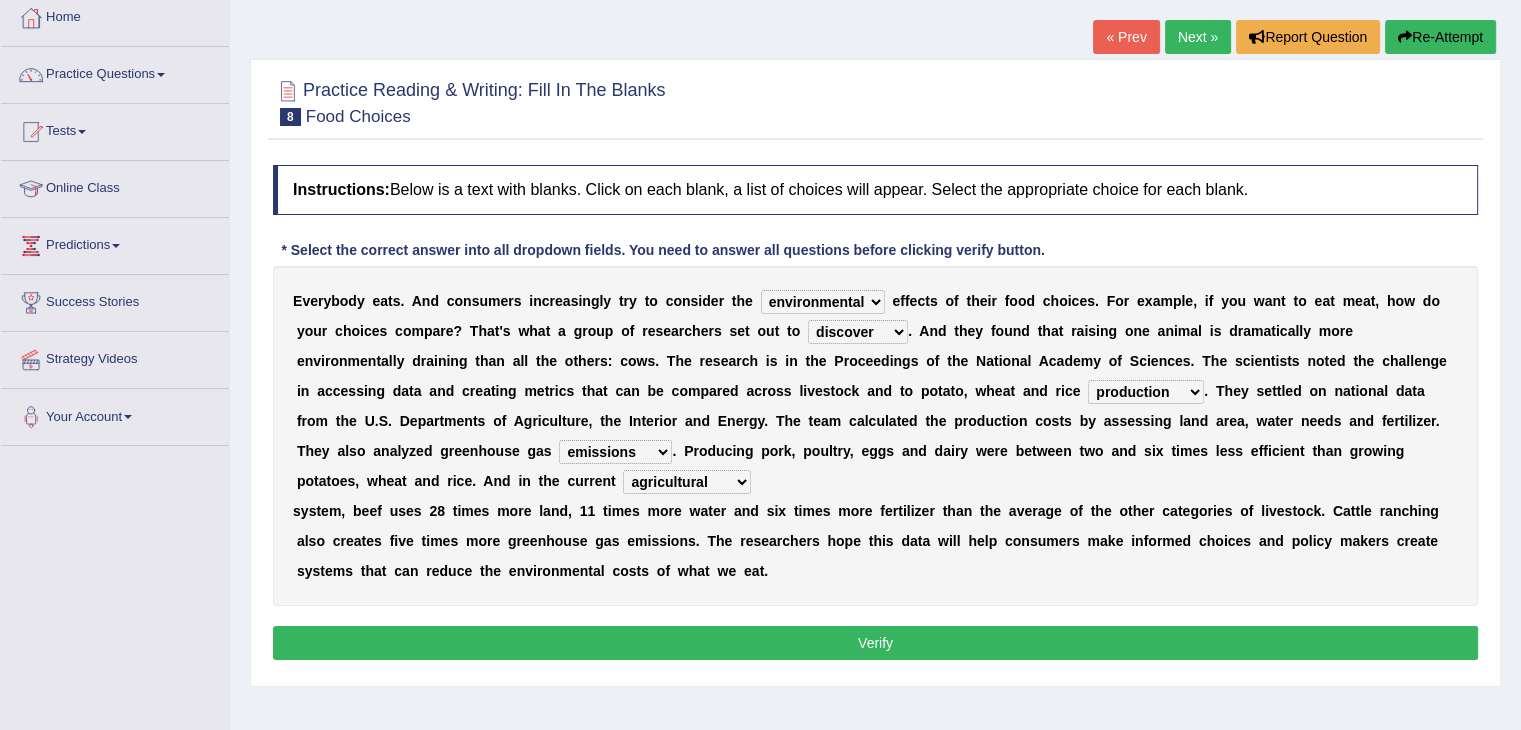 scroll, scrollTop: 111, scrollLeft: 0, axis: vertical 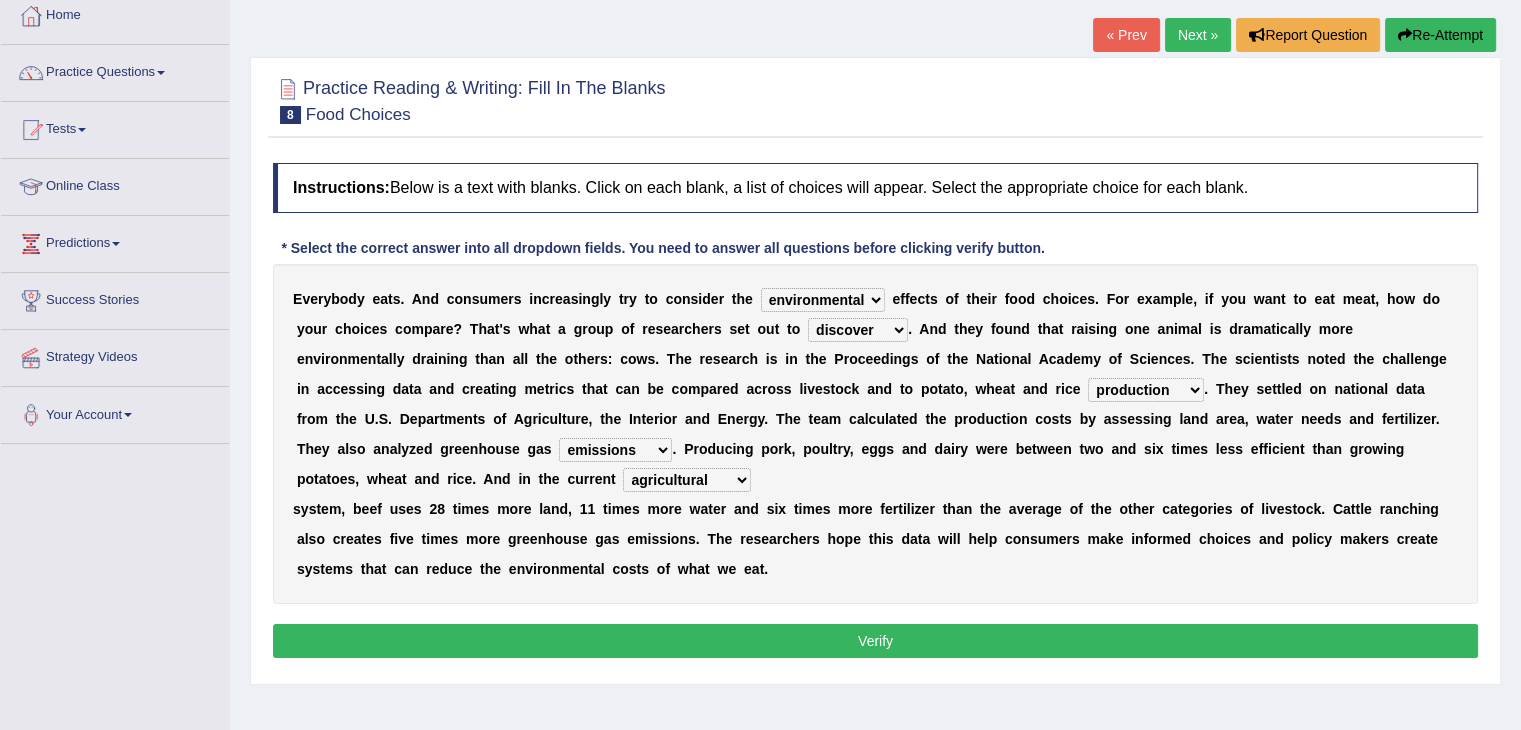 click on "Verify" at bounding box center [875, 641] 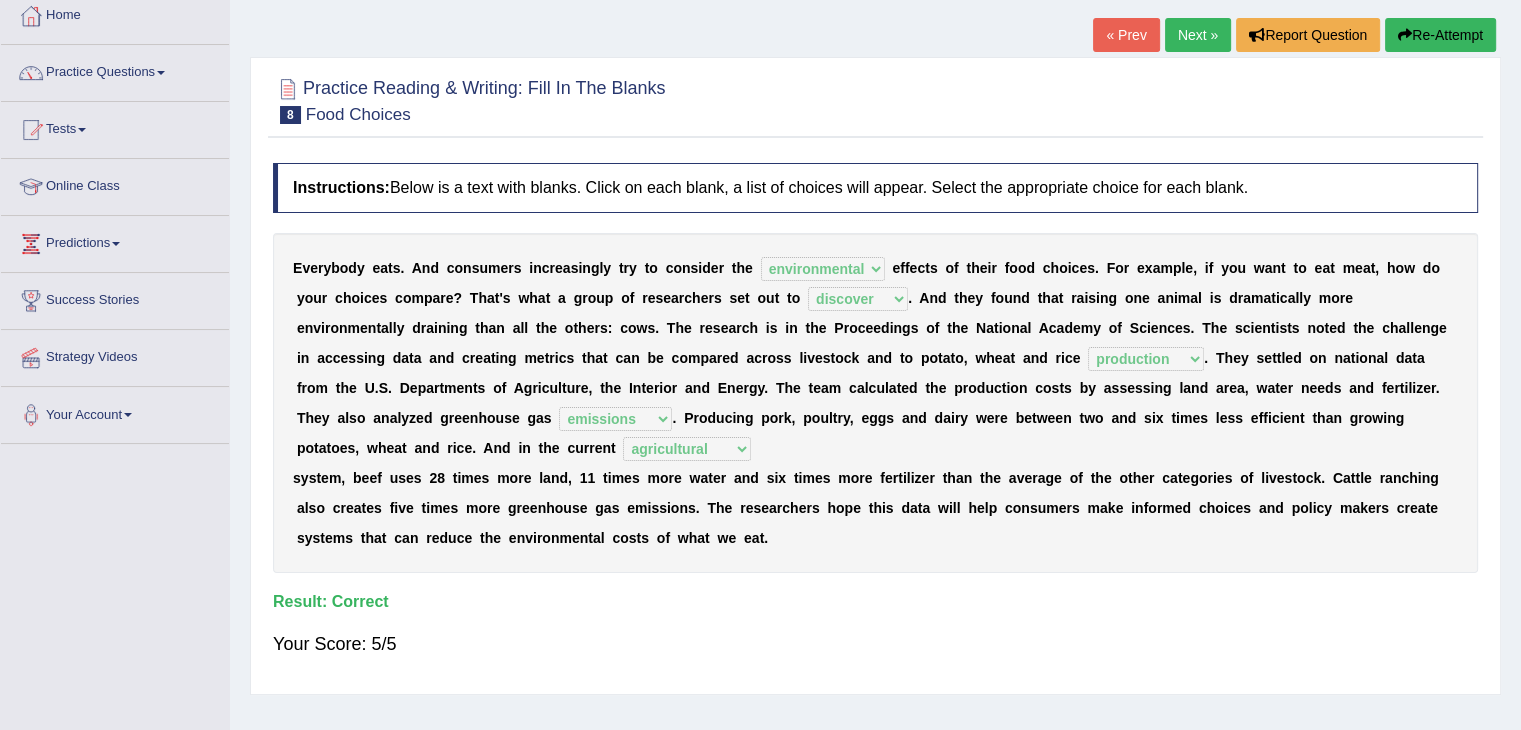 click on "Your Score: 5/5" at bounding box center [875, 644] 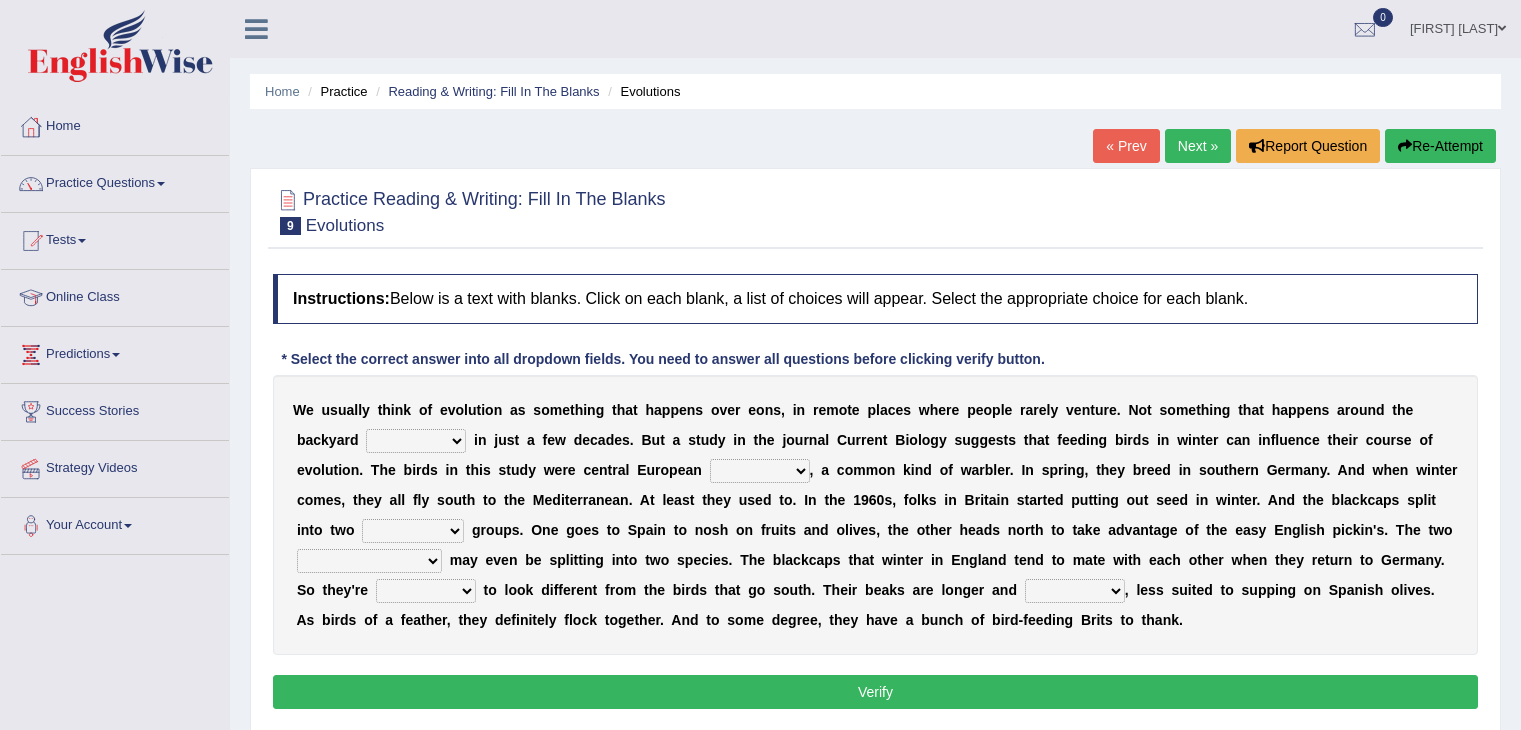 scroll, scrollTop: 0, scrollLeft: 0, axis: both 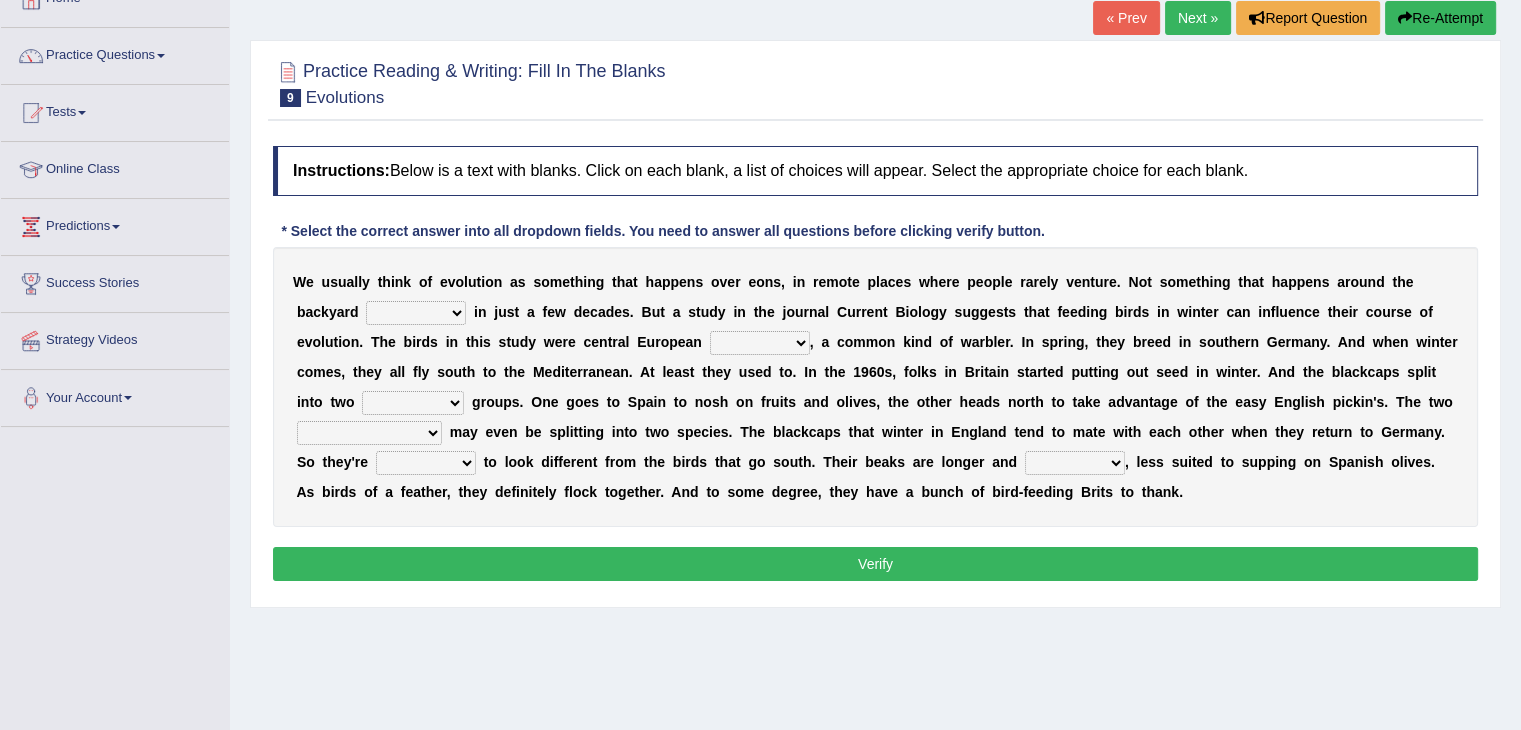 click on "beaver believer birdfeeder phonier" at bounding box center (416, 313) 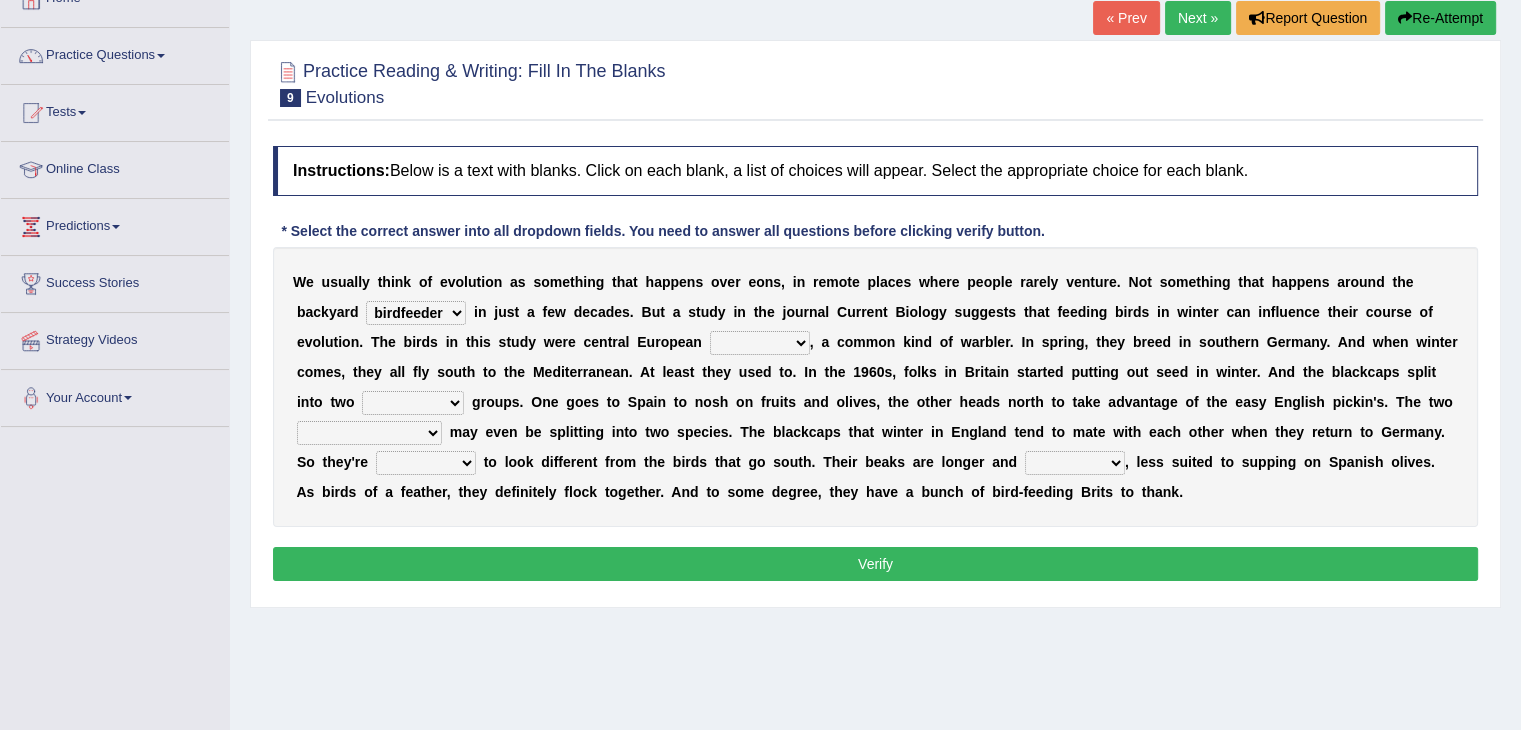 click on "beaver believer birdfeeder phonier" at bounding box center (416, 313) 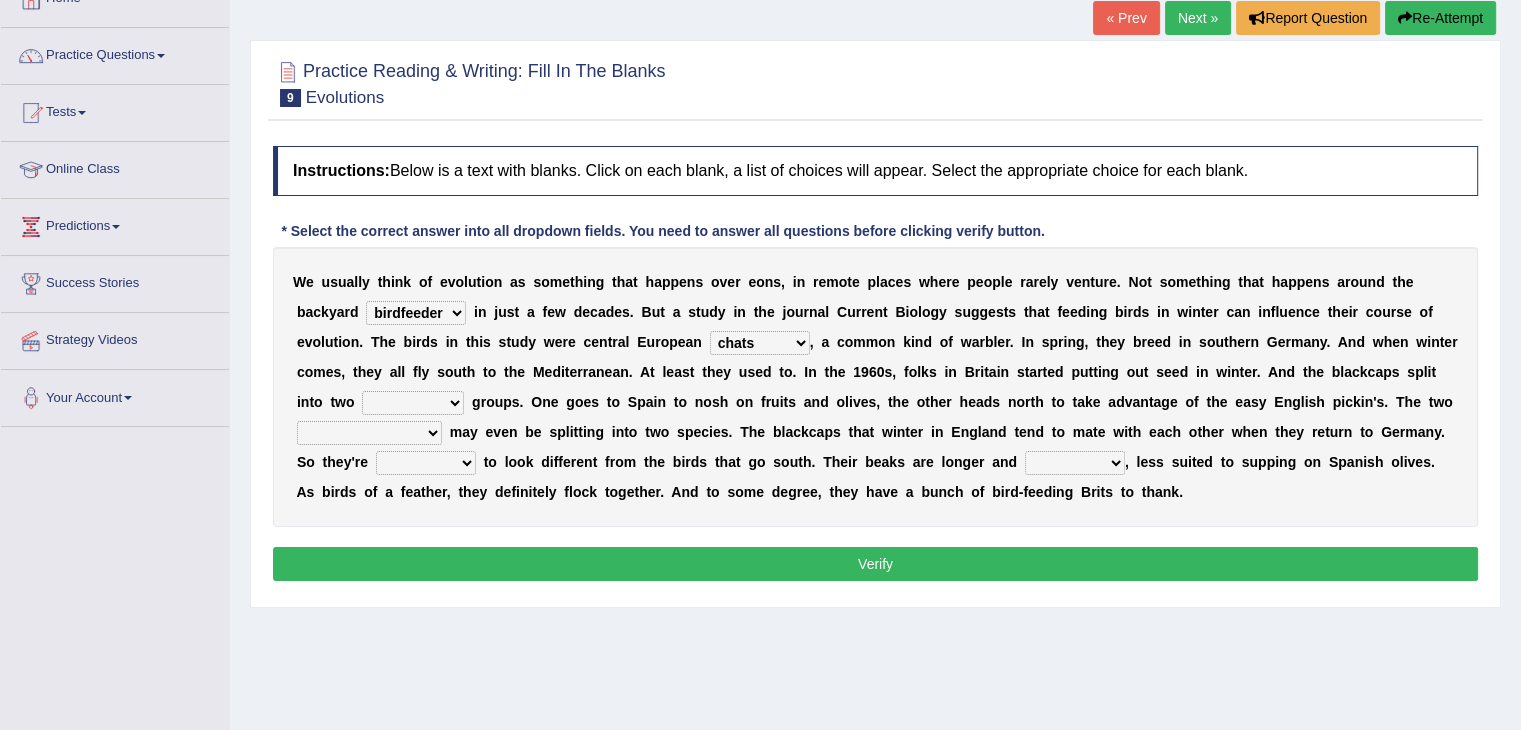 click on "blackcaps pox flaps chats" at bounding box center (760, 343) 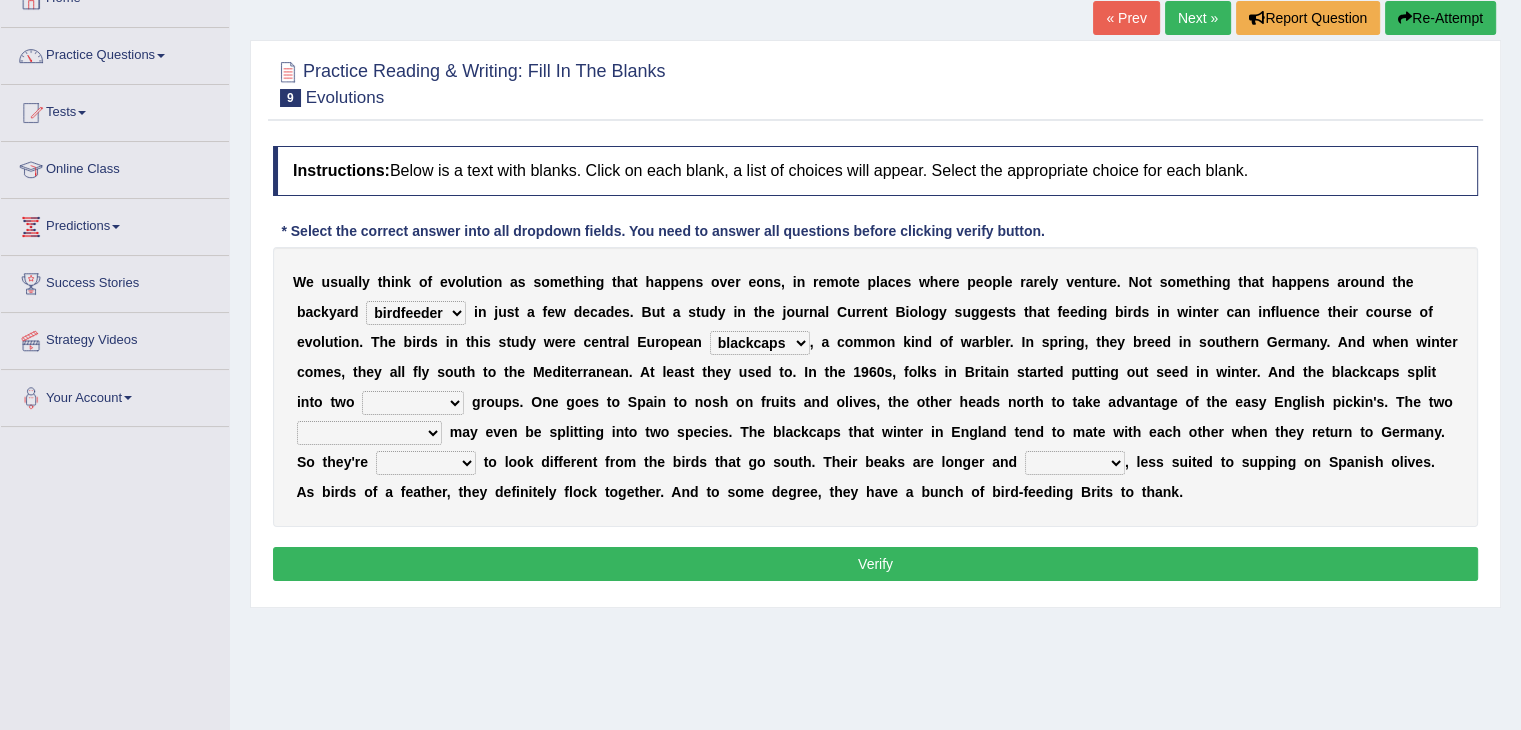click on "blackcaps pox flaps chats" at bounding box center (760, 343) 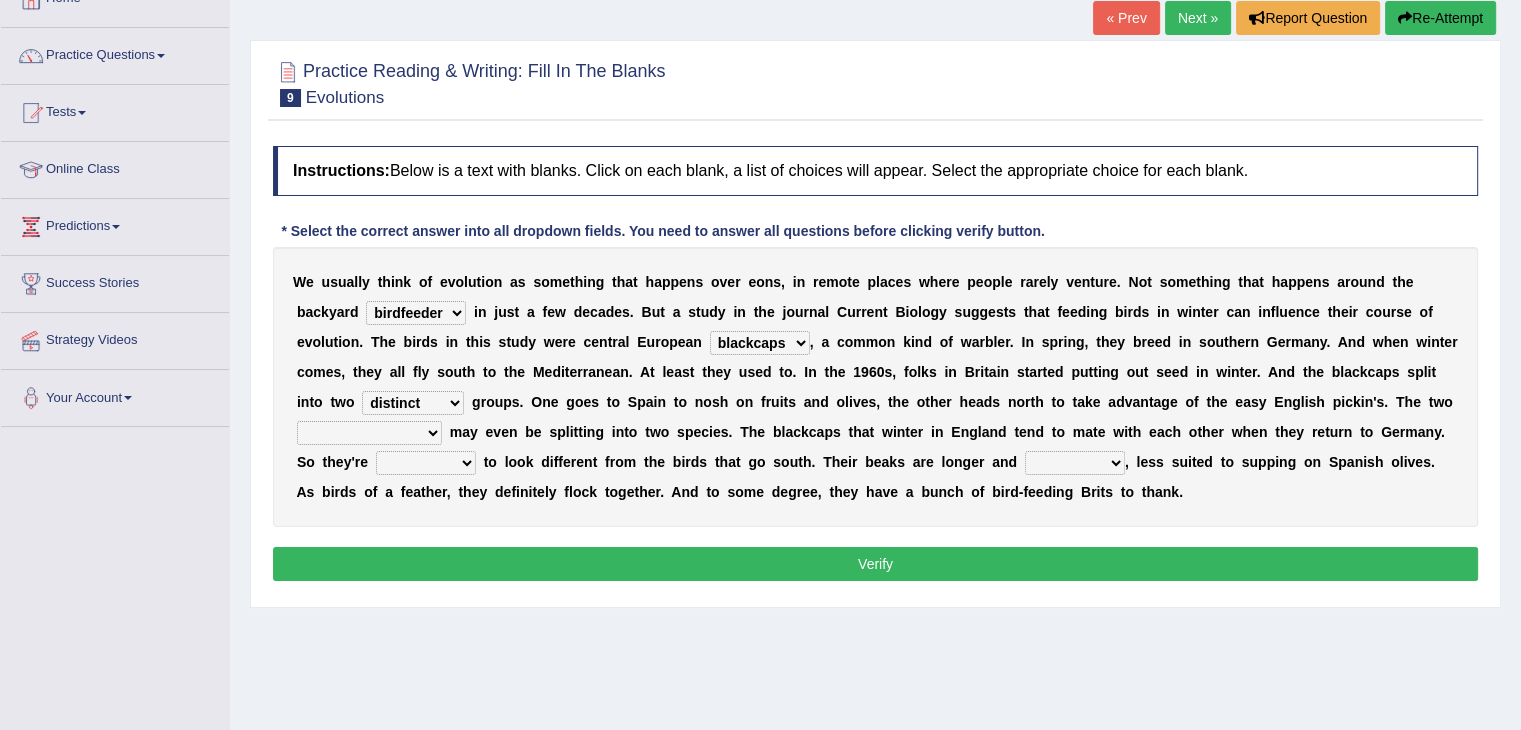 click on "elevators populations breakers contraindications" at bounding box center (369, 433) 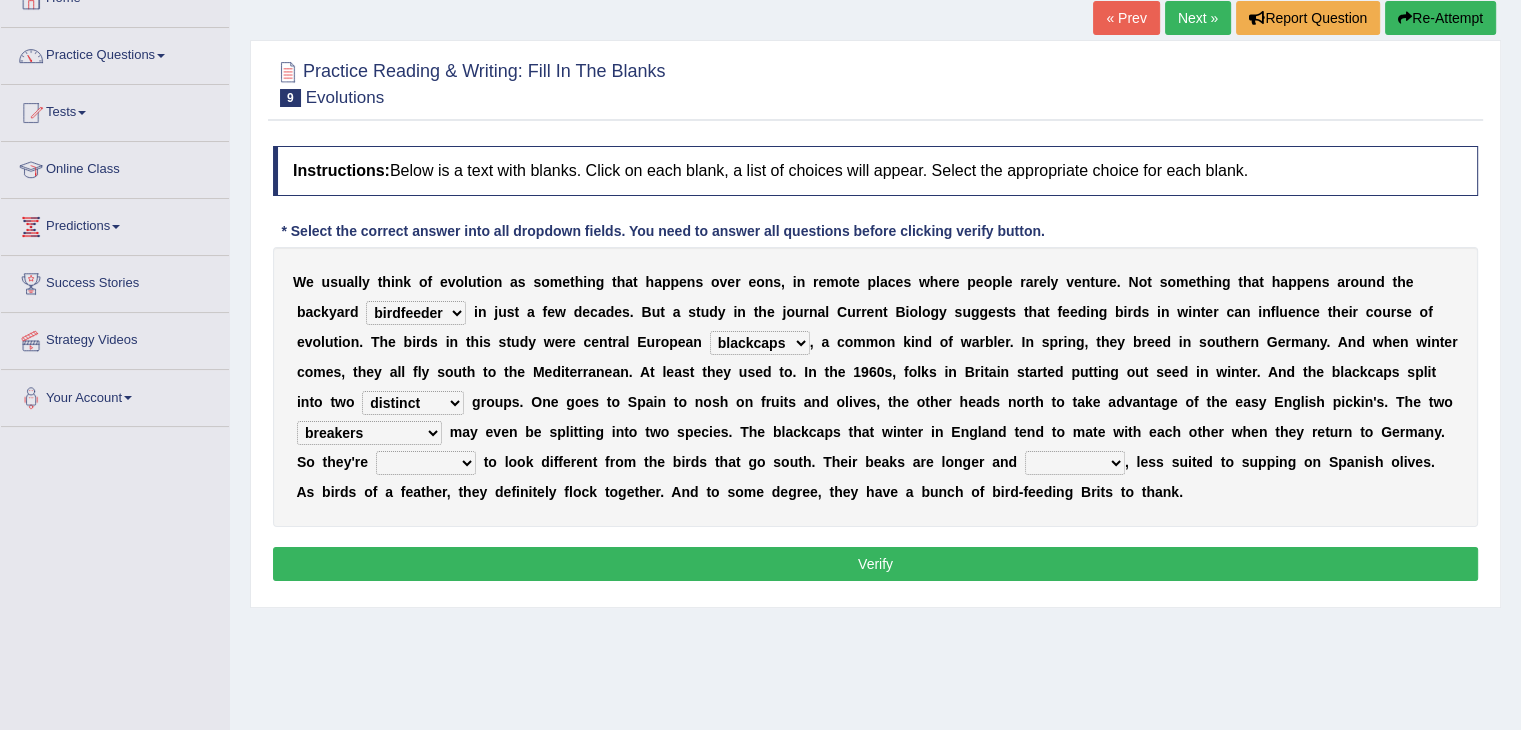 click on "elevators populations breakers contraindications" at bounding box center [369, 433] 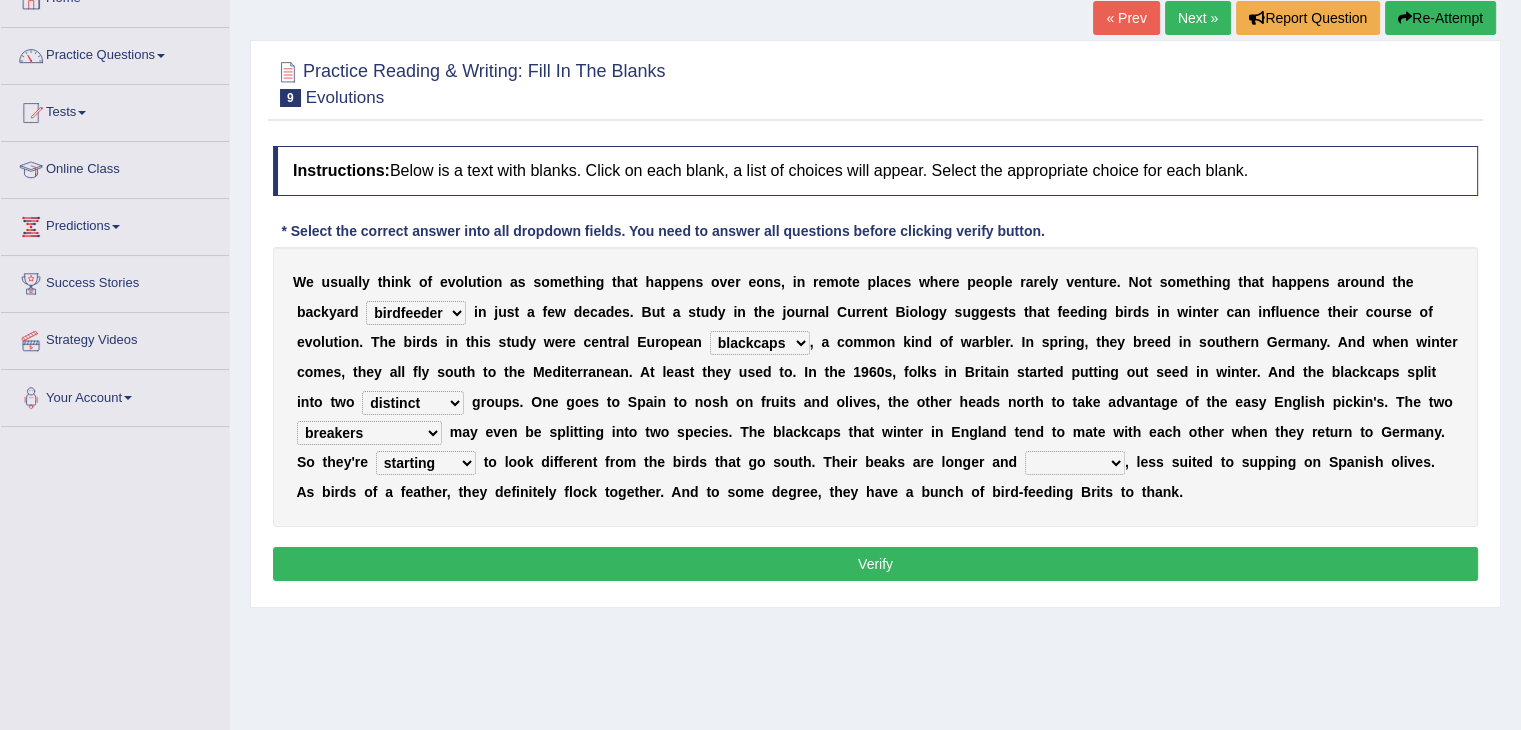 click on "starting blotting wanting padding" at bounding box center [426, 463] 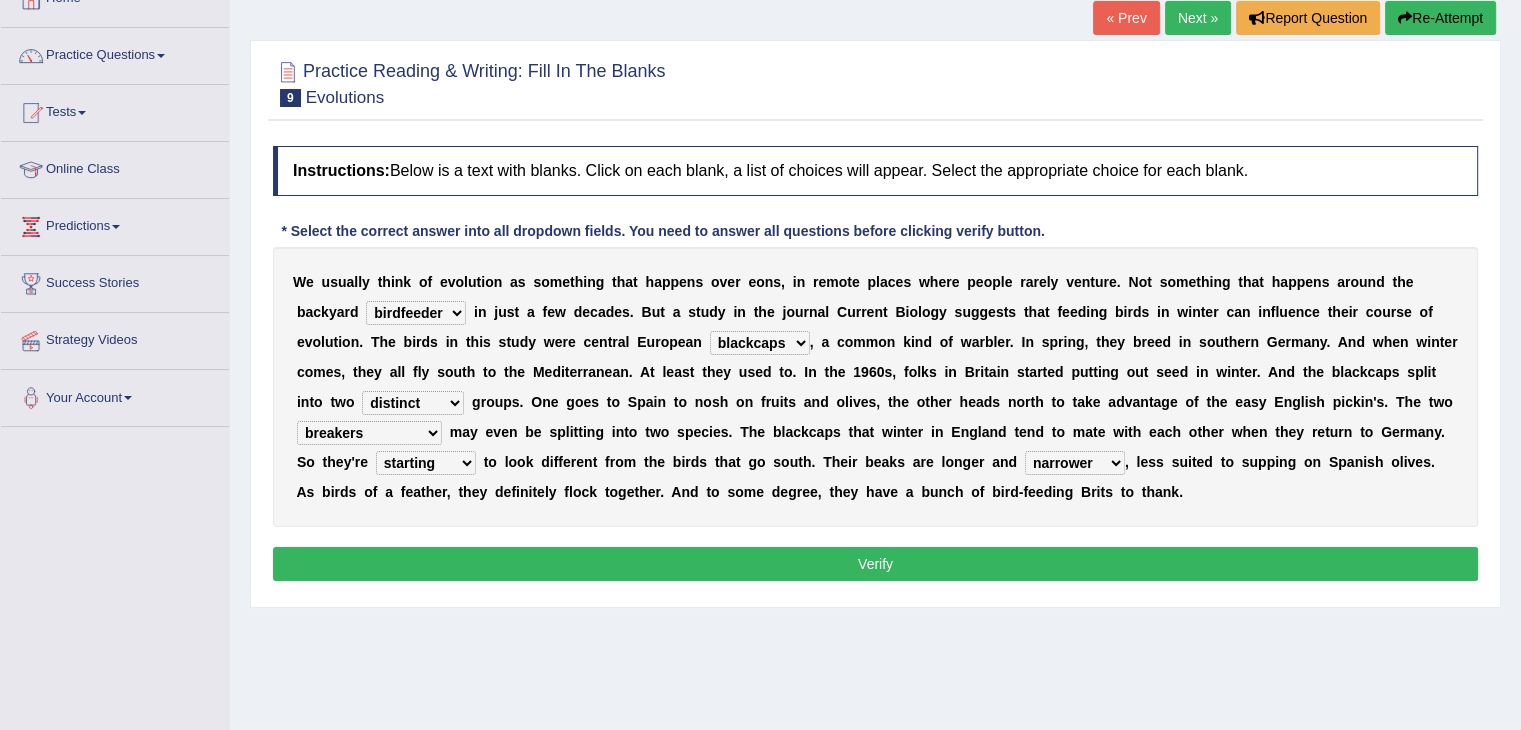 click on "freshwater spillover scheduler narrower" at bounding box center [1075, 463] 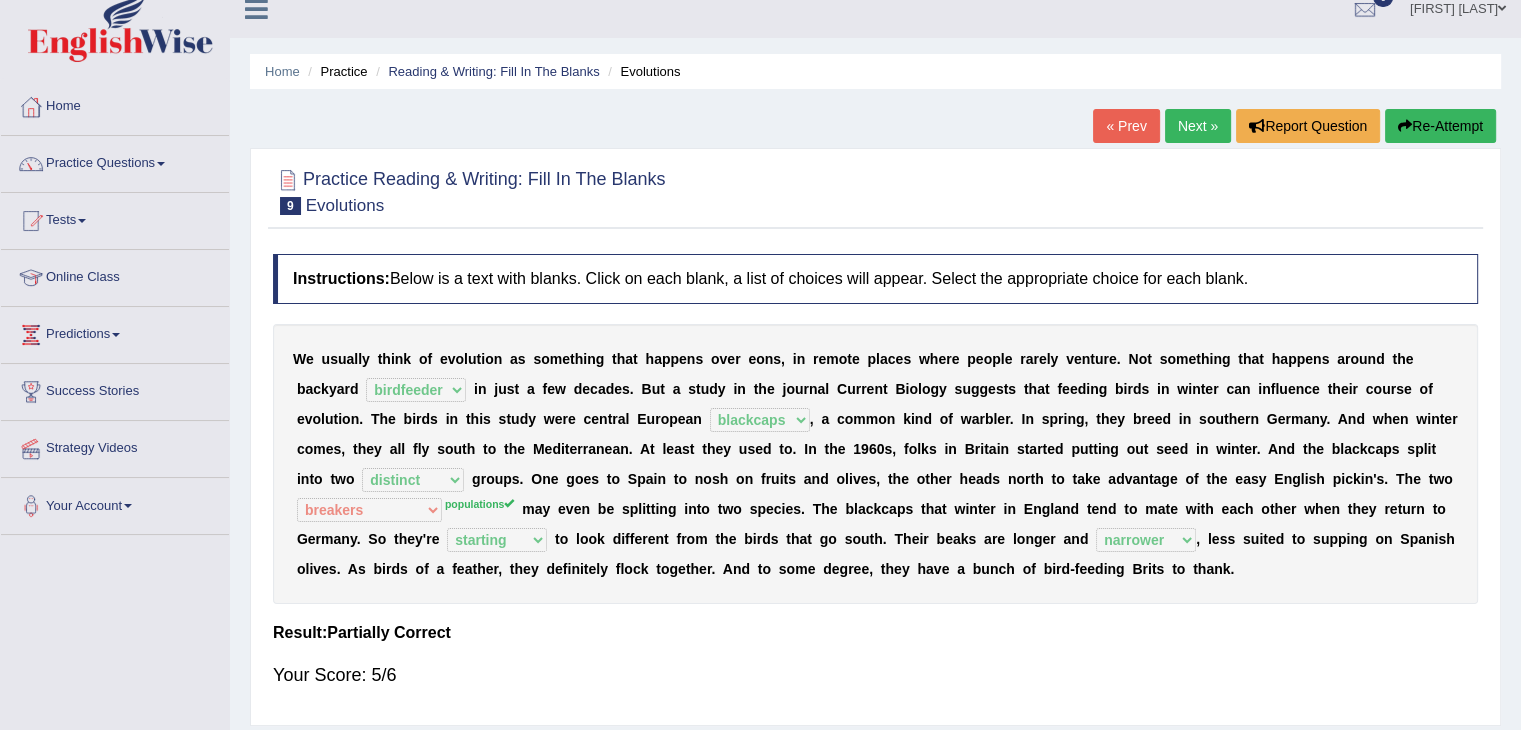 scroll, scrollTop: 0, scrollLeft: 0, axis: both 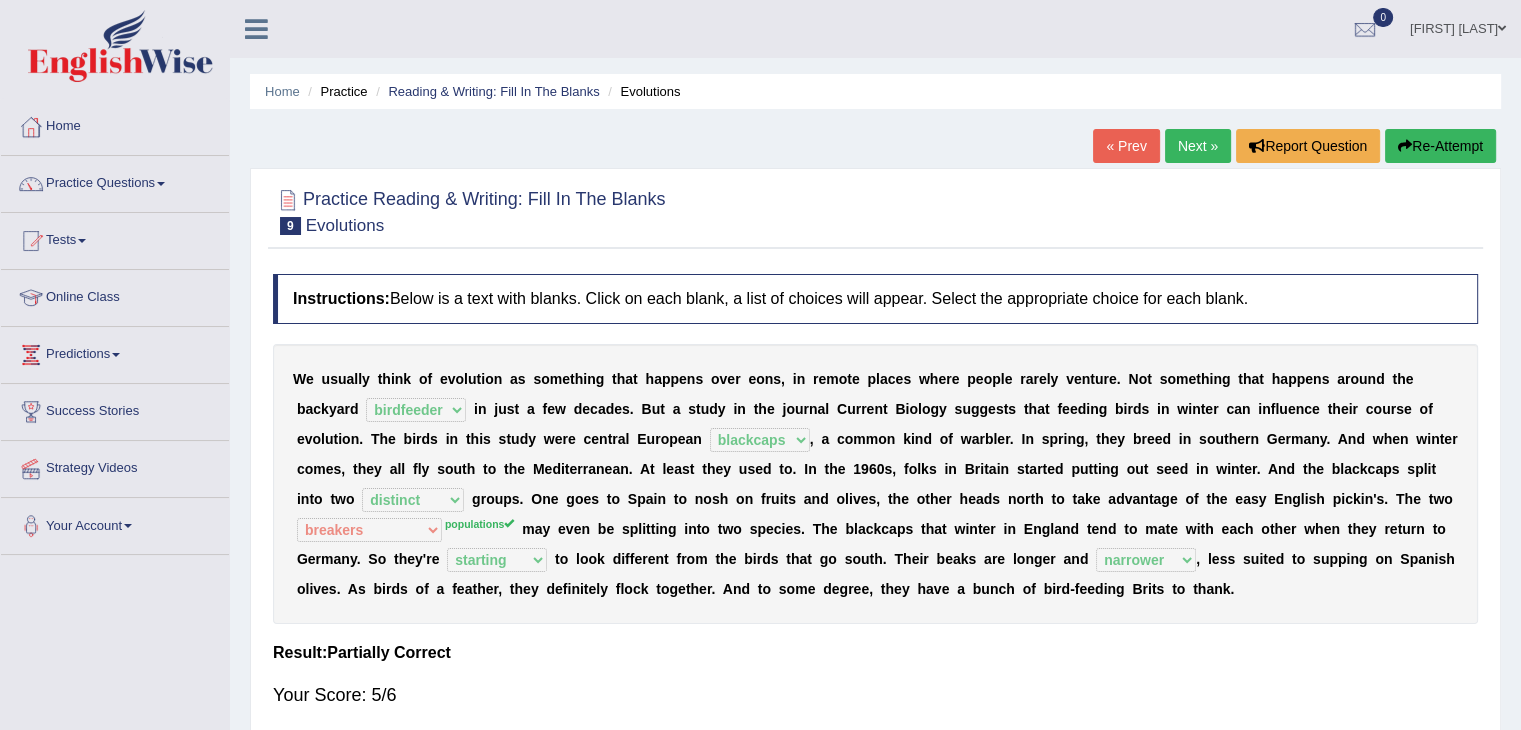 click on "Next »" at bounding box center (1198, 146) 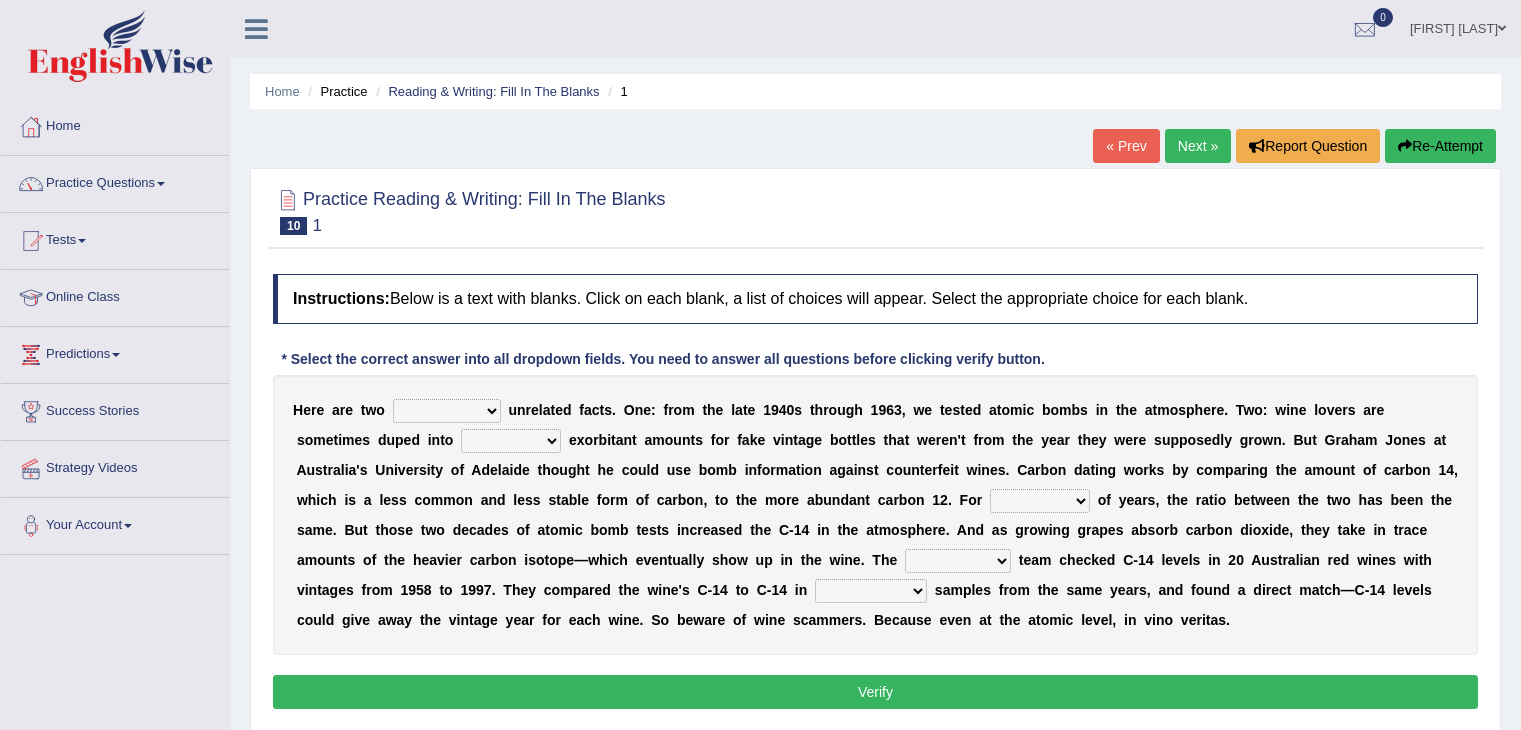 scroll, scrollTop: 0, scrollLeft: 0, axis: both 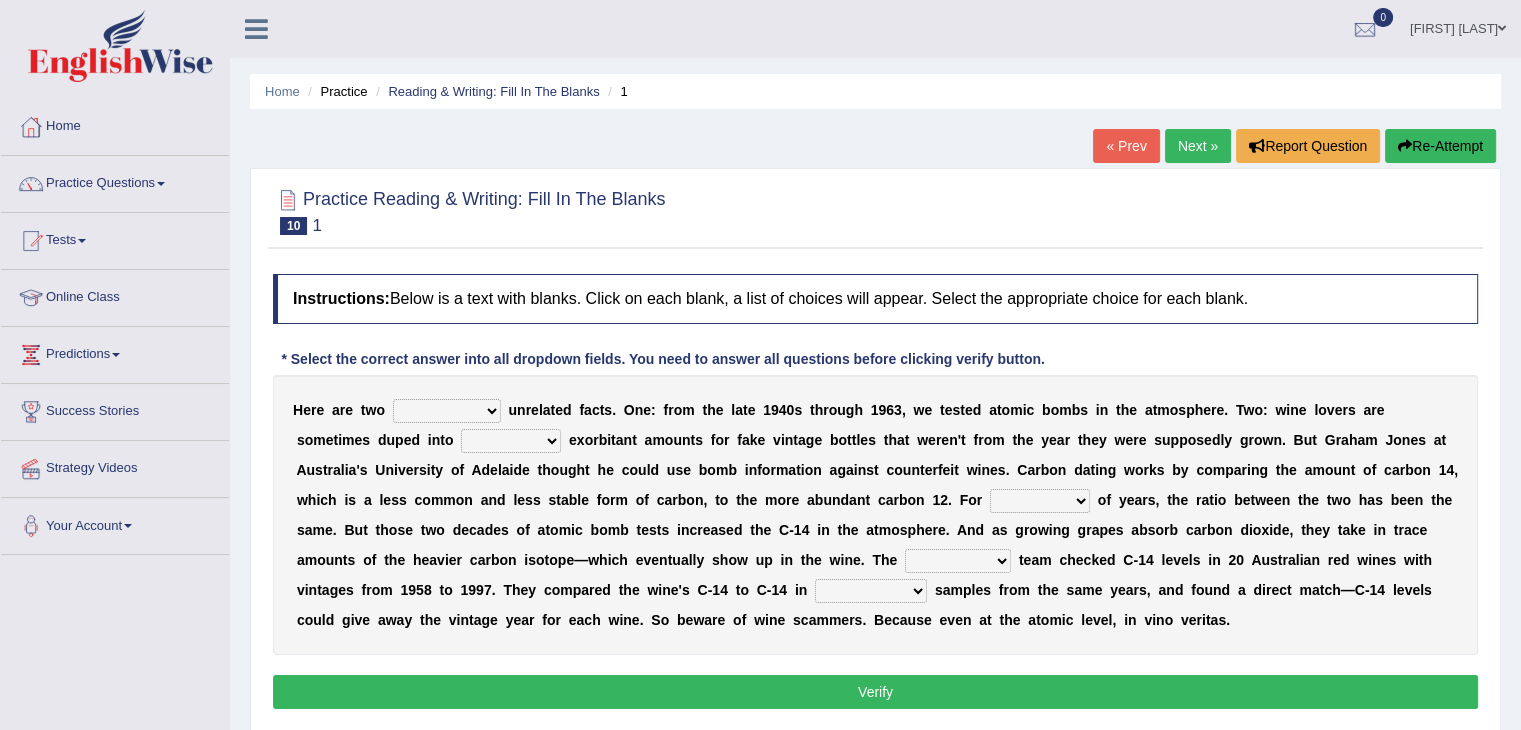 click on "seemingly feelingly endearingly entreatingly" at bounding box center [447, 411] 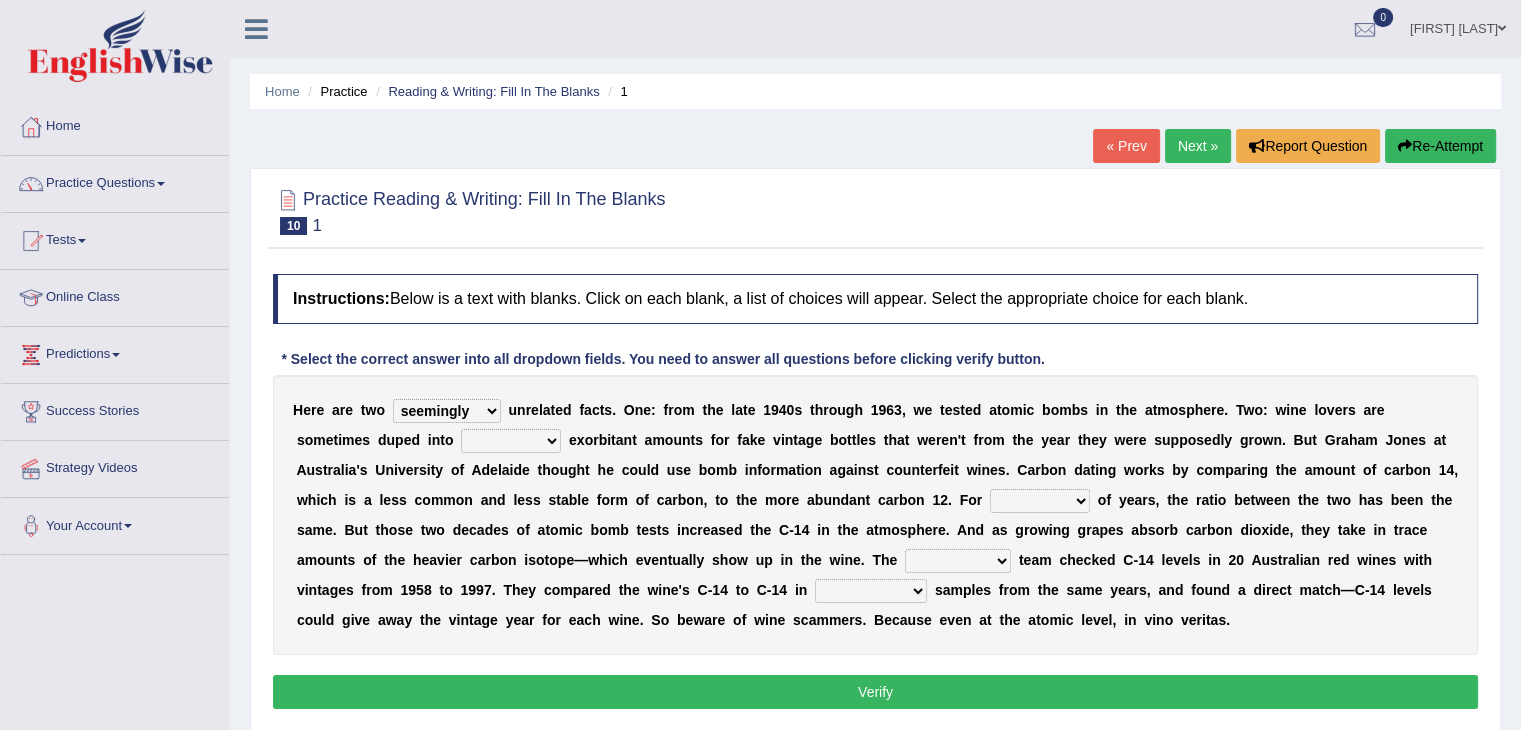 click on "seemingly feelingly endearingly entreatingly" at bounding box center (447, 411) 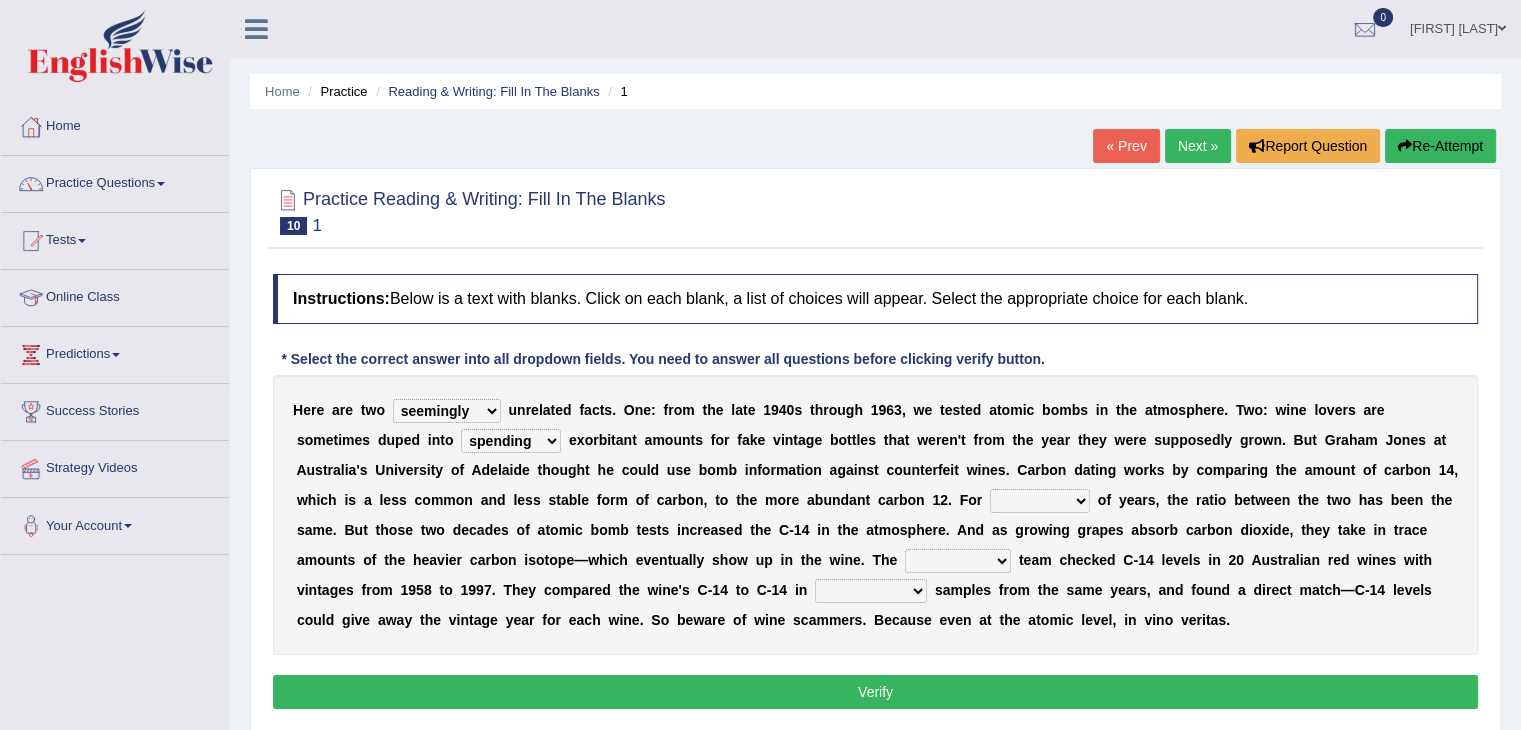 click on "dipping trekking spending swinging" at bounding box center [511, 441] 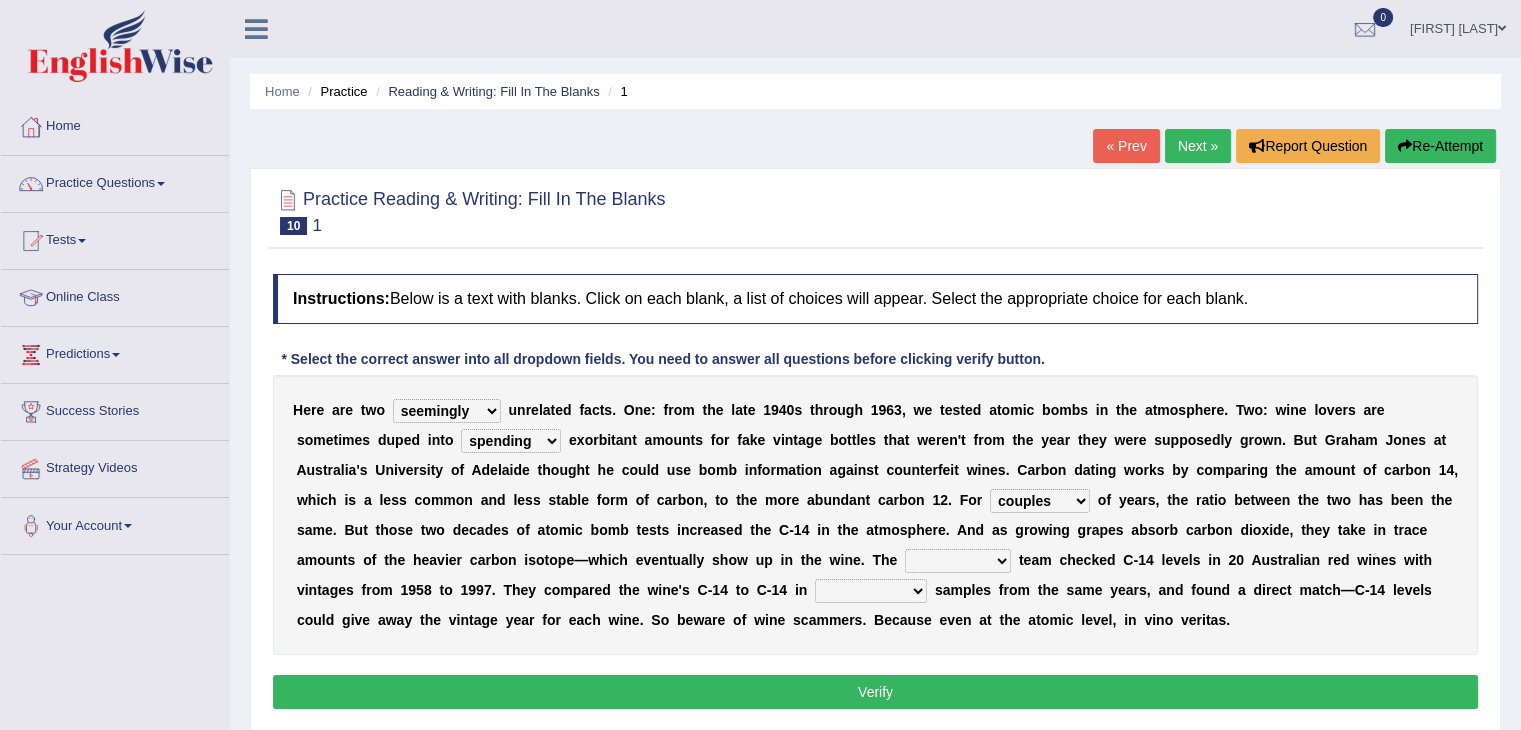 click on "couples much thousands numerous" at bounding box center [1040, 501] 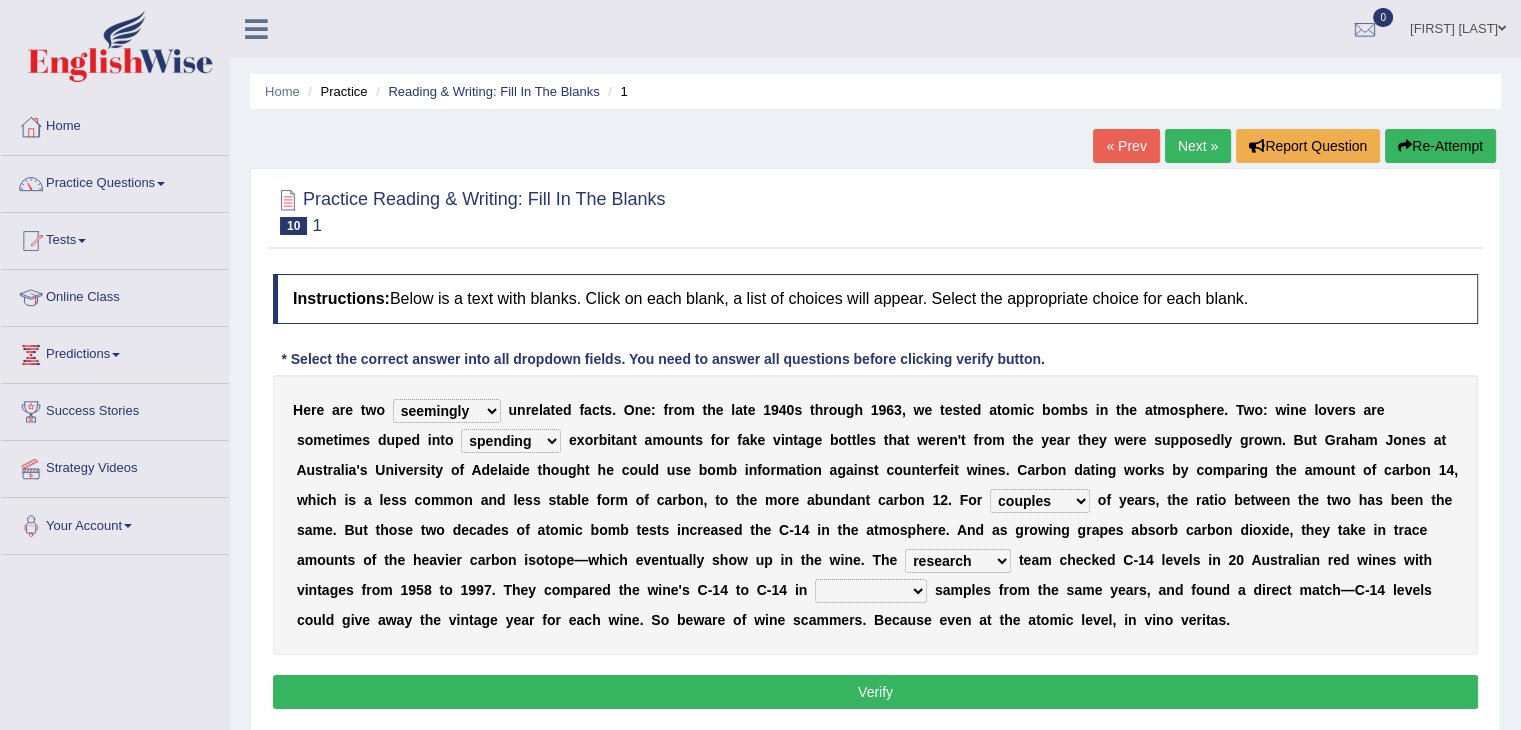 click on "research individual preparation strange" at bounding box center (958, 561) 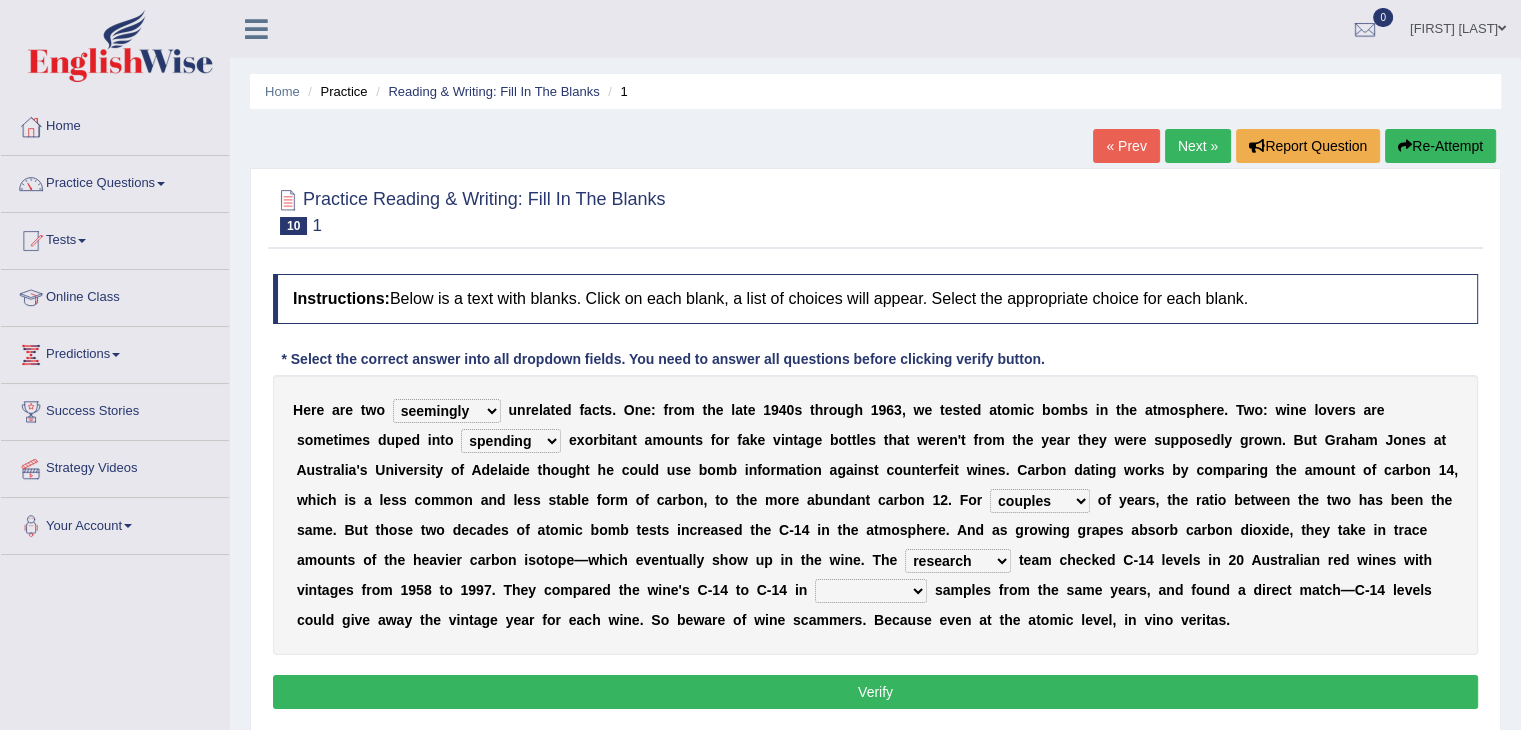 click on "physical atmospheric fluid solid" at bounding box center (871, 591) 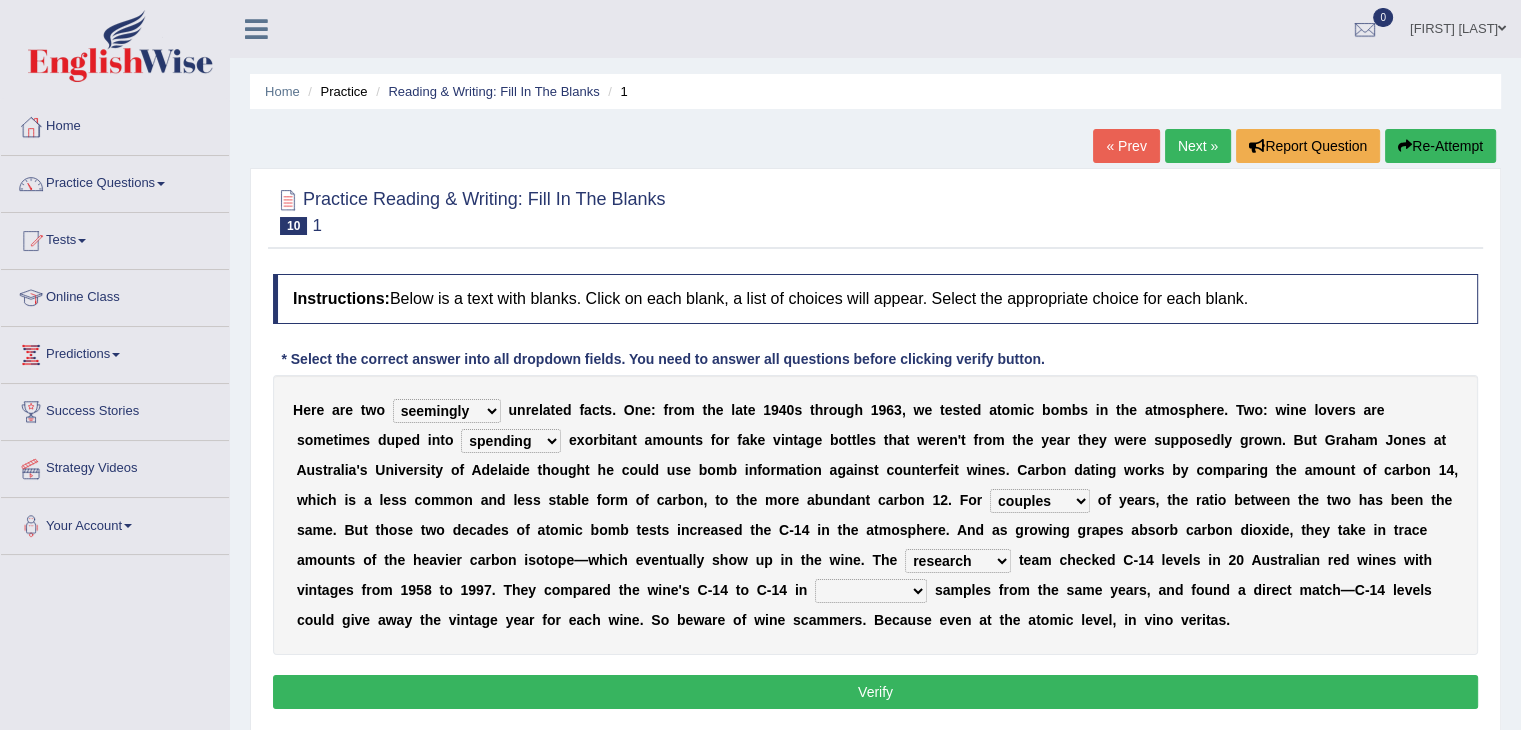 select on "physical" 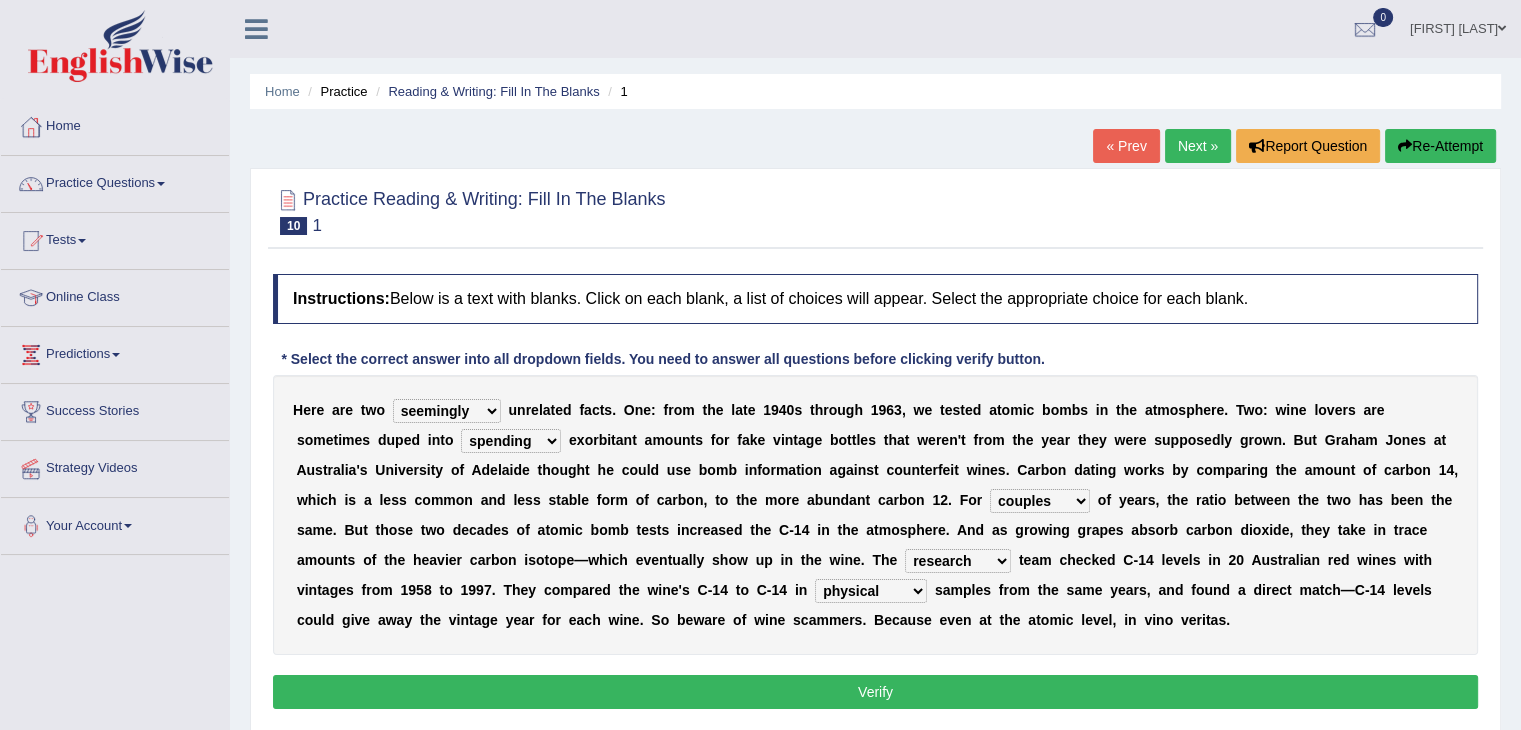 click on "Verify" at bounding box center [875, 692] 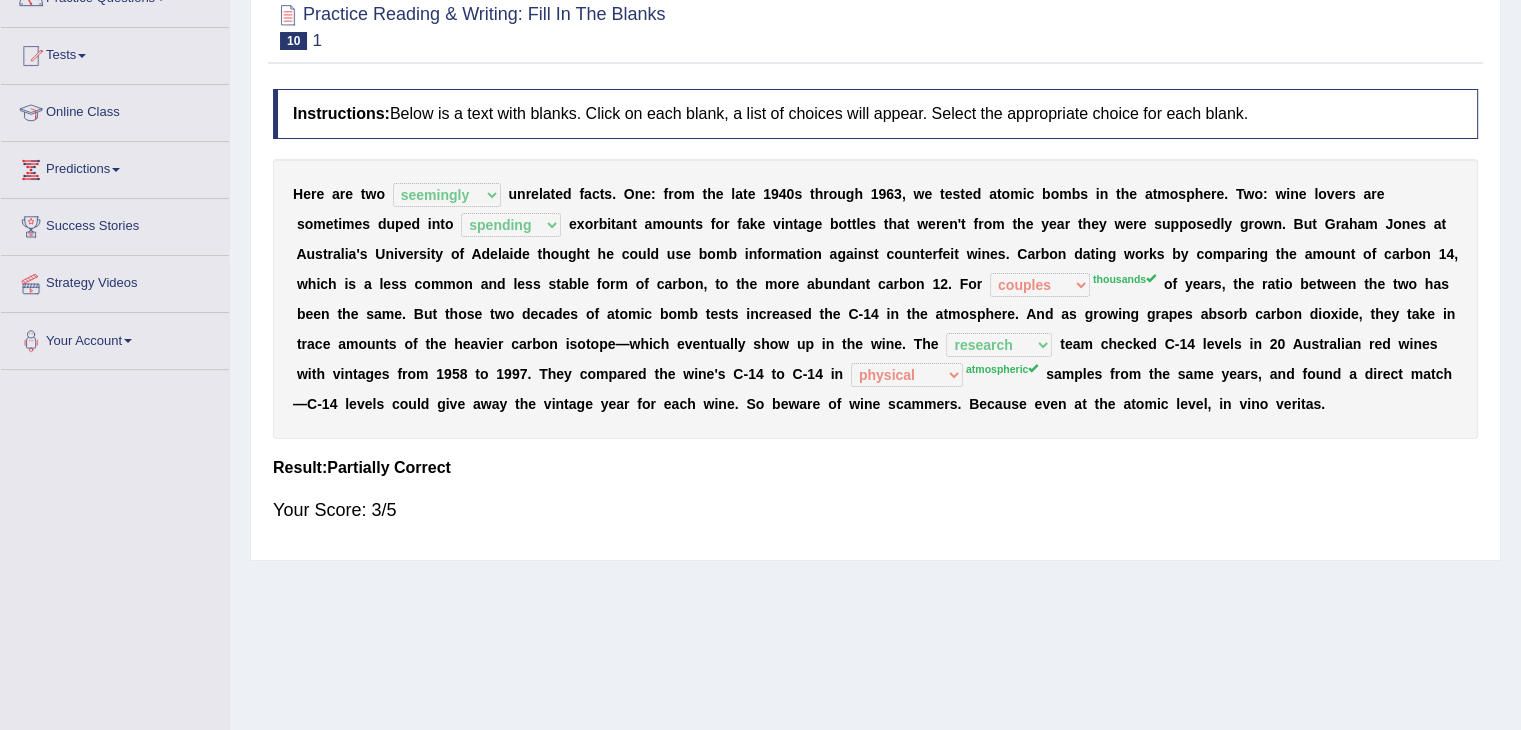 scroll, scrollTop: 26, scrollLeft: 0, axis: vertical 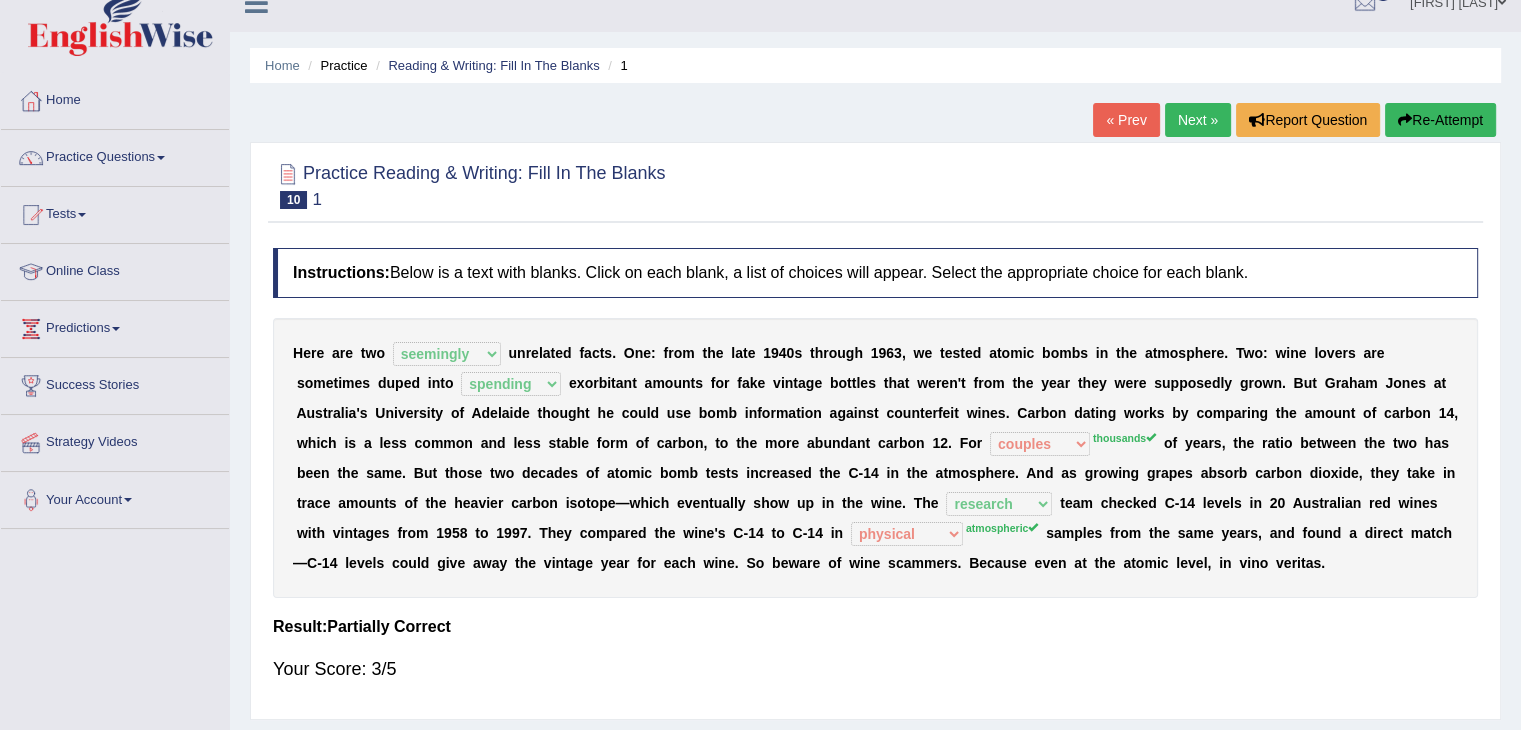 click on "Next »" at bounding box center (1198, 120) 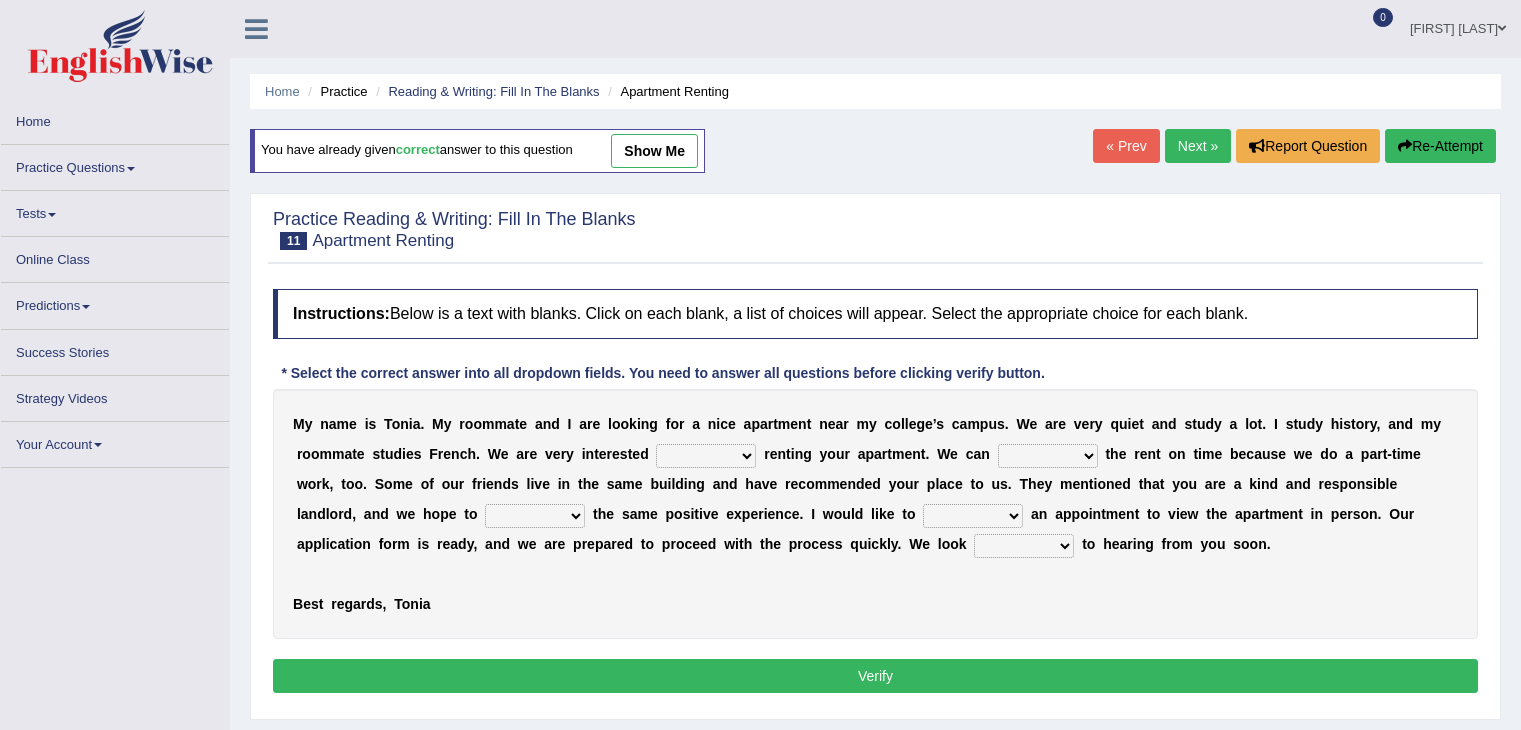 scroll, scrollTop: 0, scrollLeft: 0, axis: both 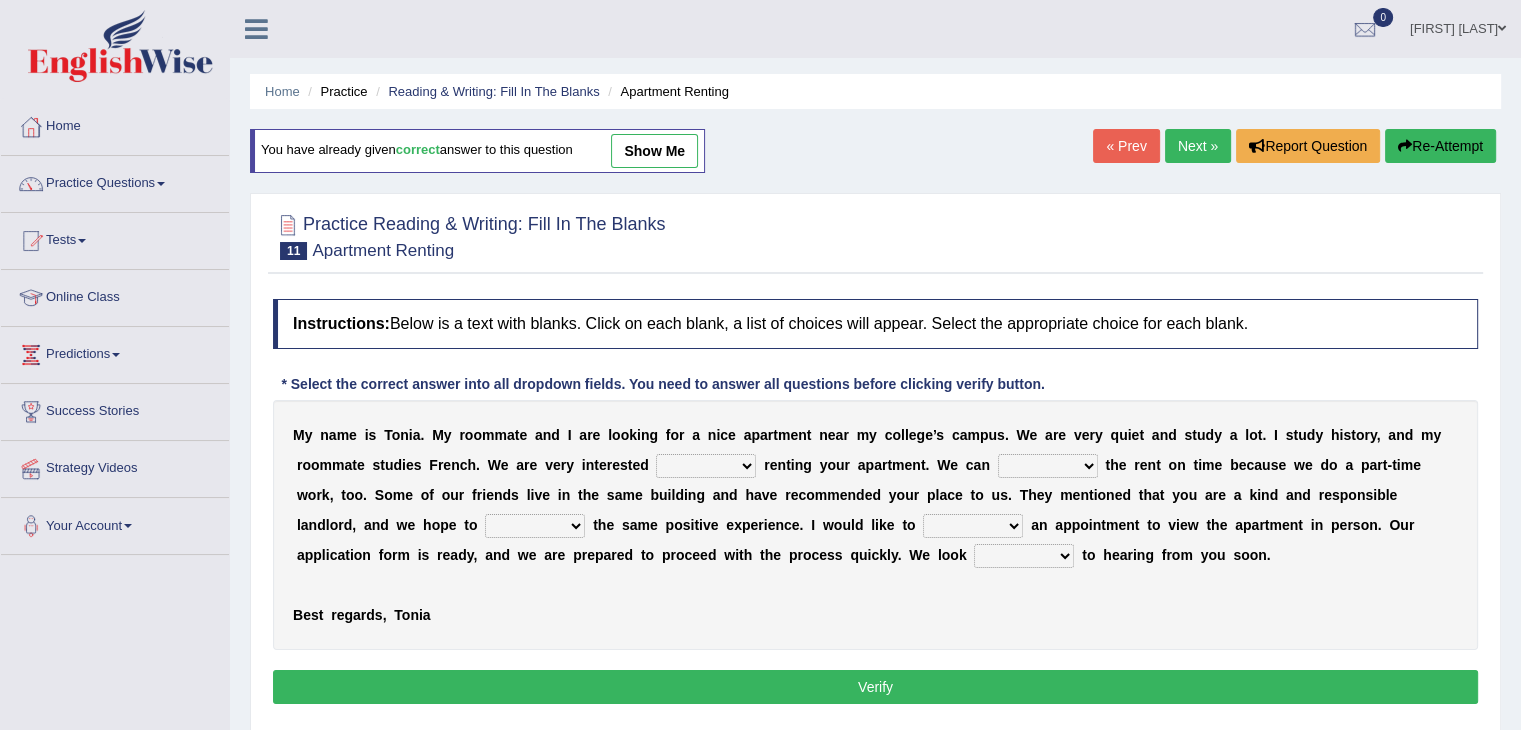 click on "for about at in" at bounding box center [706, 466] 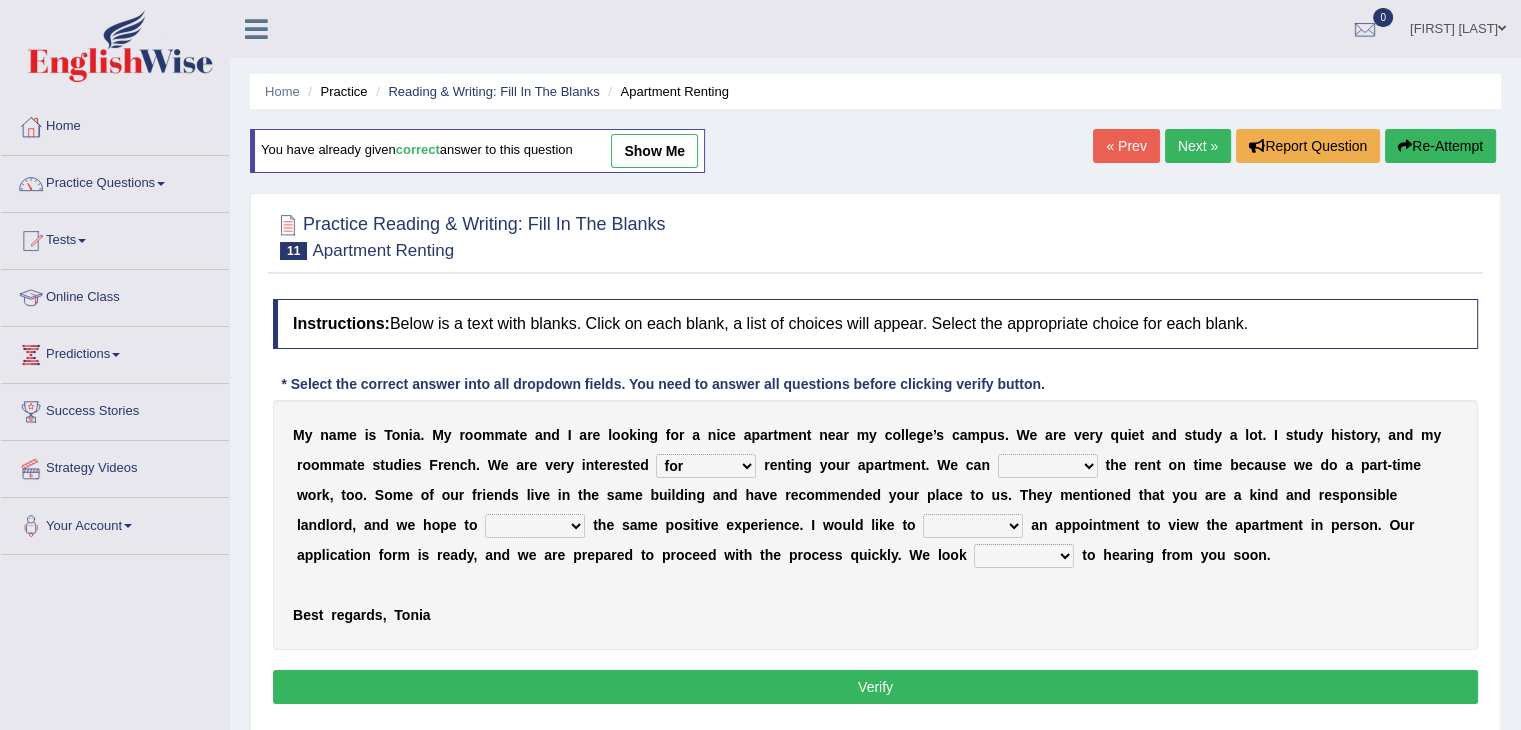 click on "for about at in" at bounding box center [706, 466] 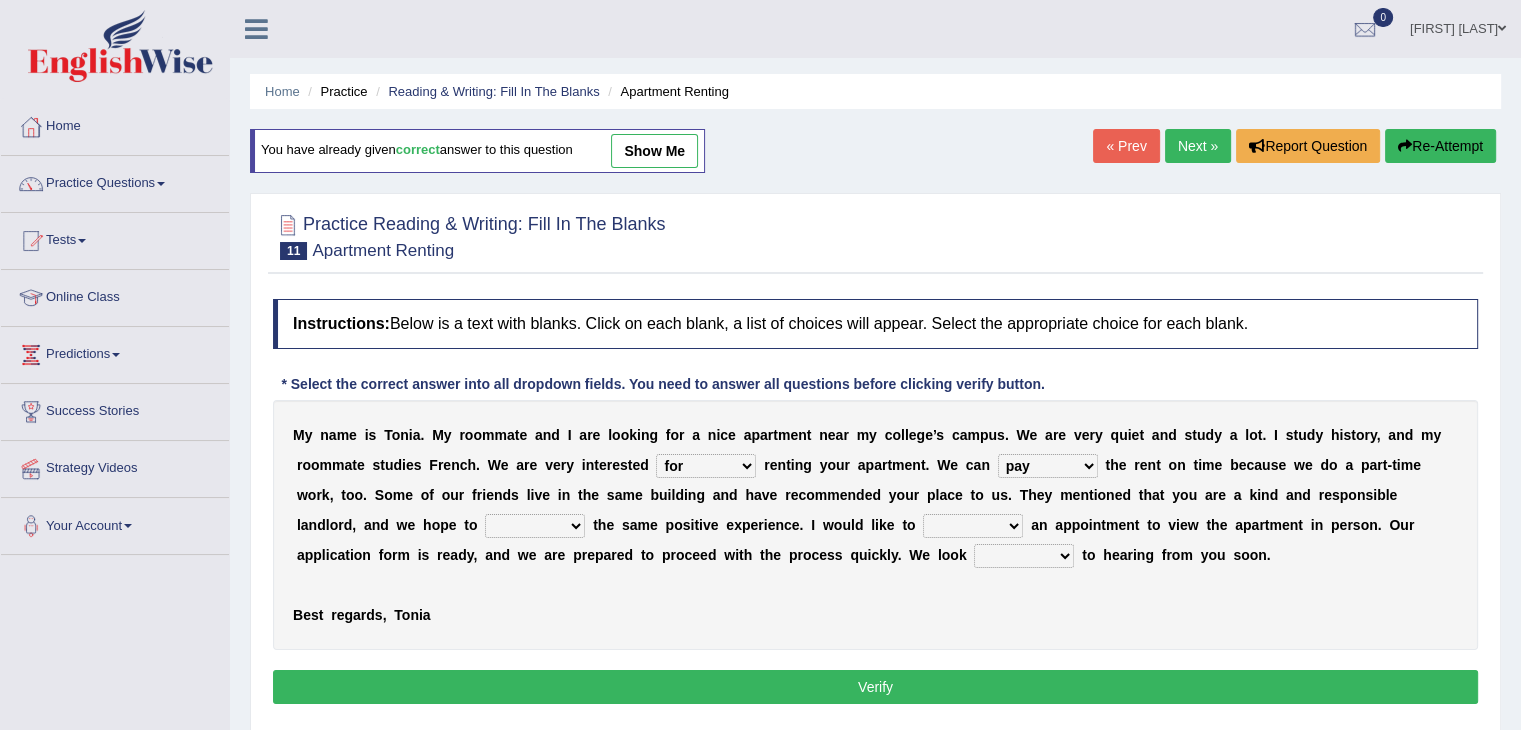 click on "afford get pay bring" at bounding box center (1048, 466) 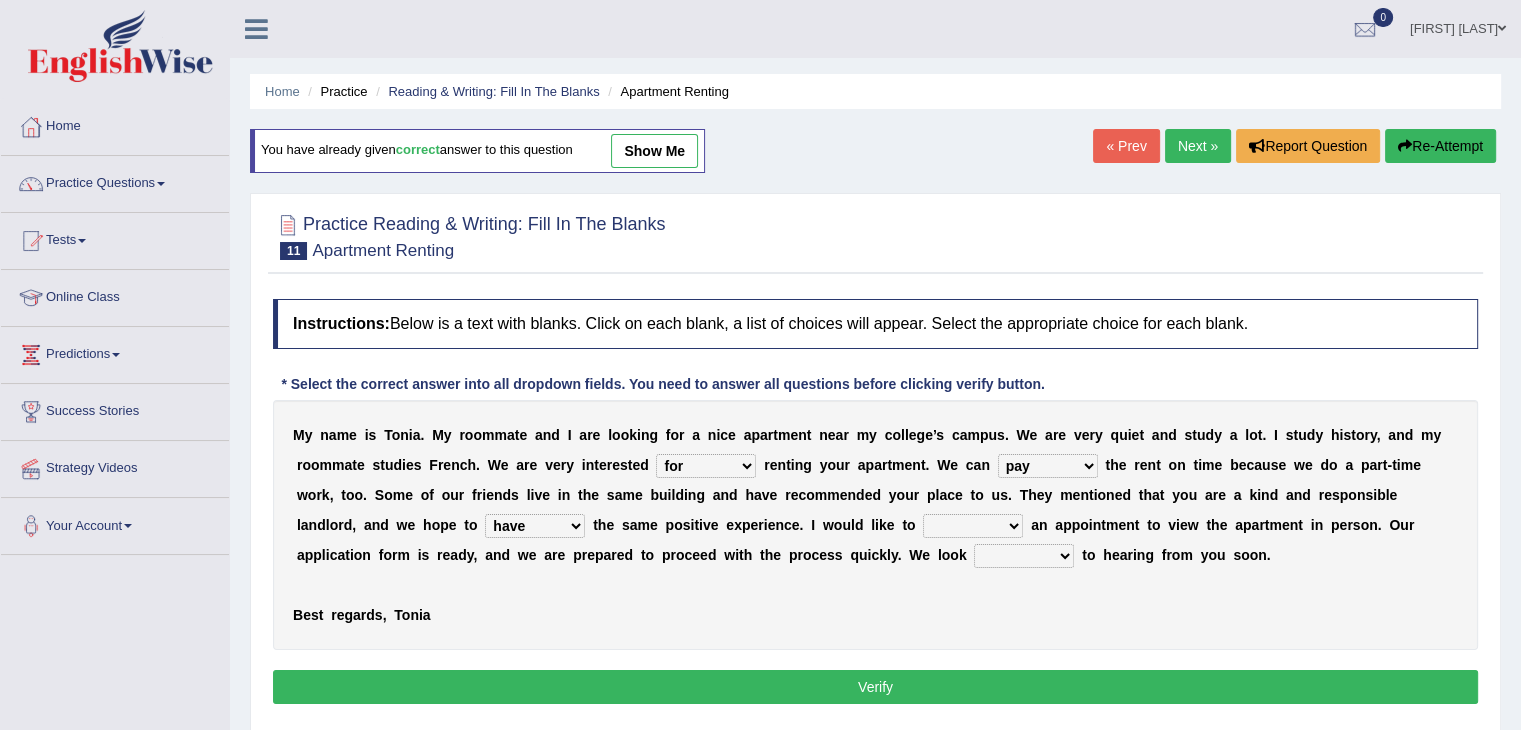 click on "form meet have decide" at bounding box center (535, 526) 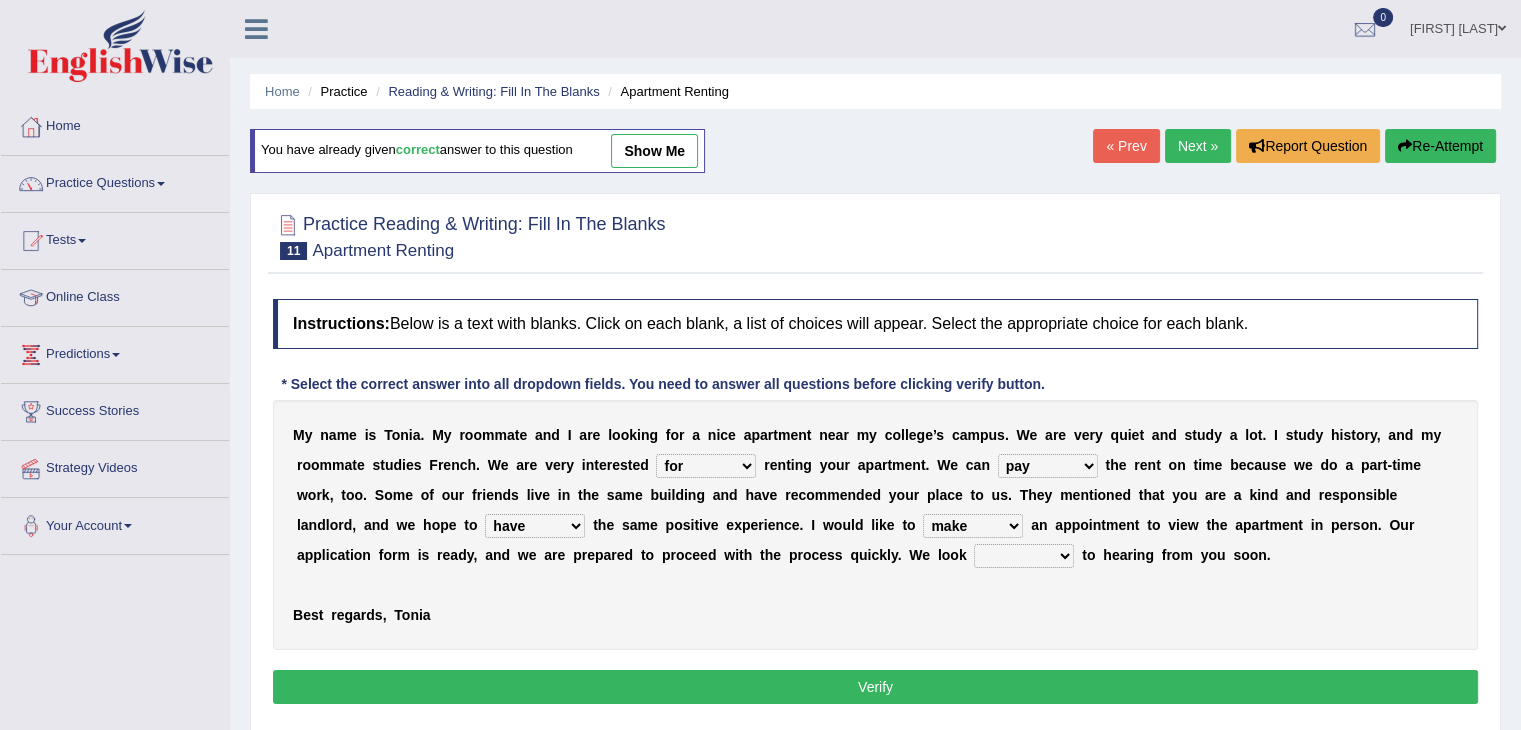 click on "own recall revise make" at bounding box center (973, 526) 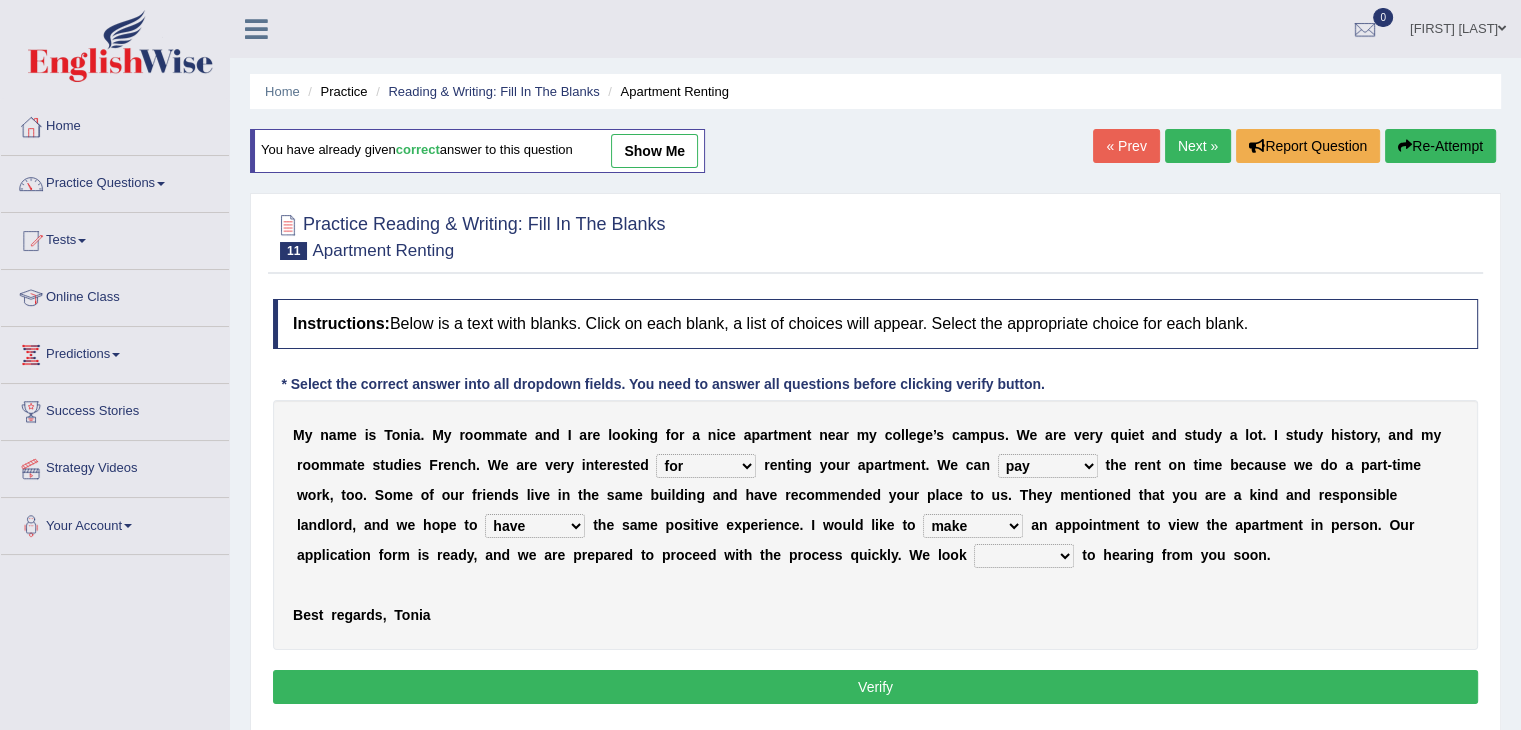 click on "around out in forward" at bounding box center [1024, 556] 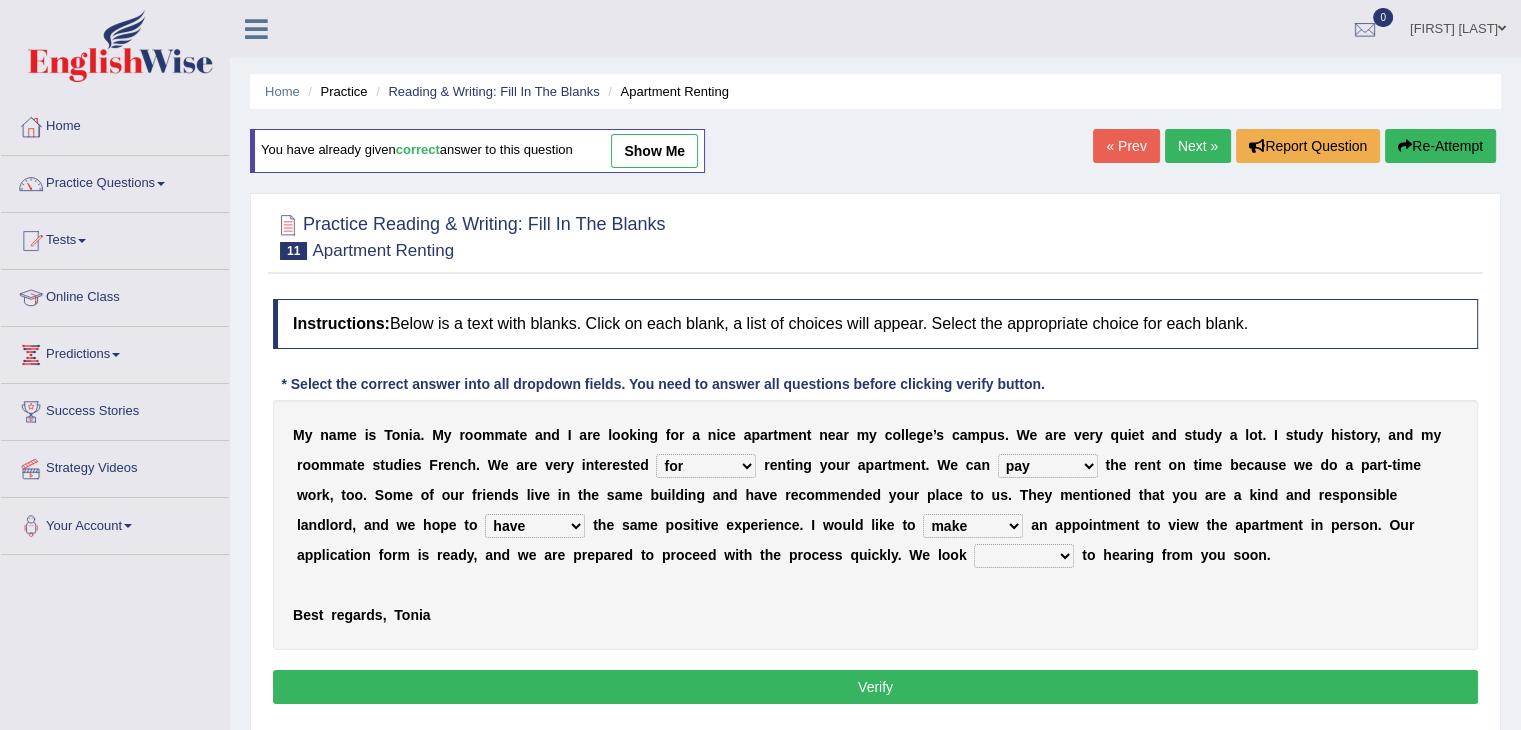 select on "forward" 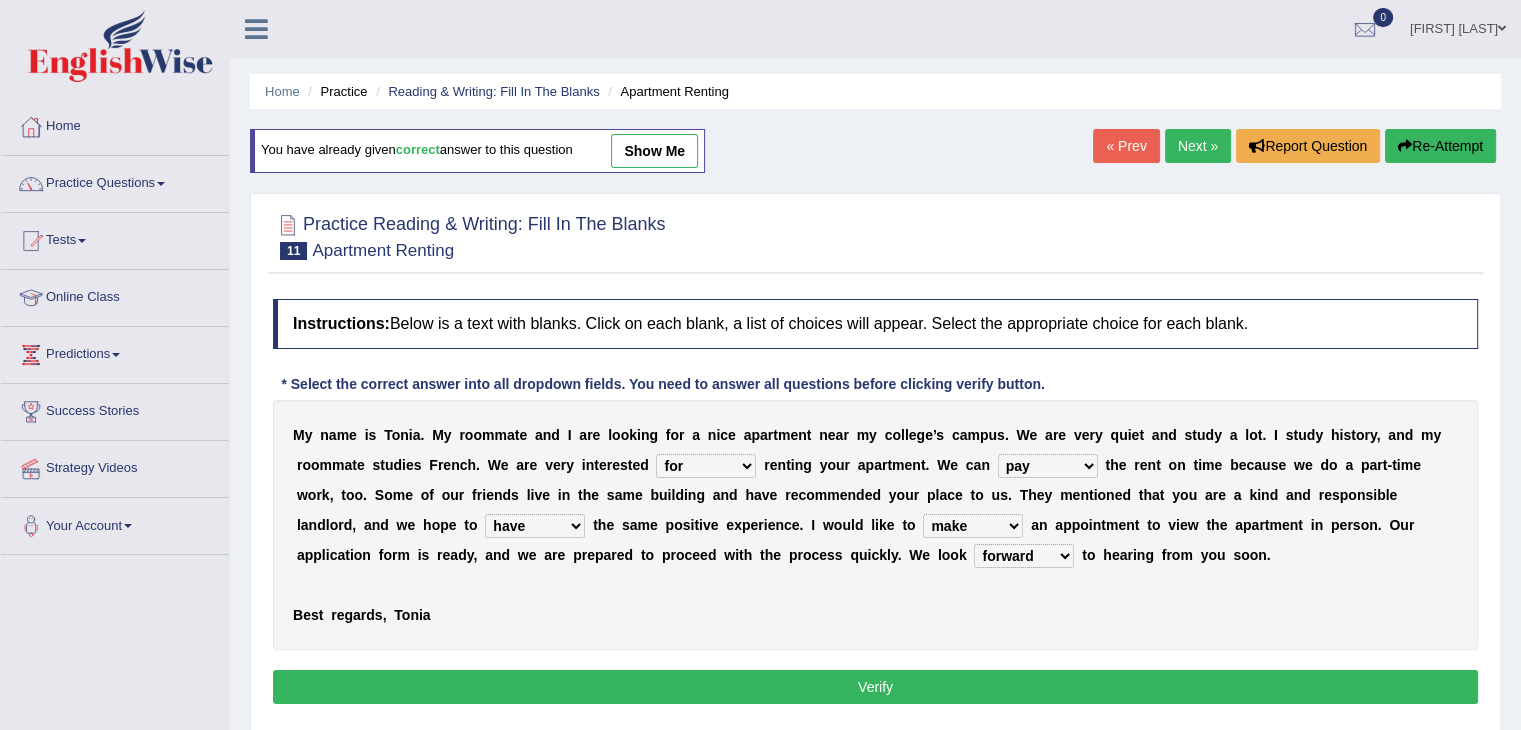click on "around out in forward" at bounding box center [1024, 556] 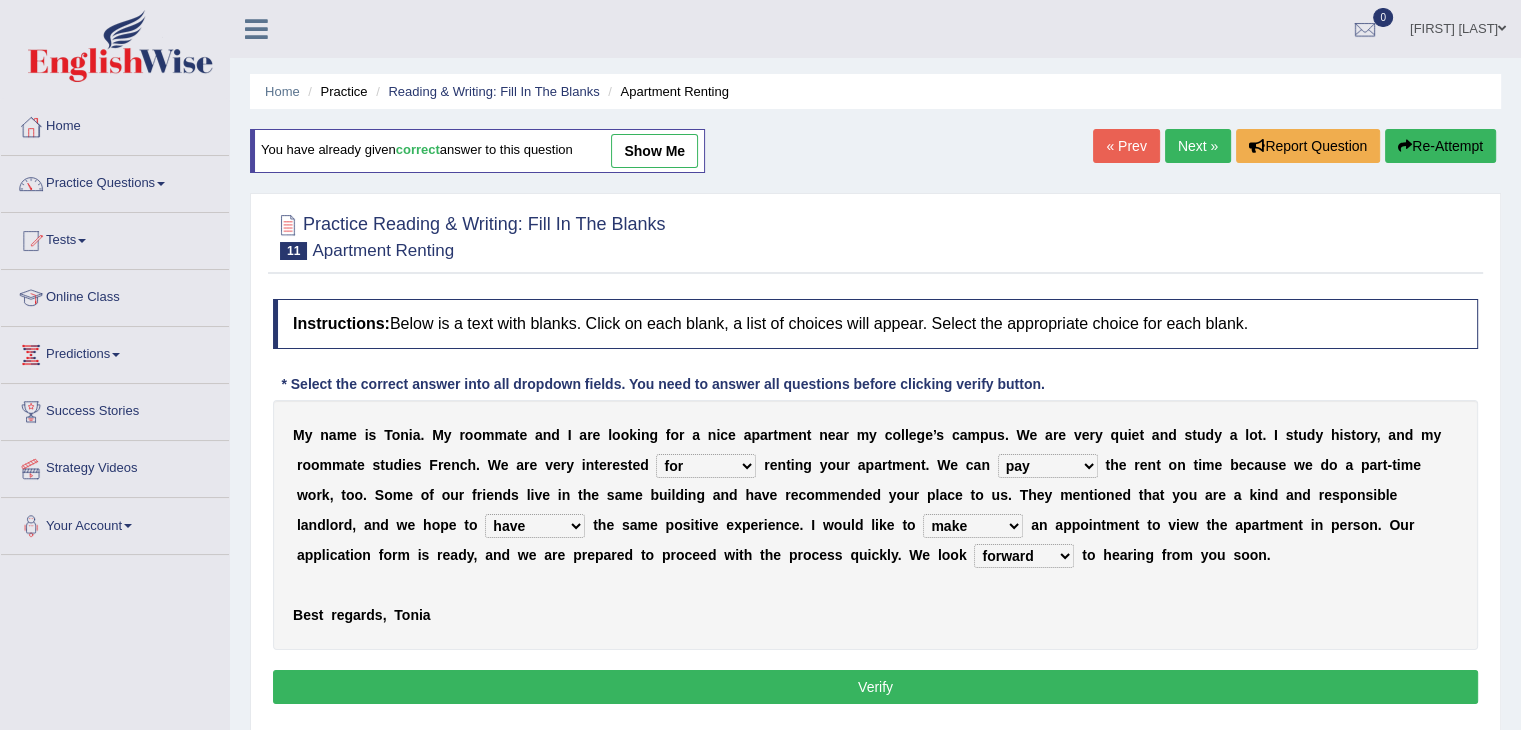 click on "Verify" at bounding box center [875, 687] 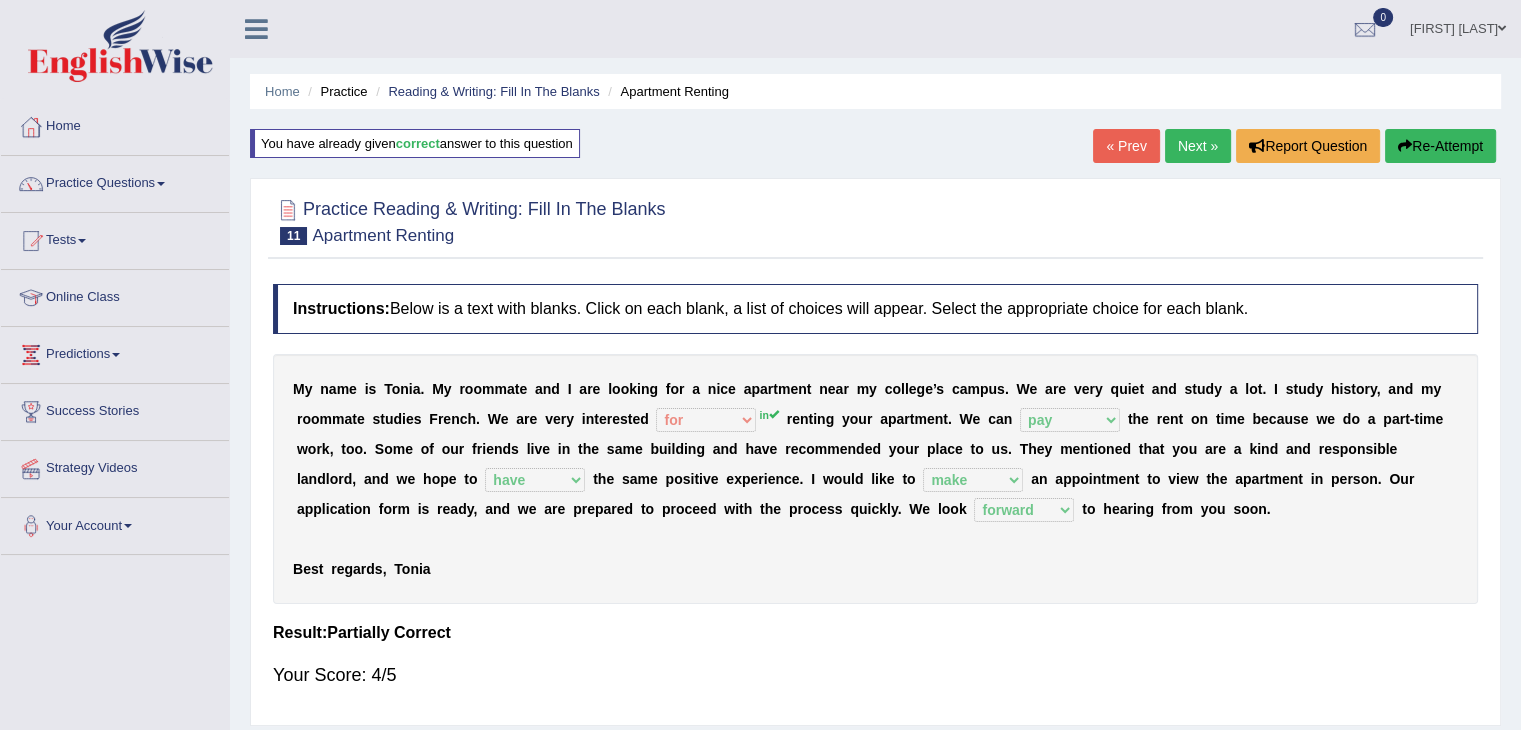 click on "Next »" at bounding box center (1198, 146) 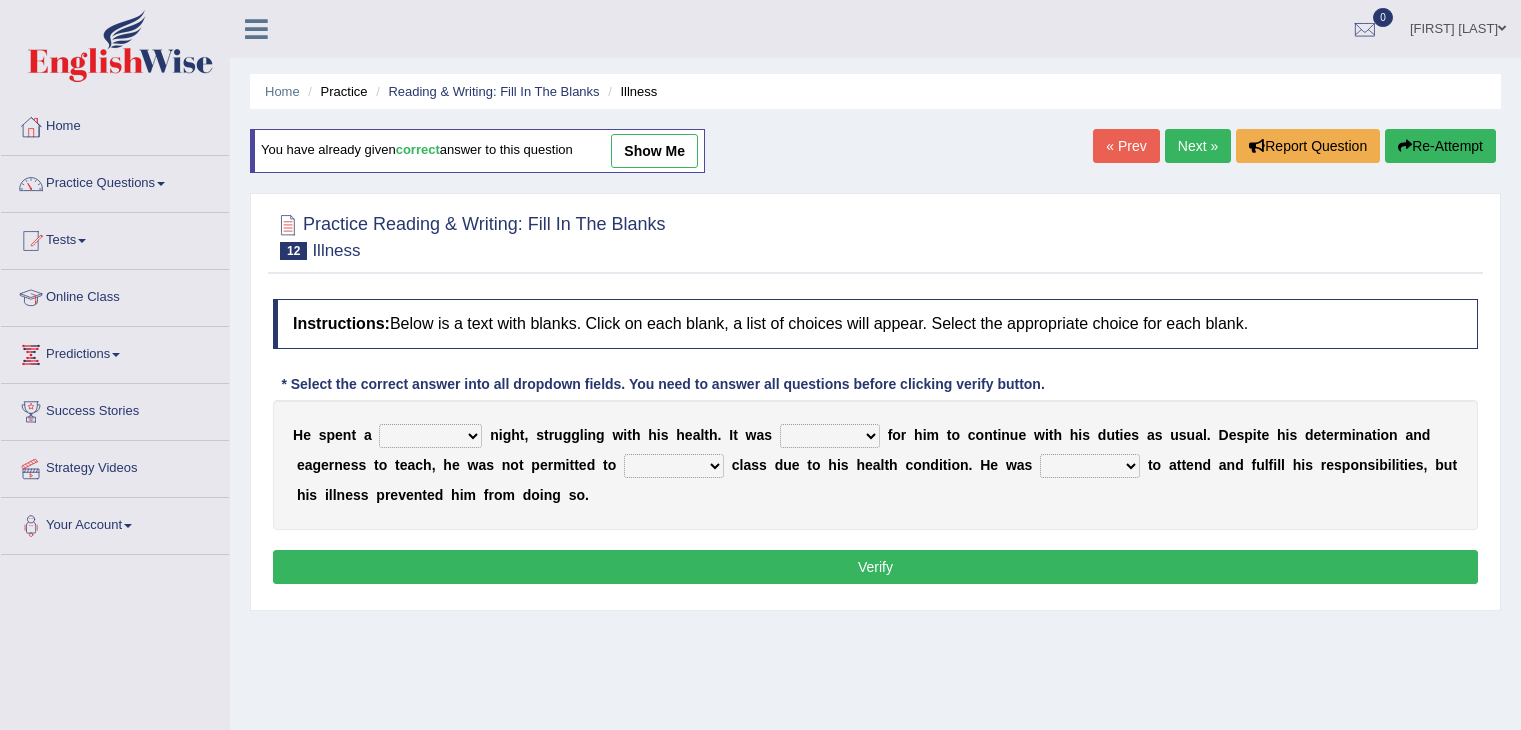 scroll, scrollTop: 0, scrollLeft: 0, axis: both 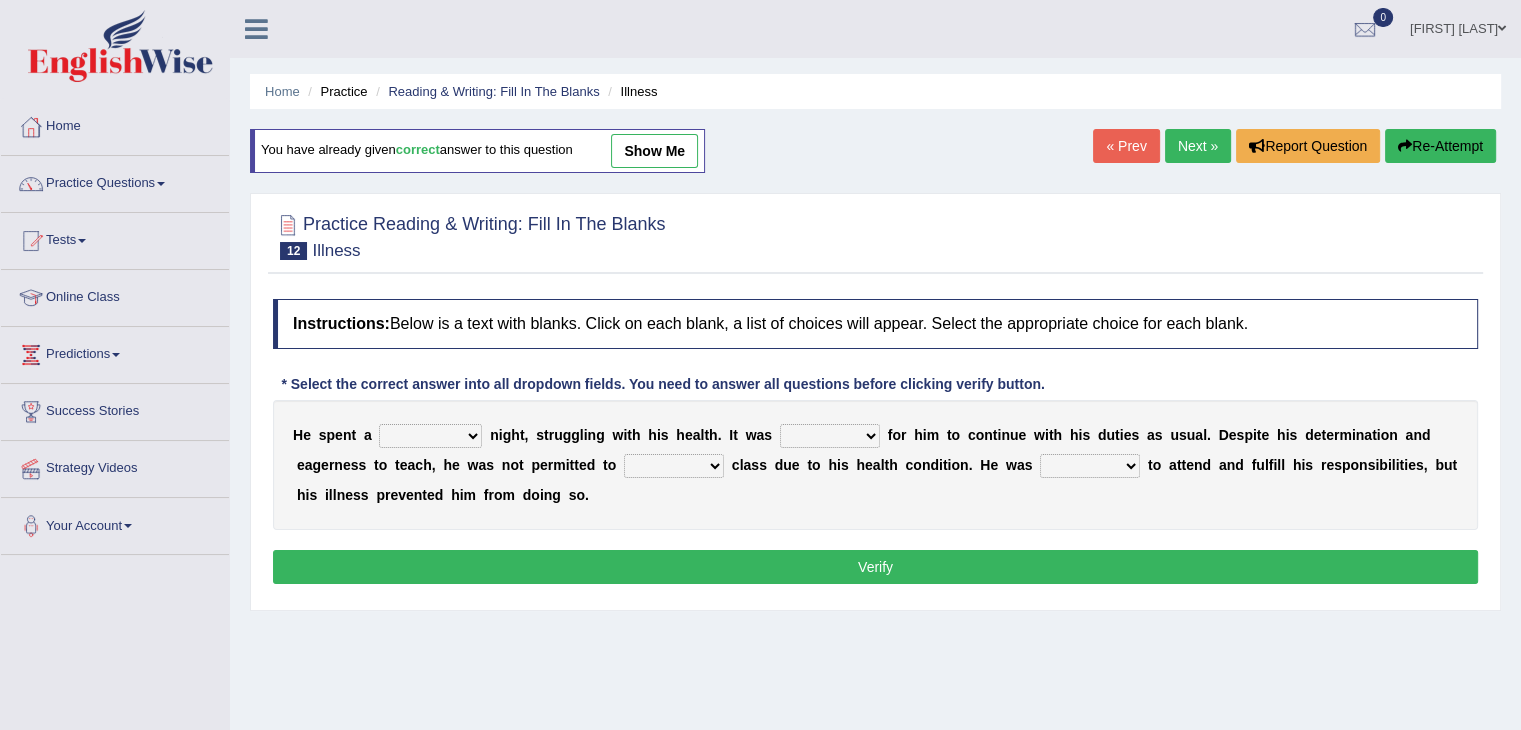 click on "cheerful restful meaningful painful" at bounding box center (430, 436) 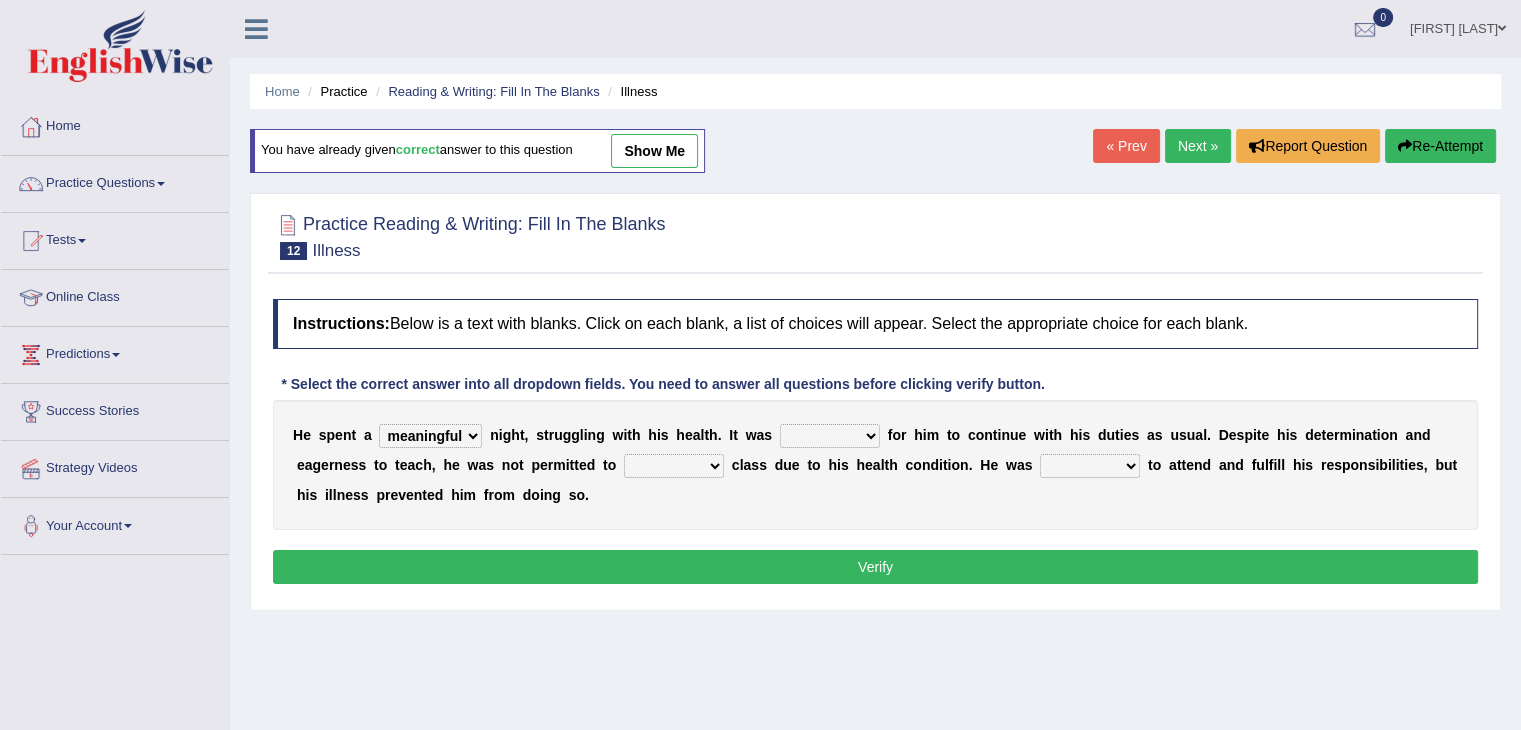 click on "cheerful restful meaningful painful" at bounding box center (430, 436) 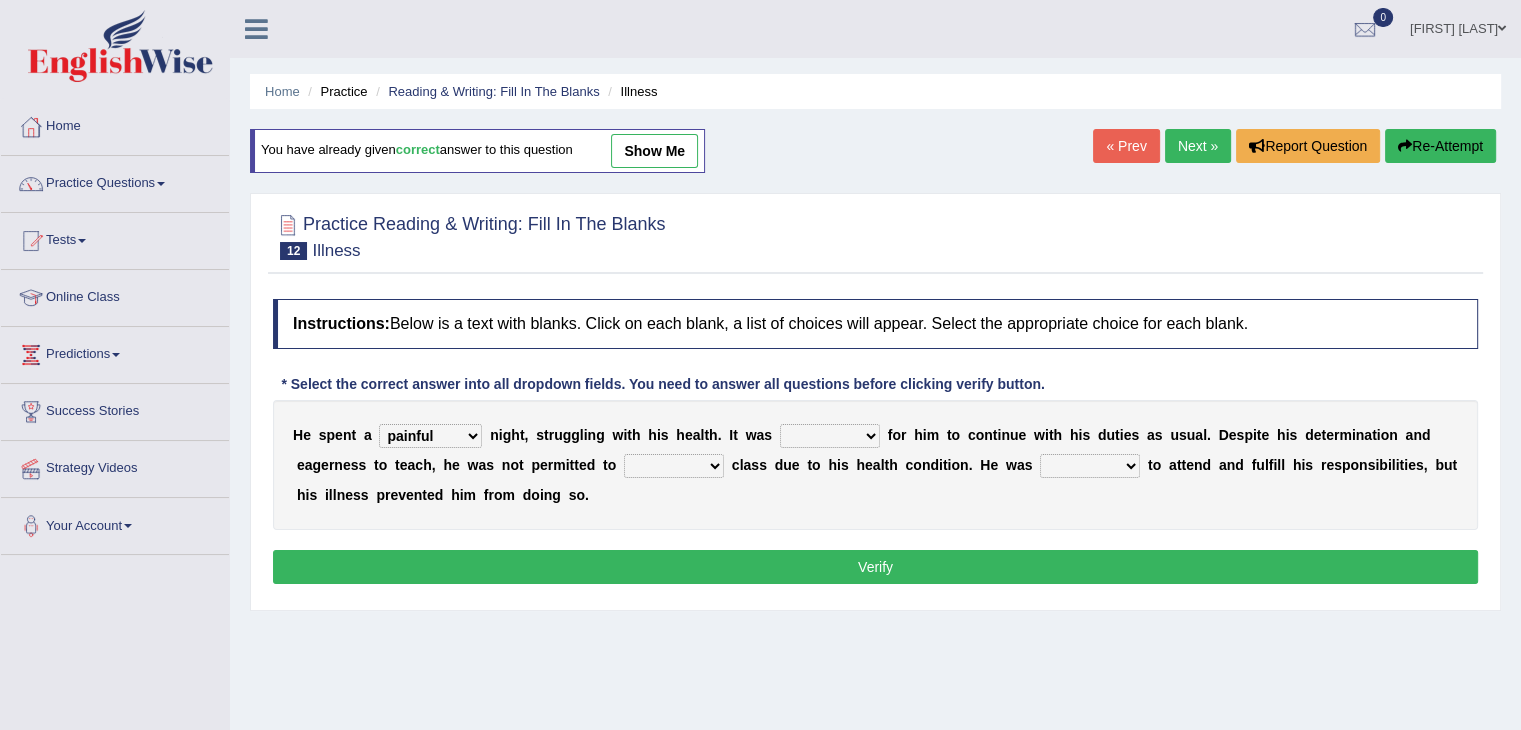 click on "enjoyable simple difficult natural" at bounding box center [830, 436] 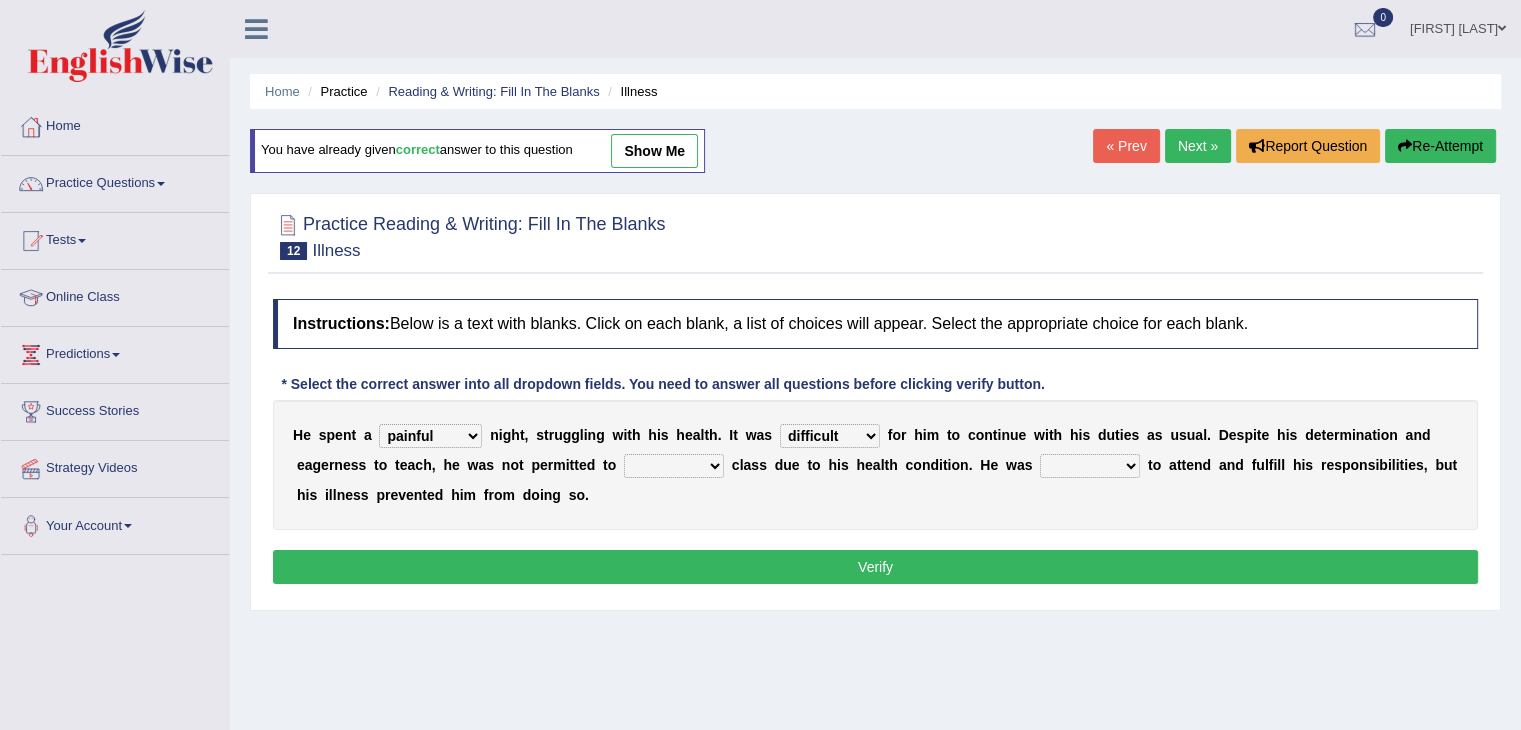 click on "enjoyable simple difficult natural" at bounding box center (830, 436) 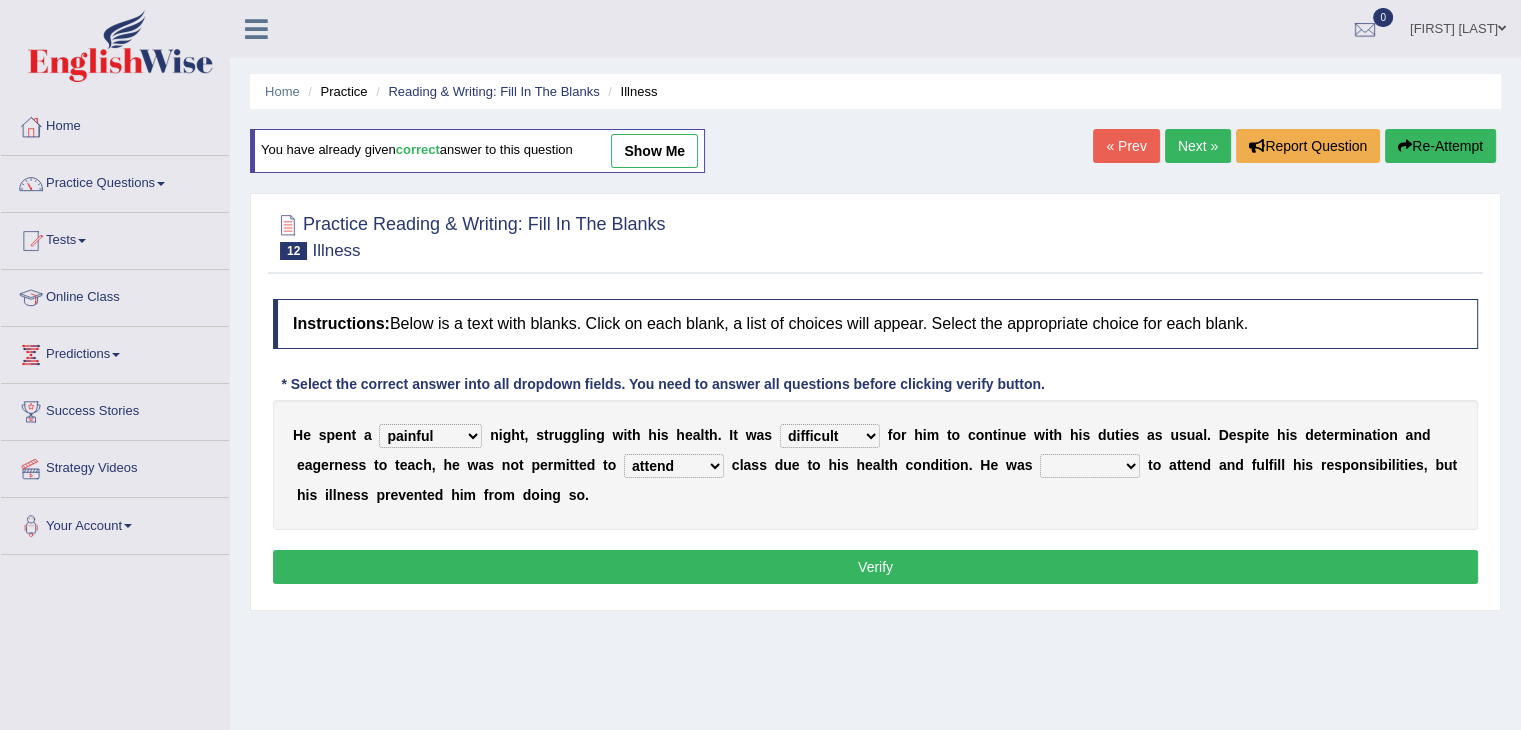 click on "anxious forced lazy happy" at bounding box center (1090, 466) 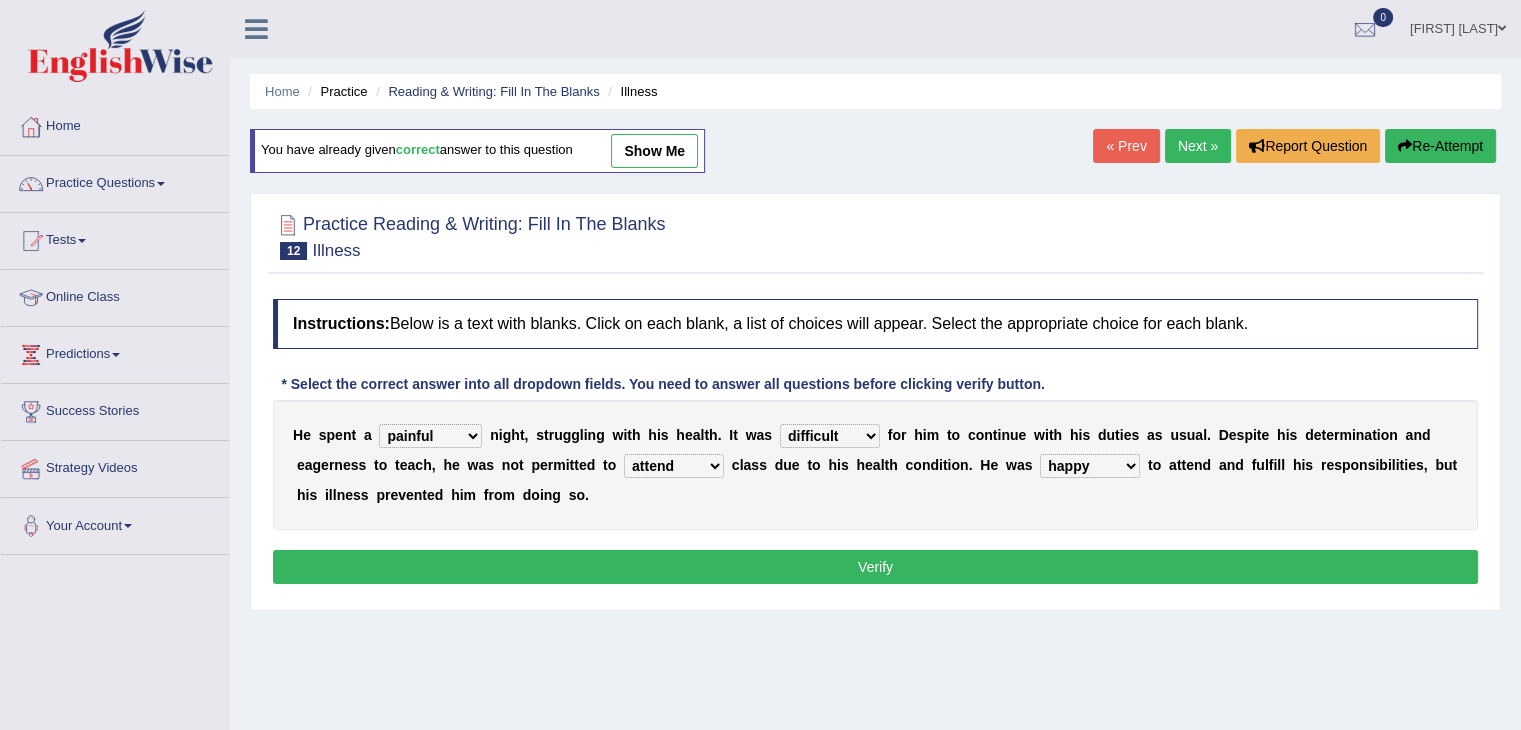 click on "anxious forced lazy happy" at bounding box center (1090, 466) 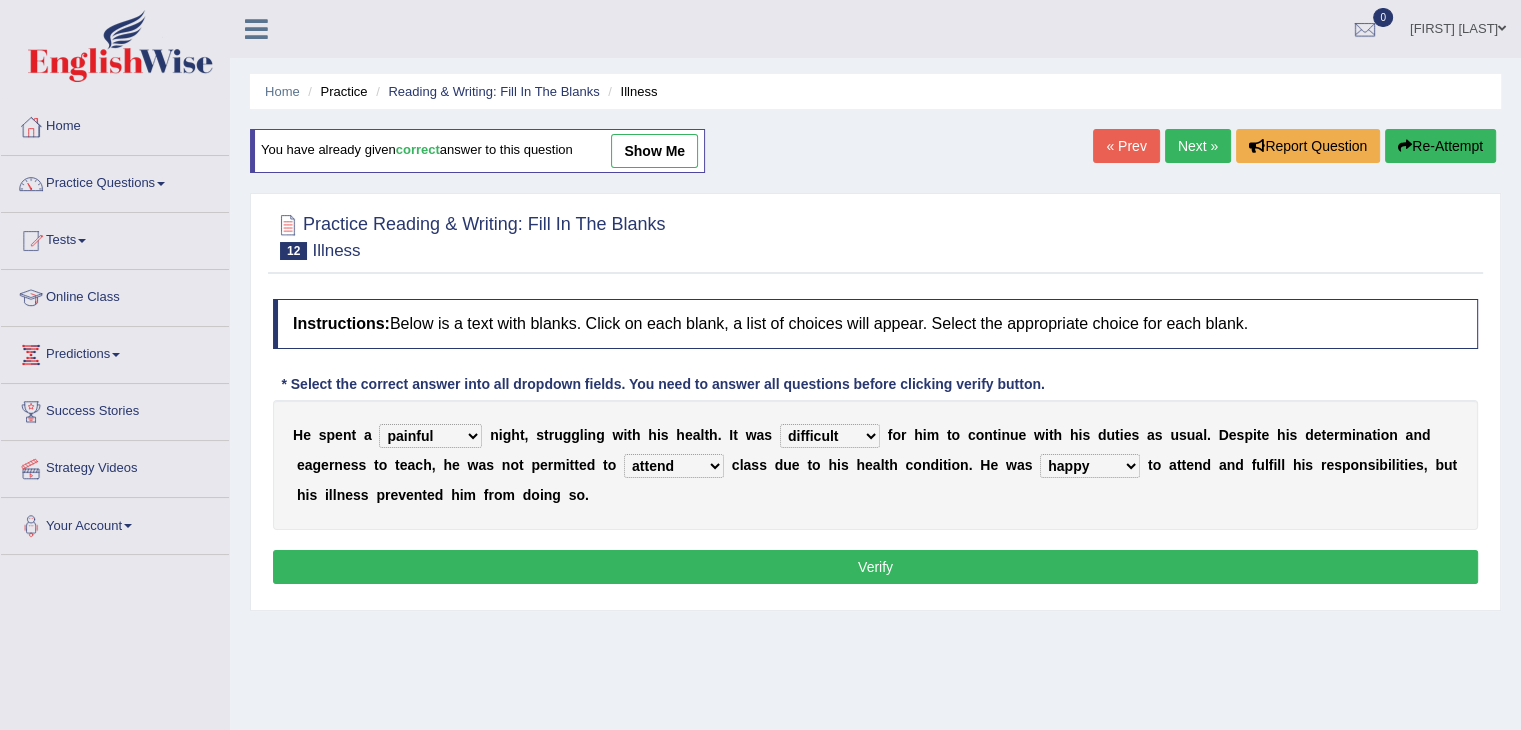 click on "Verify" at bounding box center (875, 567) 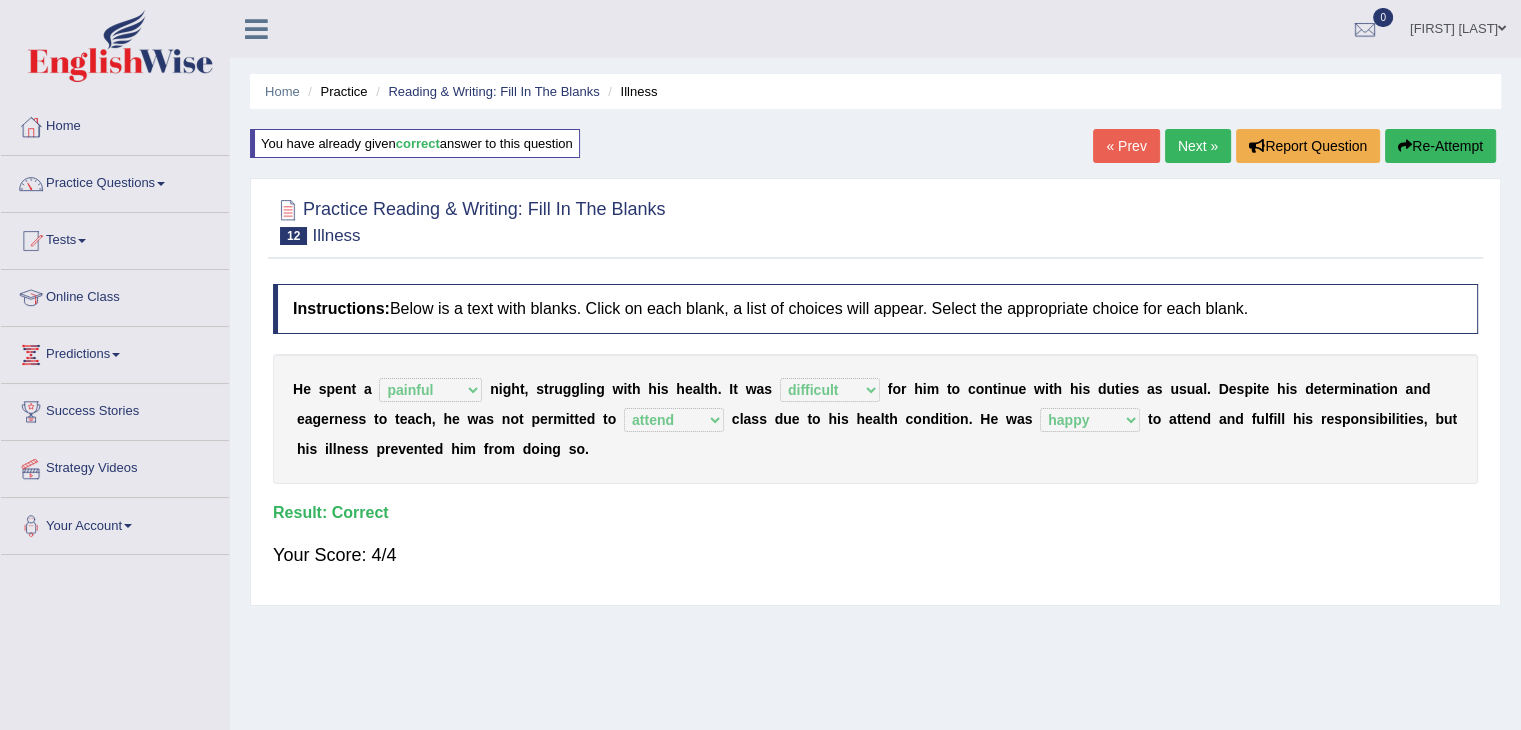 click on "Next »" at bounding box center (1198, 146) 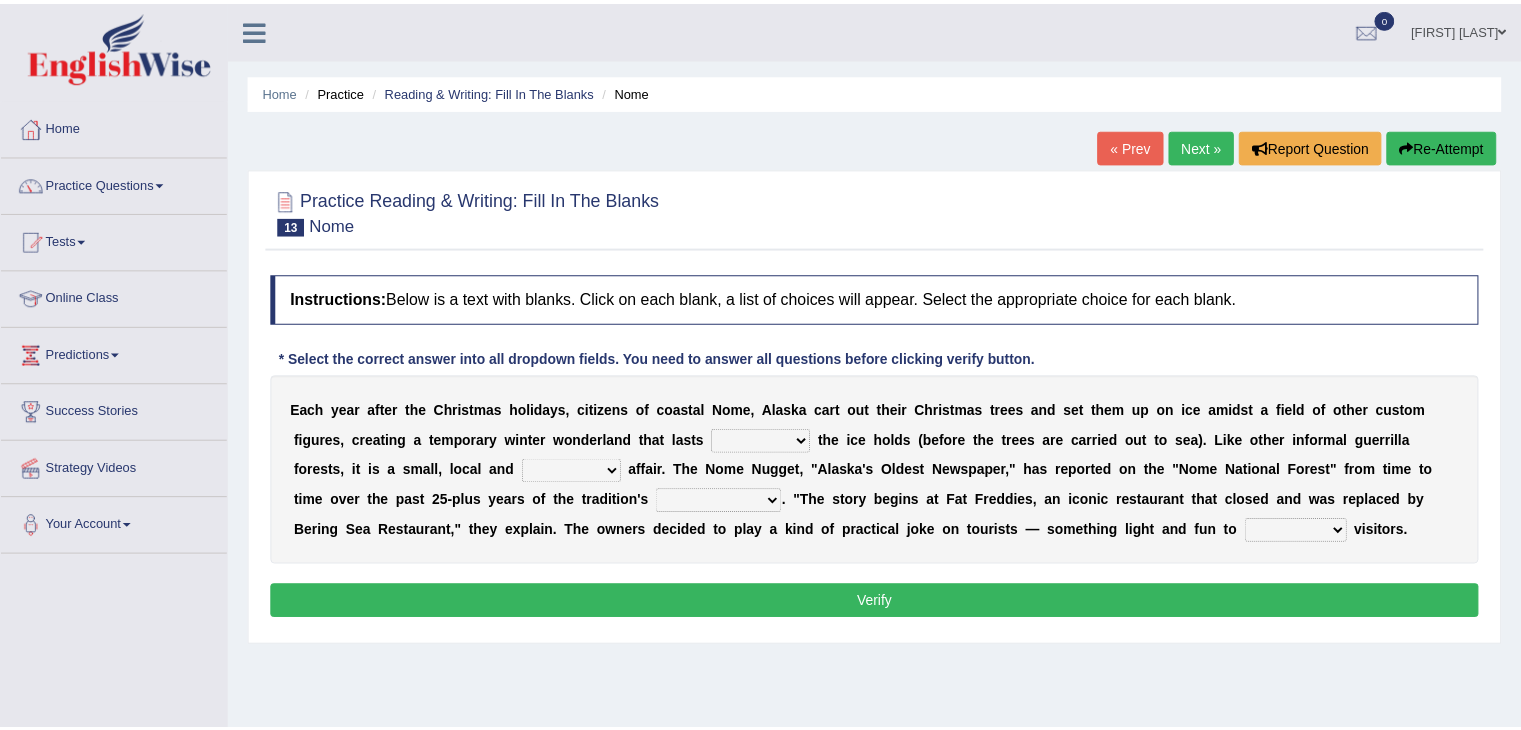 scroll, scrollTop: 0, scrollLeft: 0, axis: both 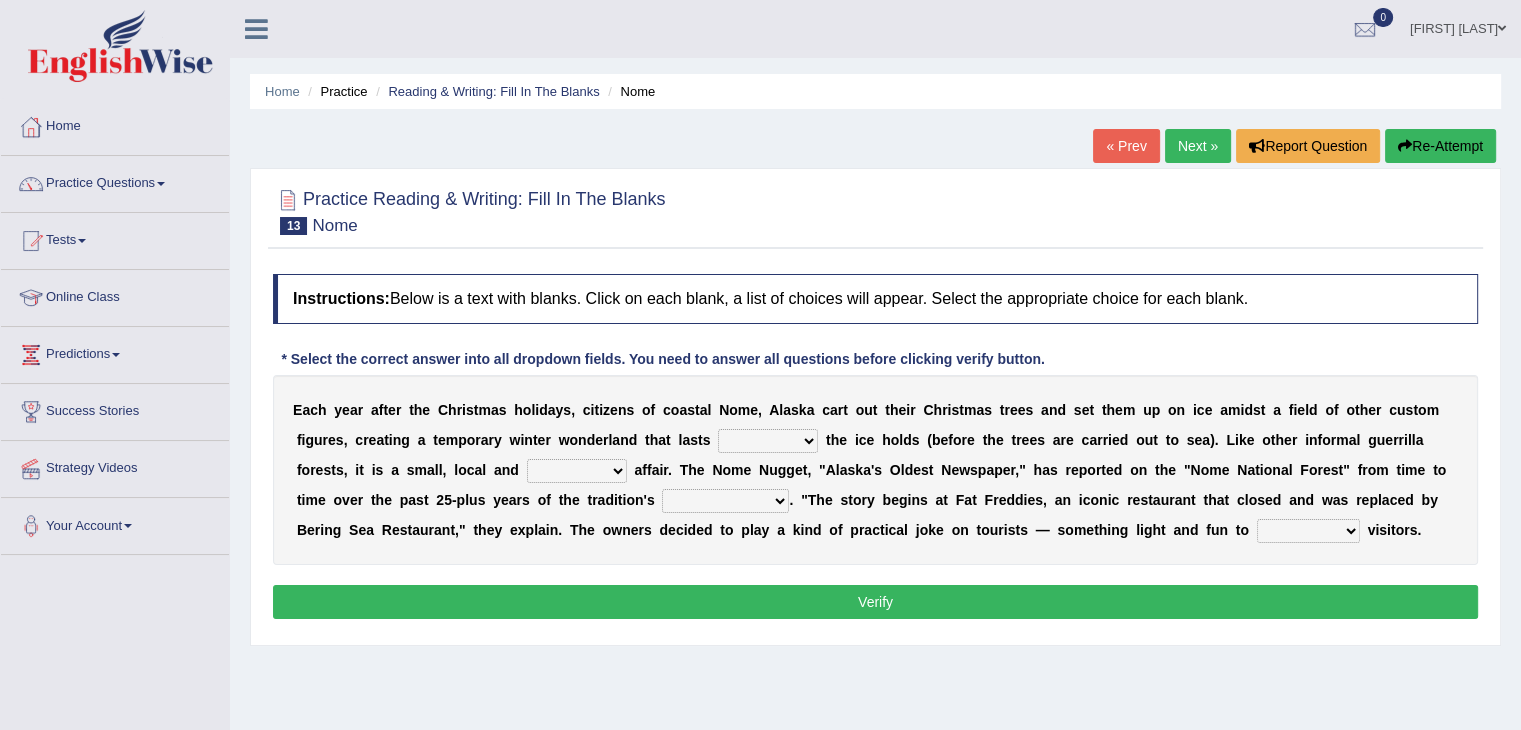 click on "as long as before after although" at bounding box center (768, 441) 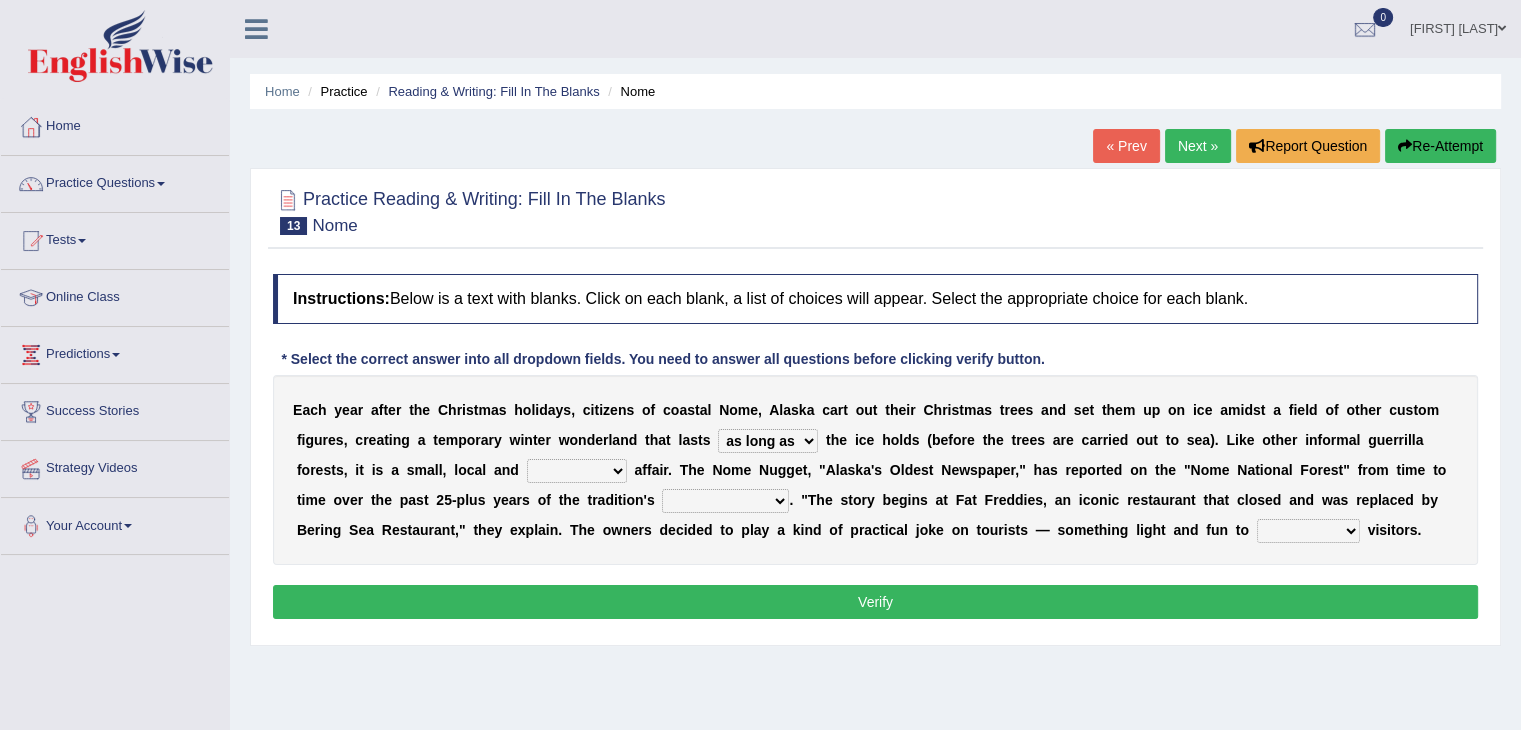 click on "as long as before after although" at bounding box center (768, 441) 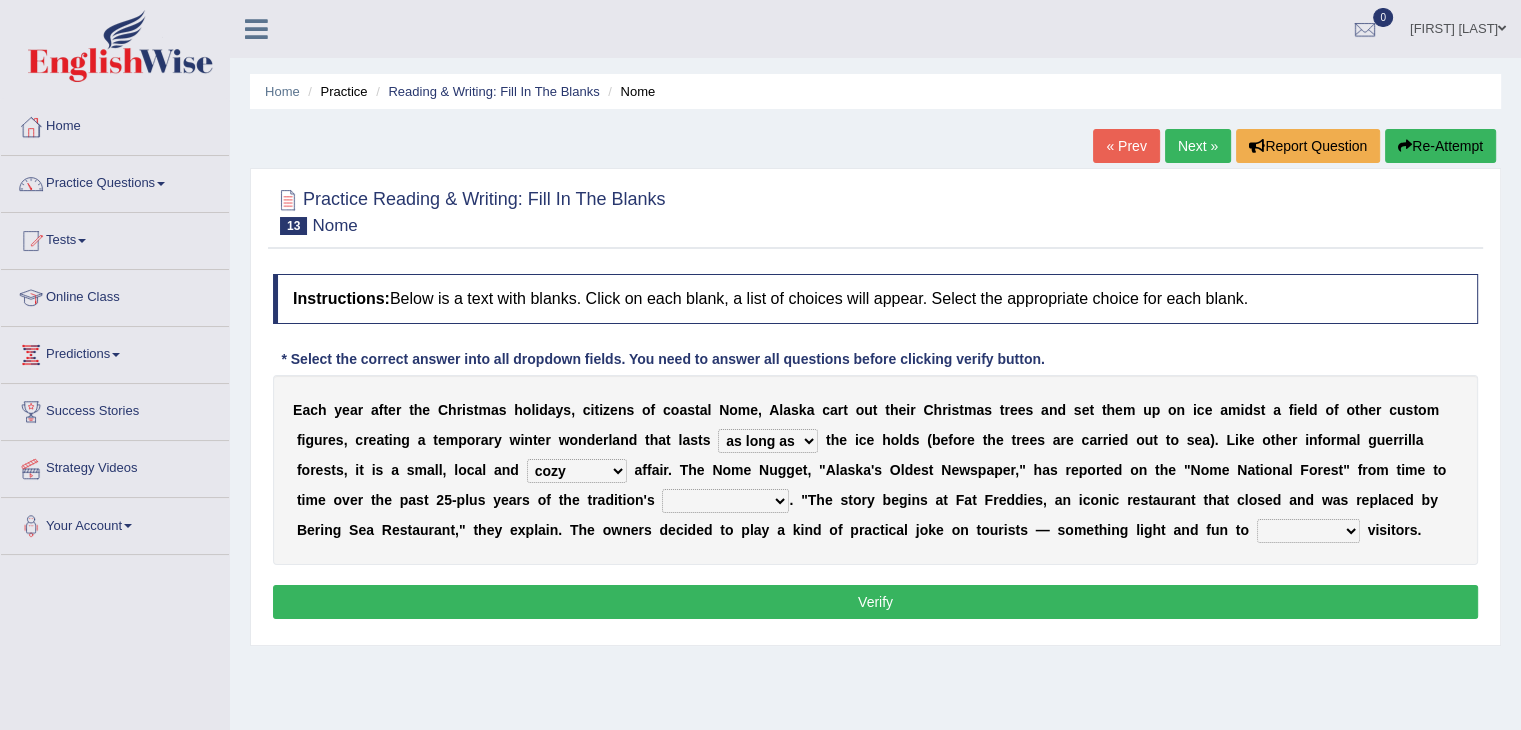 click on "nasty fuzzy cozy greasy" at bounding box center (577, 471) 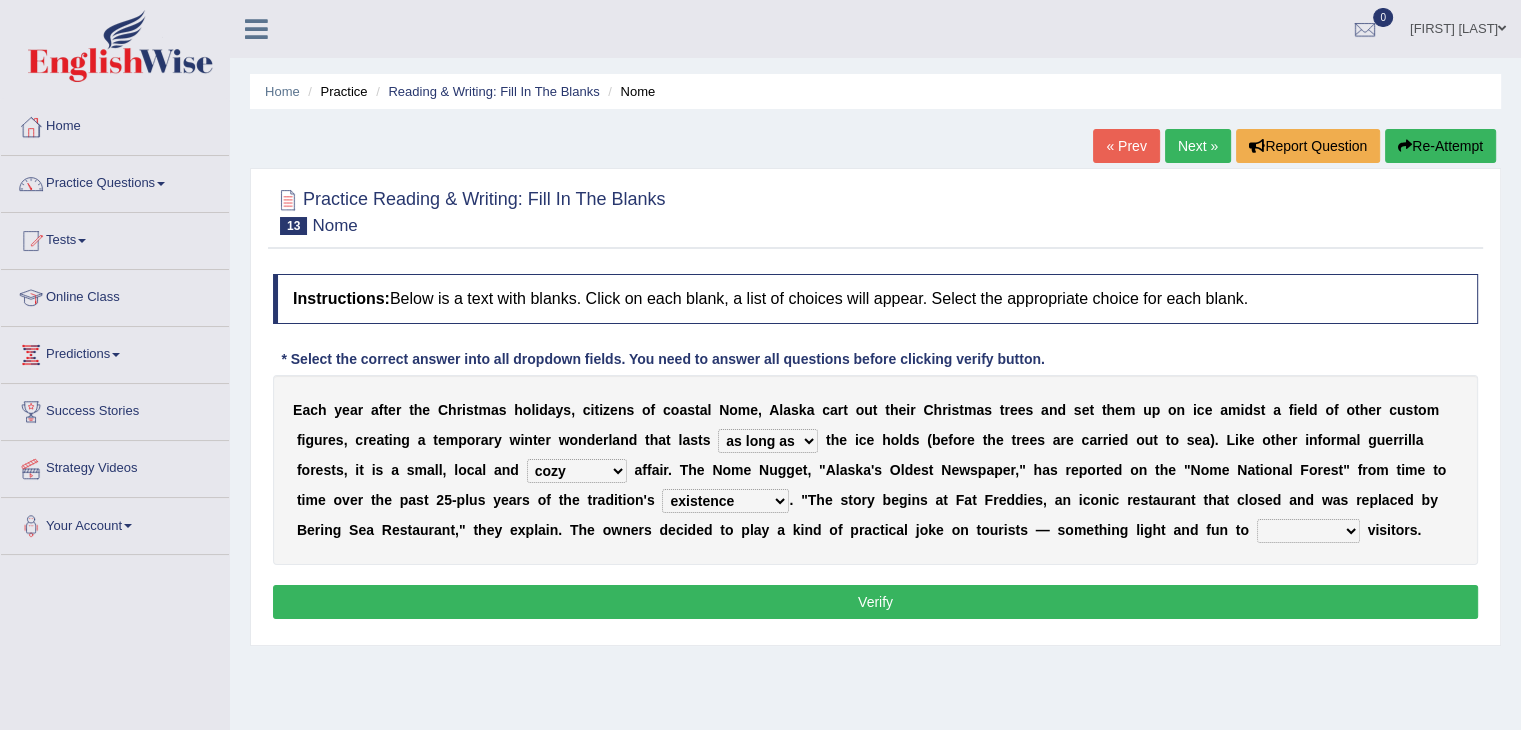 click on "life existence disappearance emotions" at bounding box center [725, 501] 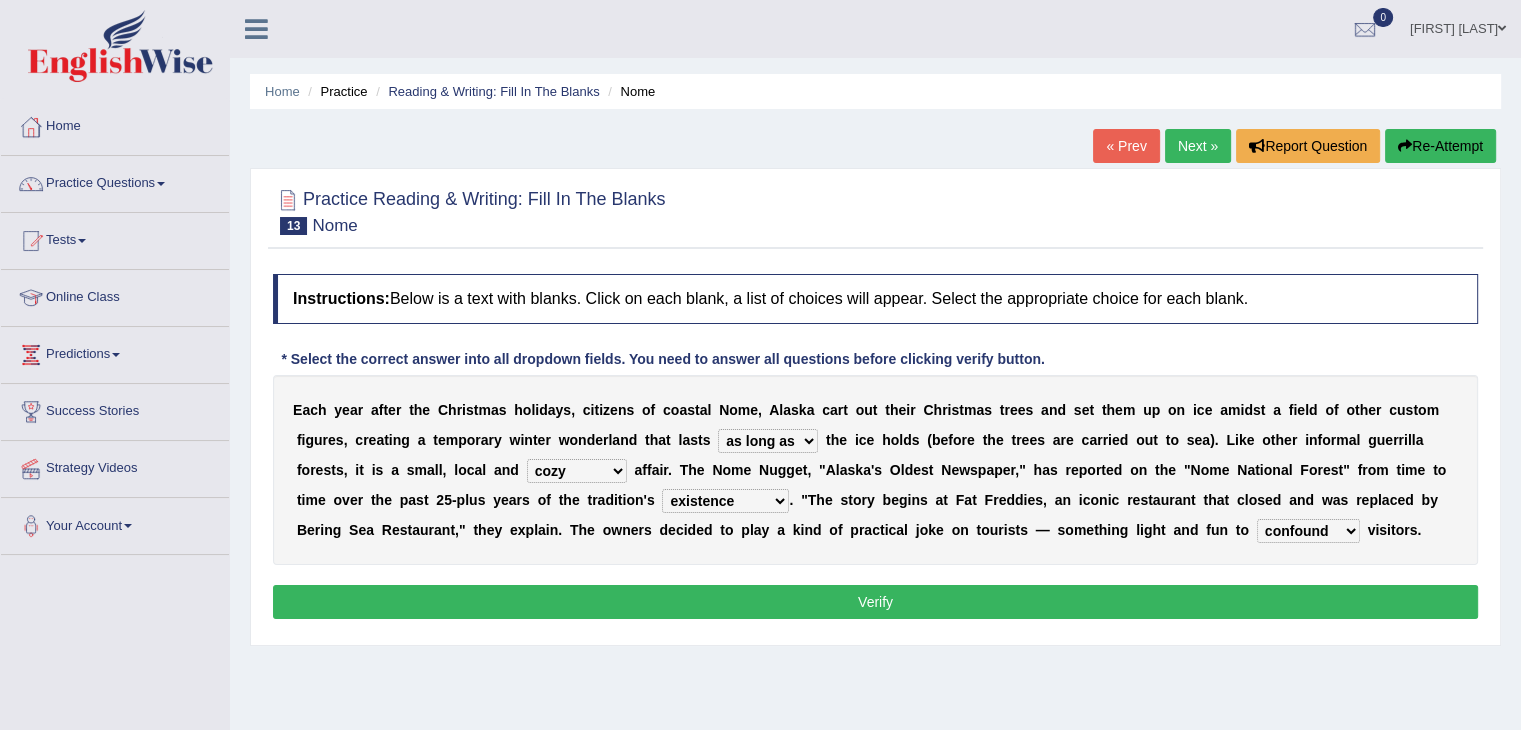 click on "Verify" at bounding box center (875, 602) 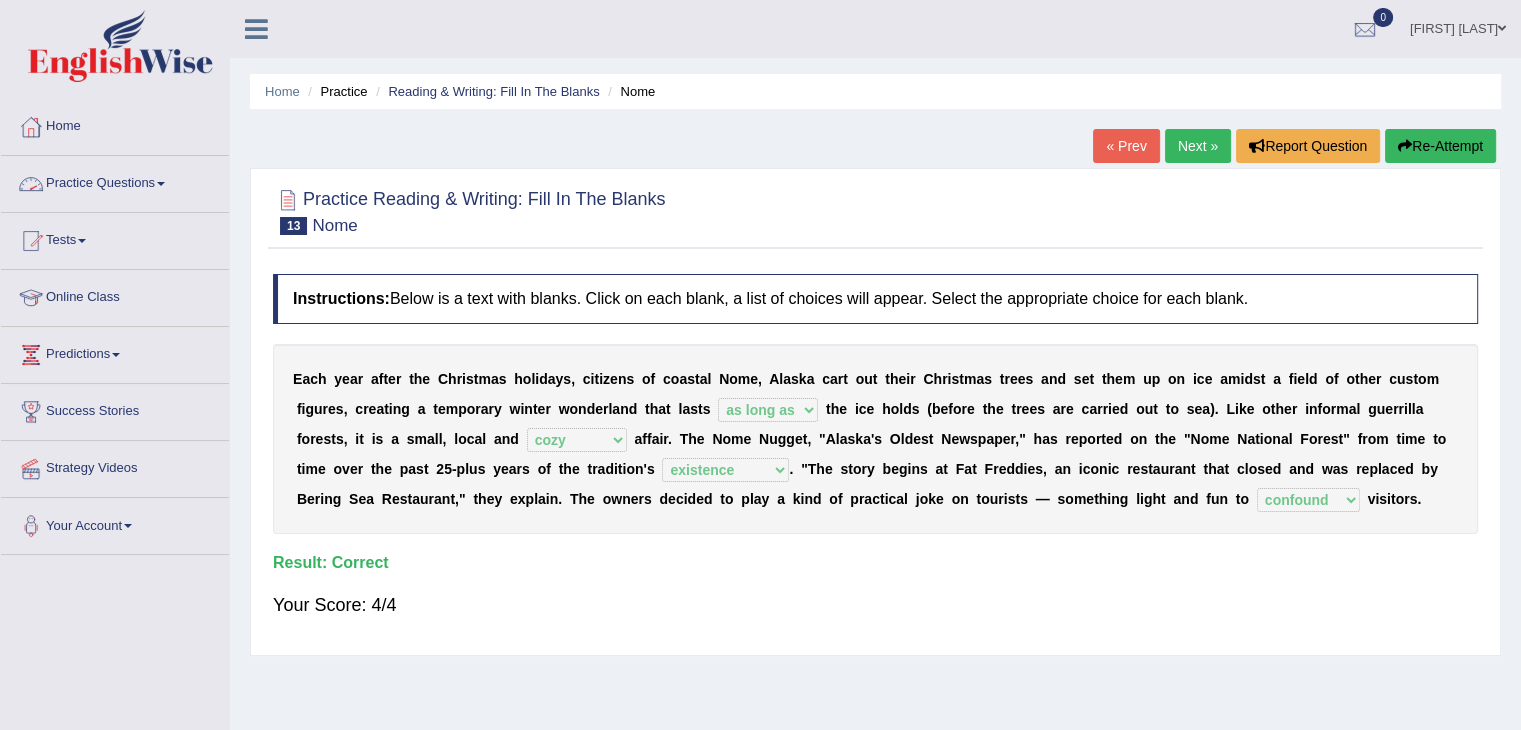 click on "Practice Questions" at bounding box center [115, 181] 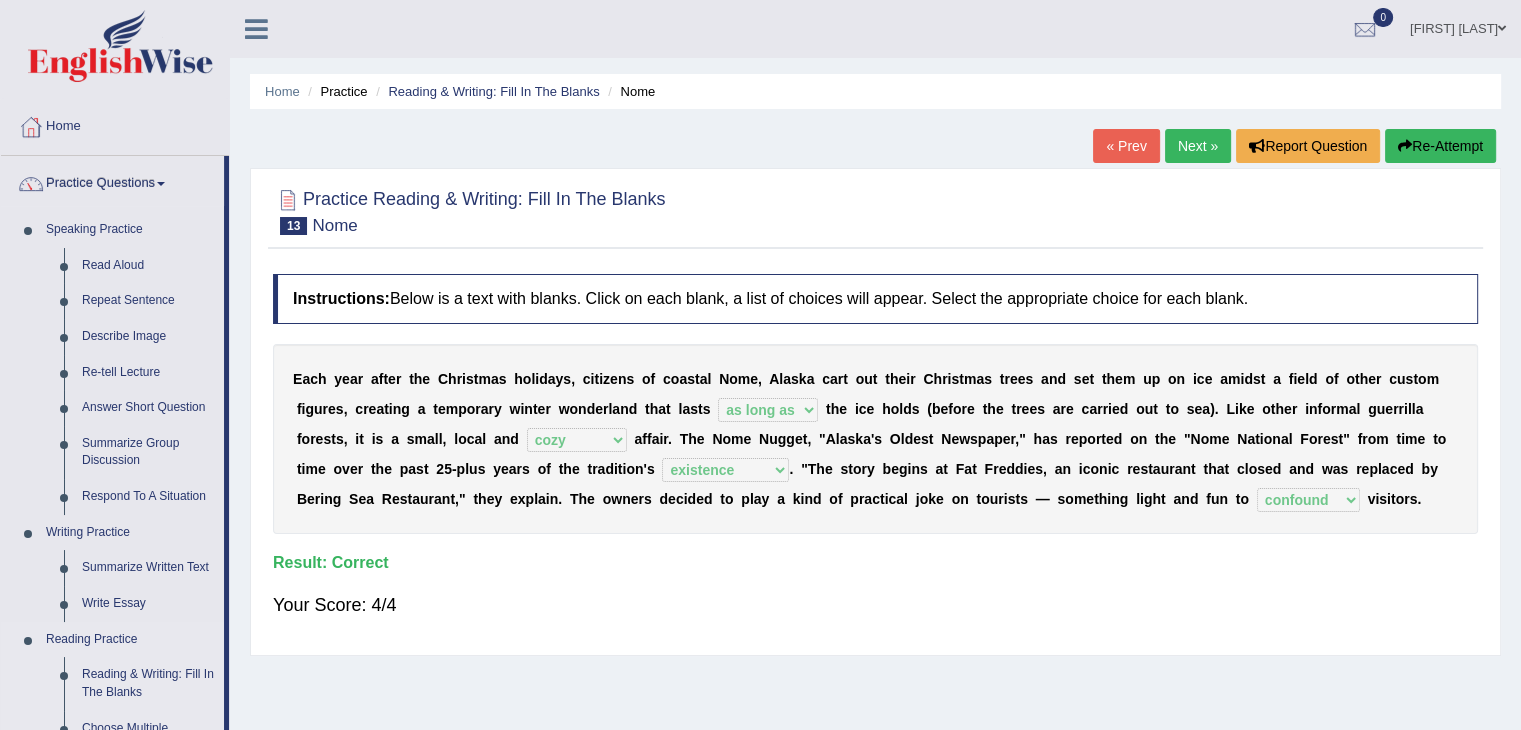 drag, startPoint x: 227, startPoint y: 587, endPoint x: 228, endPoint y: 649, distance: 62.008064 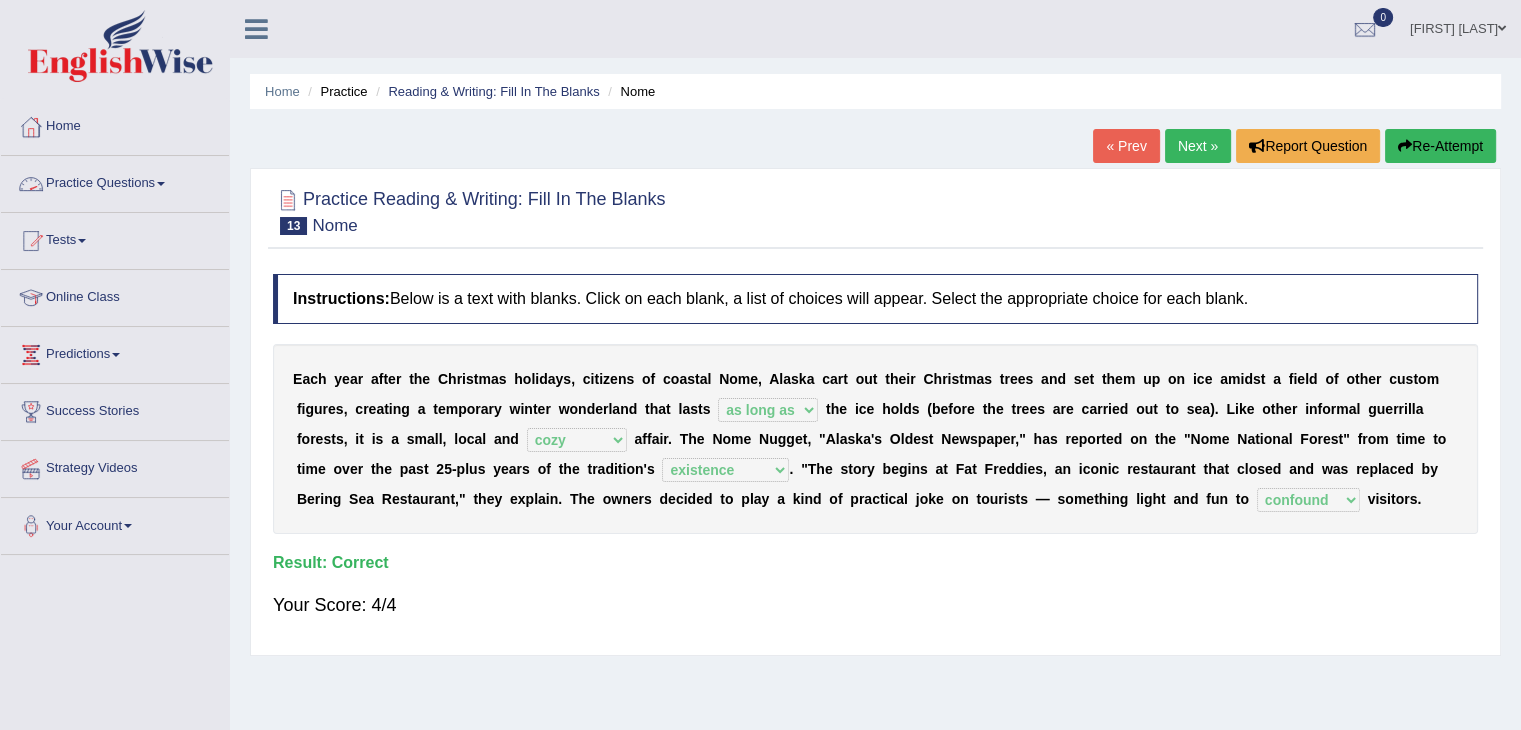 click on "Practice Questions" at bounding box center [115, 181] 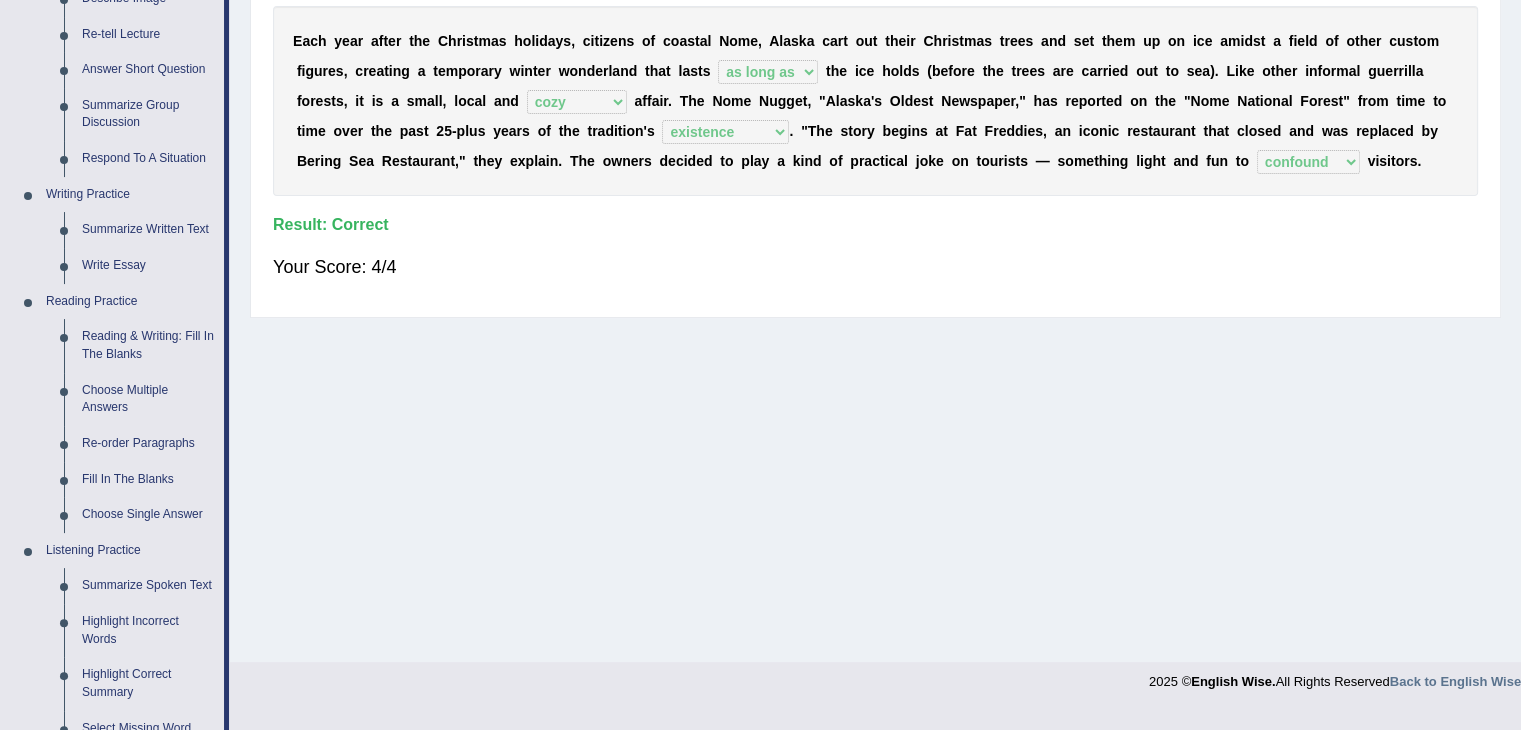 scroll, scrollTop: 340, scrollLeft: 0, axis: vertical 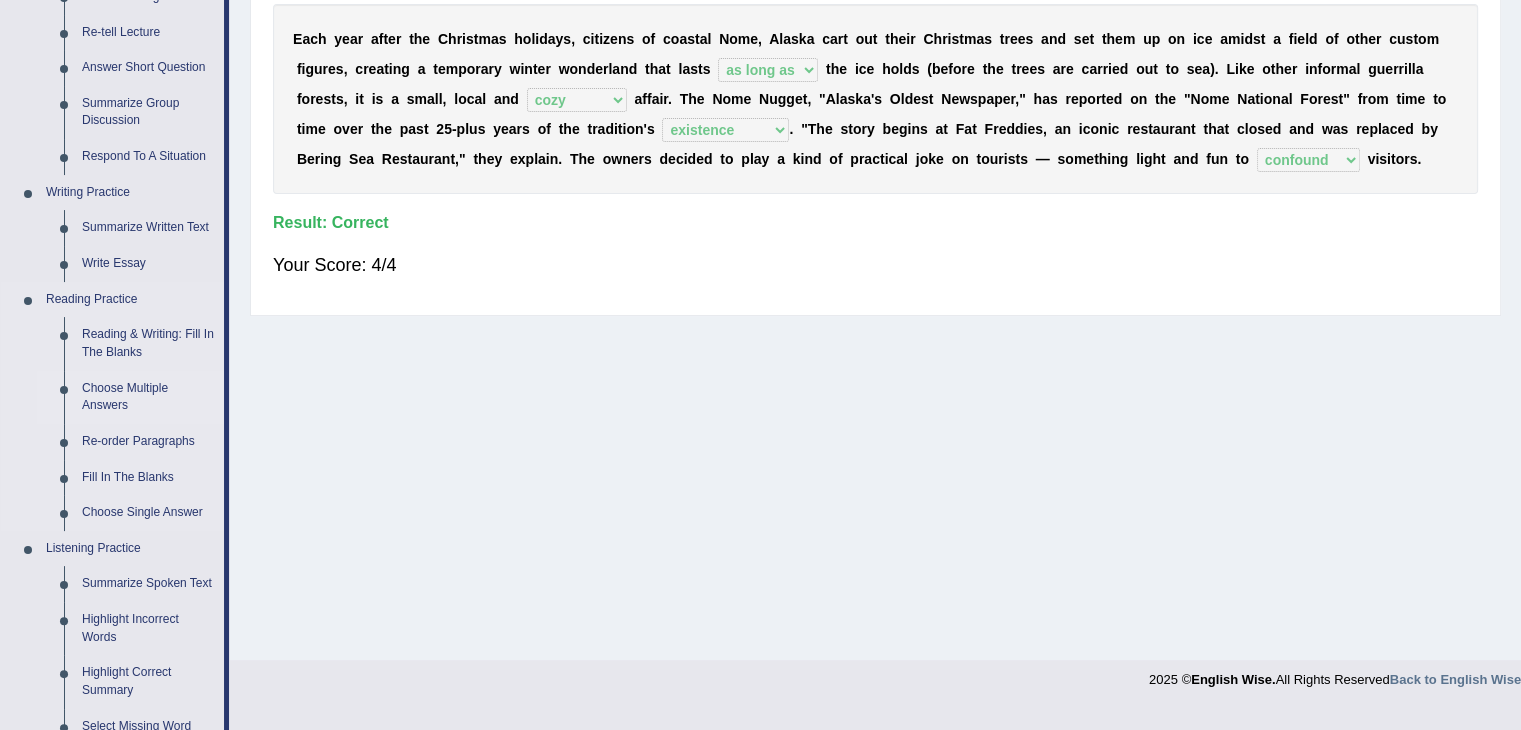 click on "Choose Multiple Answers" at bounding box center (148, 397) 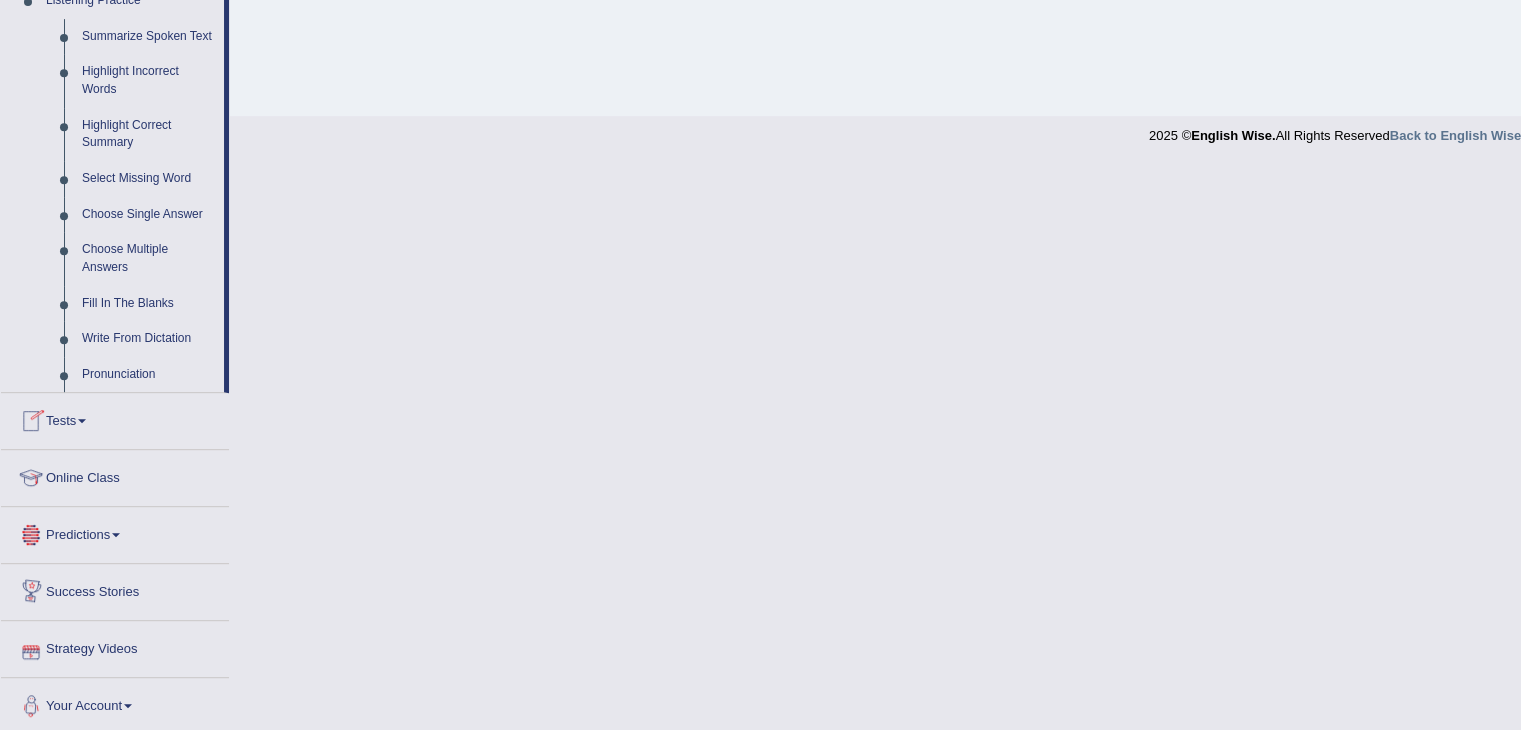 scroll, scrollTop: 892, scrollLeft: 0, axis: vertical 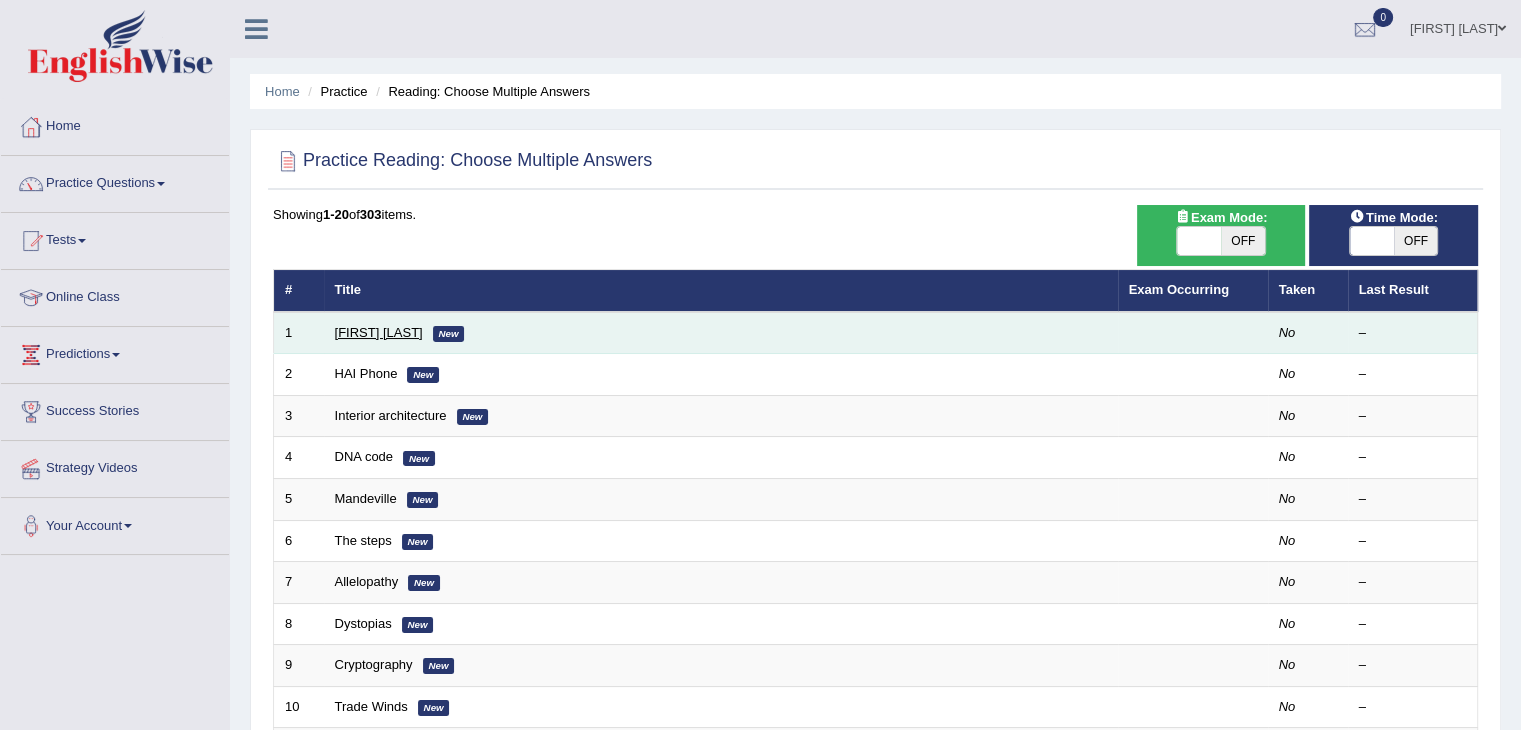 click on "[FIRST] [LAST]" at bounding box center [379, 332] 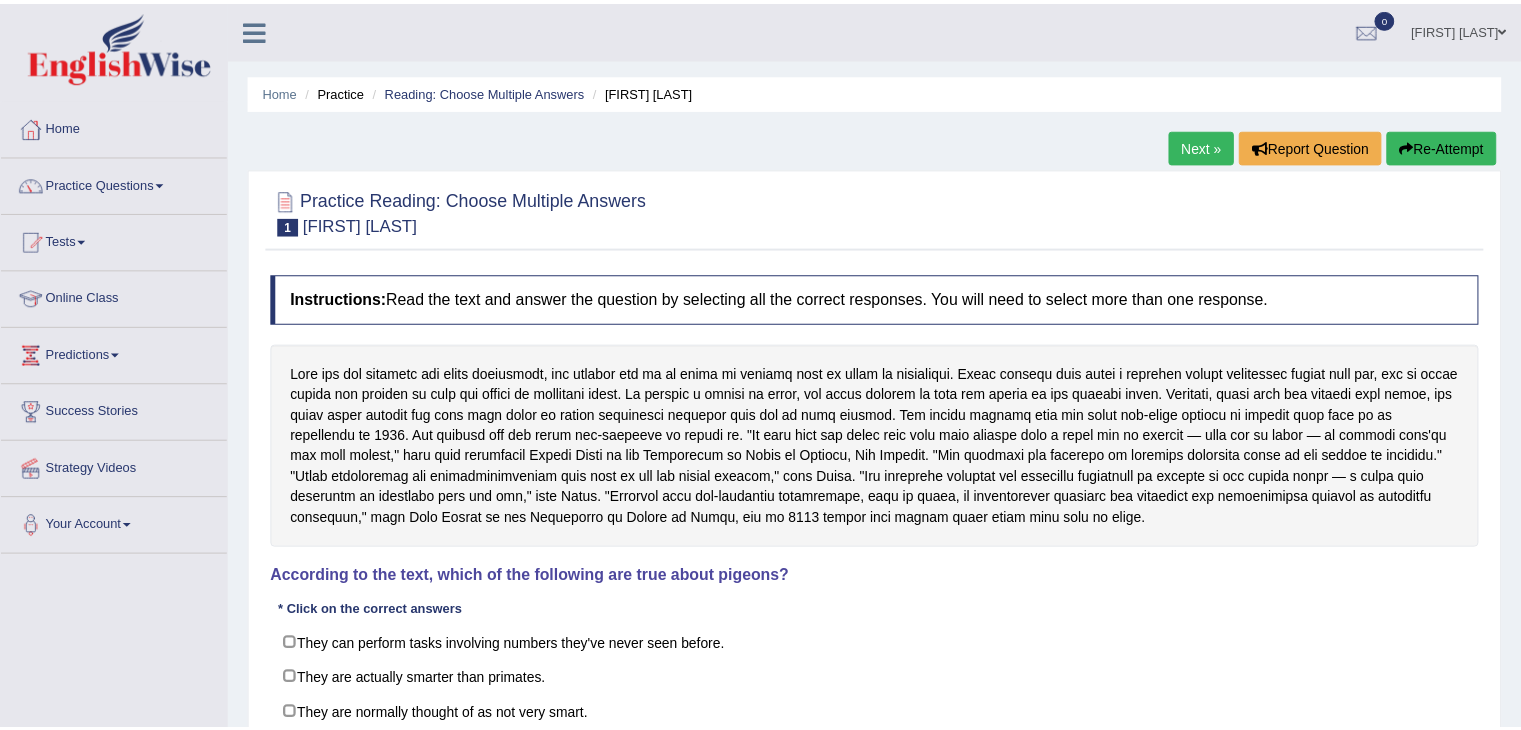scroll, scrollTop: 0, scrollLeft: 0, axis: both 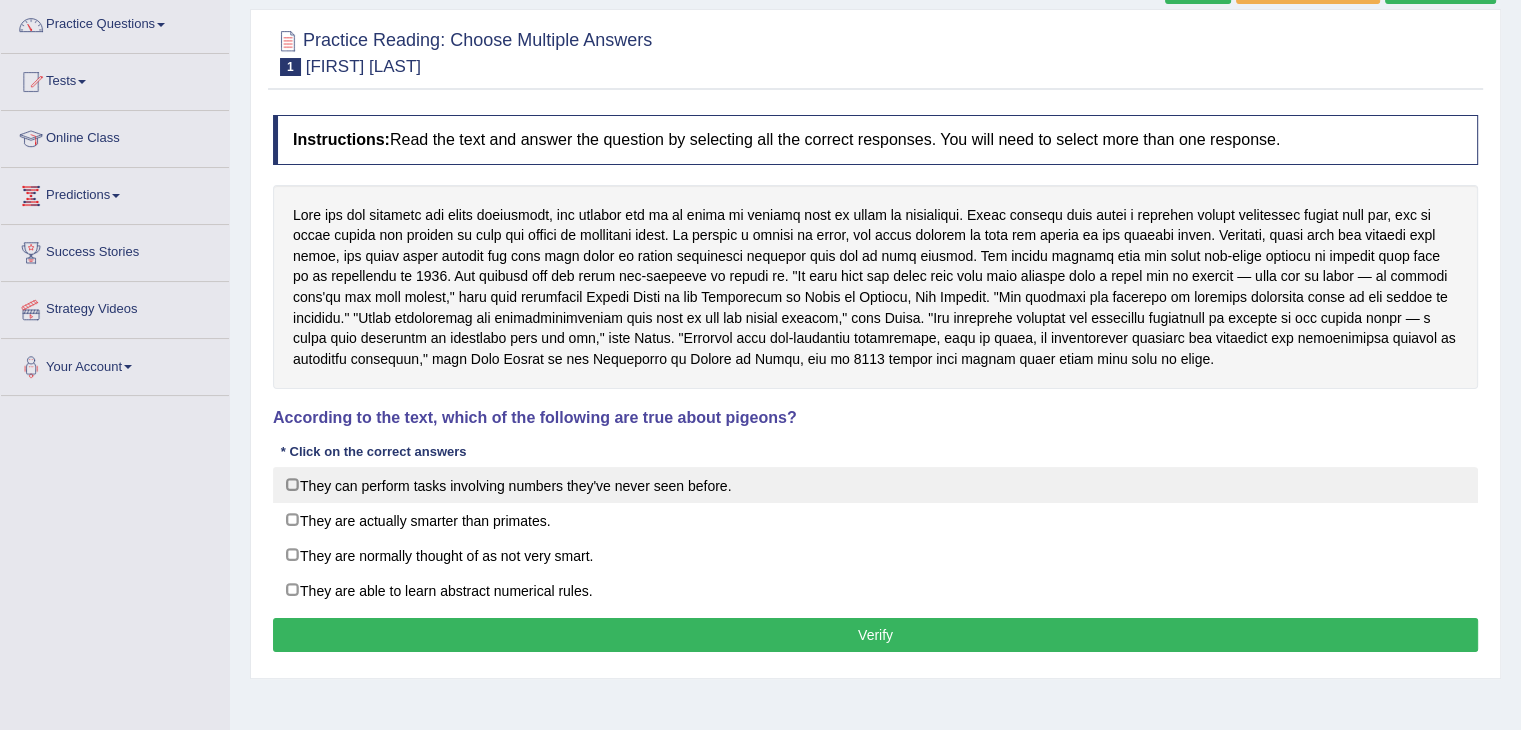 drag, startPoint x: 424, startPoint y: 509, endPoint x: 587, endPoint y: 491, distance: 163.99086 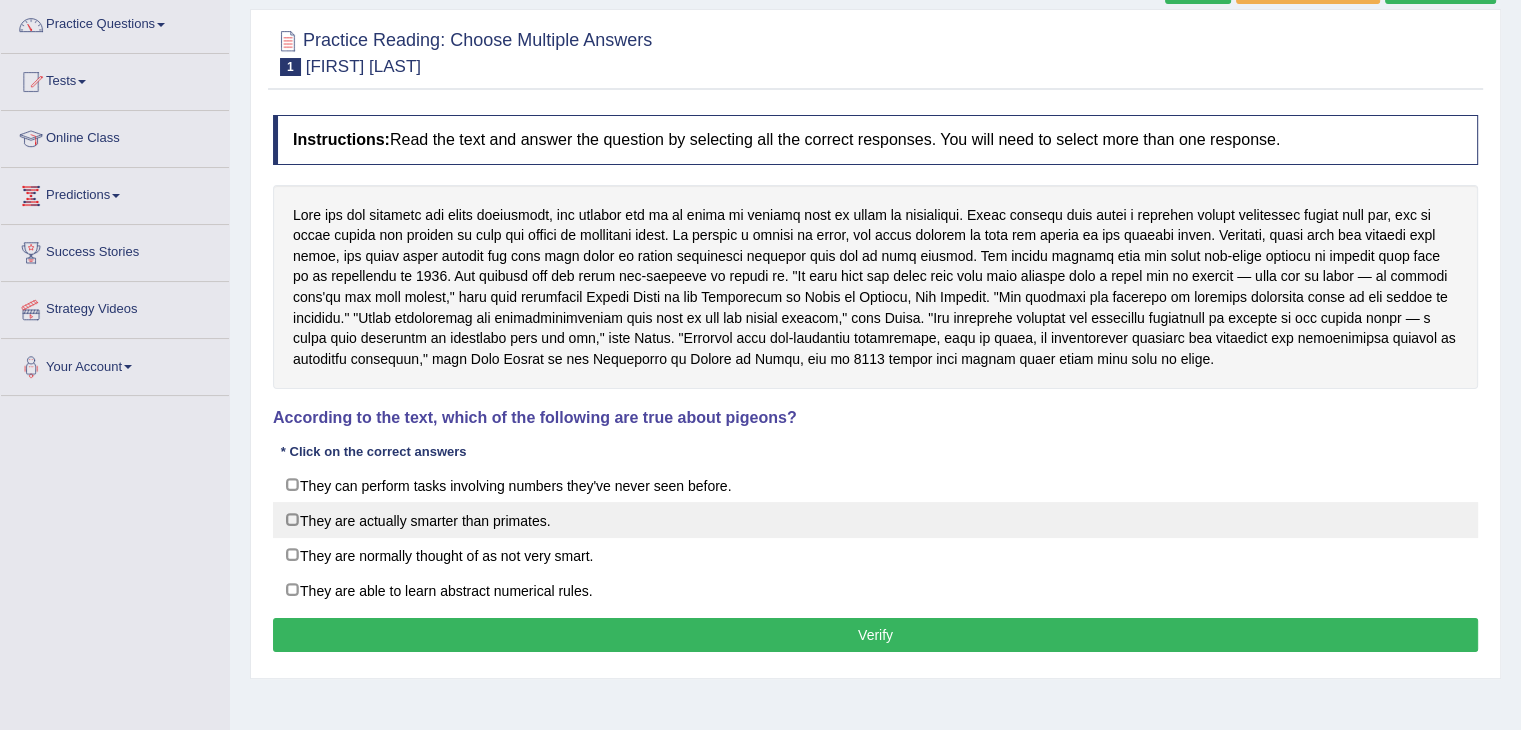 click on "They are actually smarter than primates." at bounding box center [875, 520] 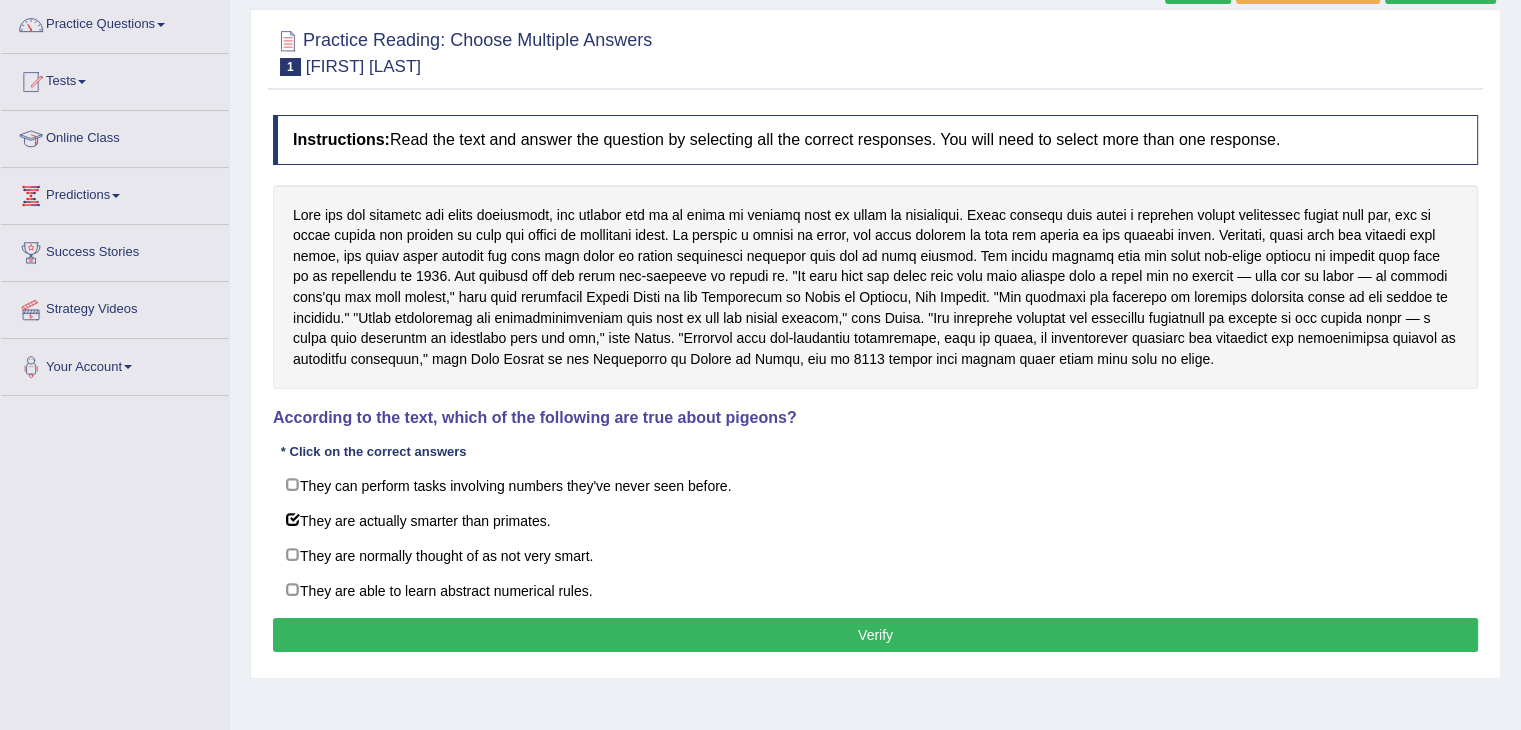 click at bounding box center (875, 287) 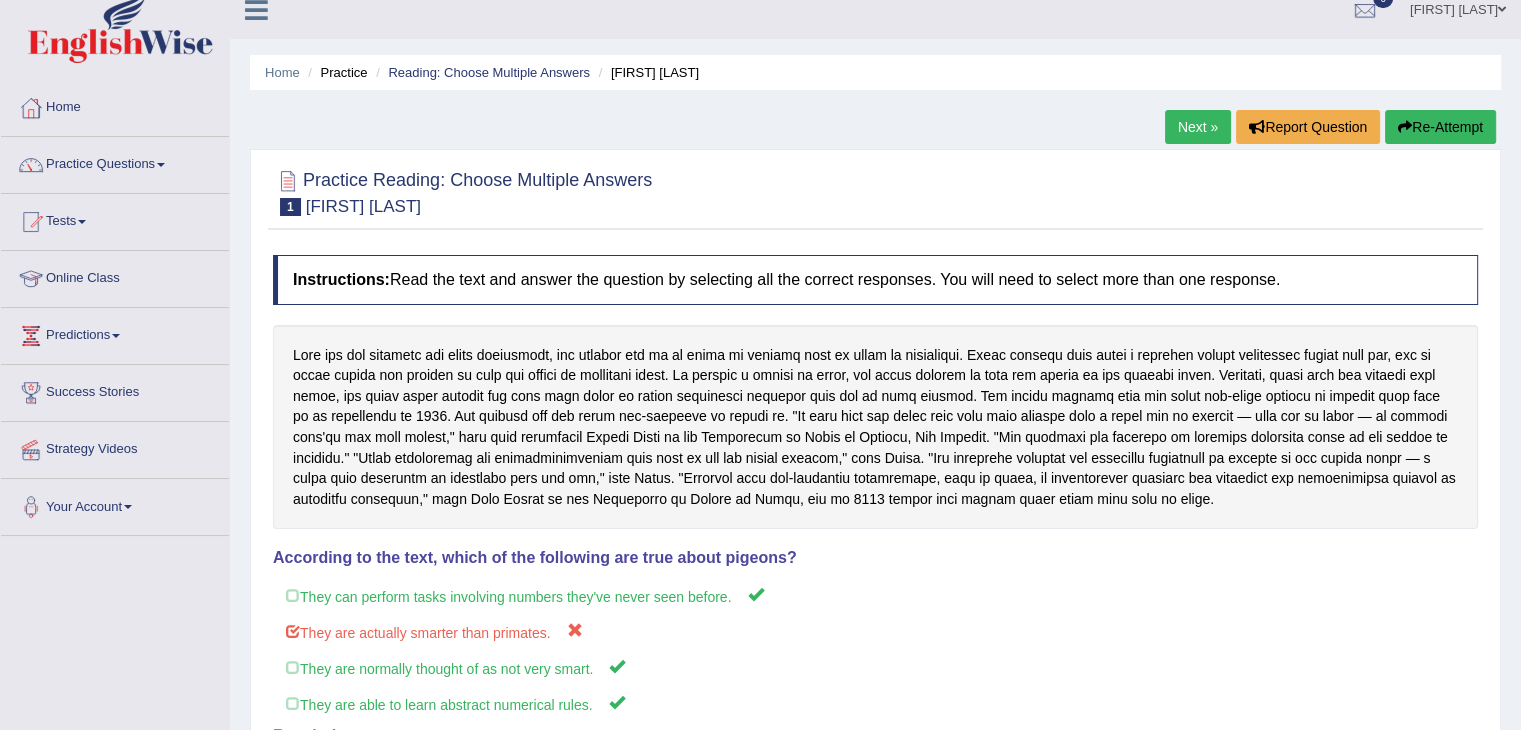 scroll, scrollTop: 15, scrollLeft: 0, axis: vertical 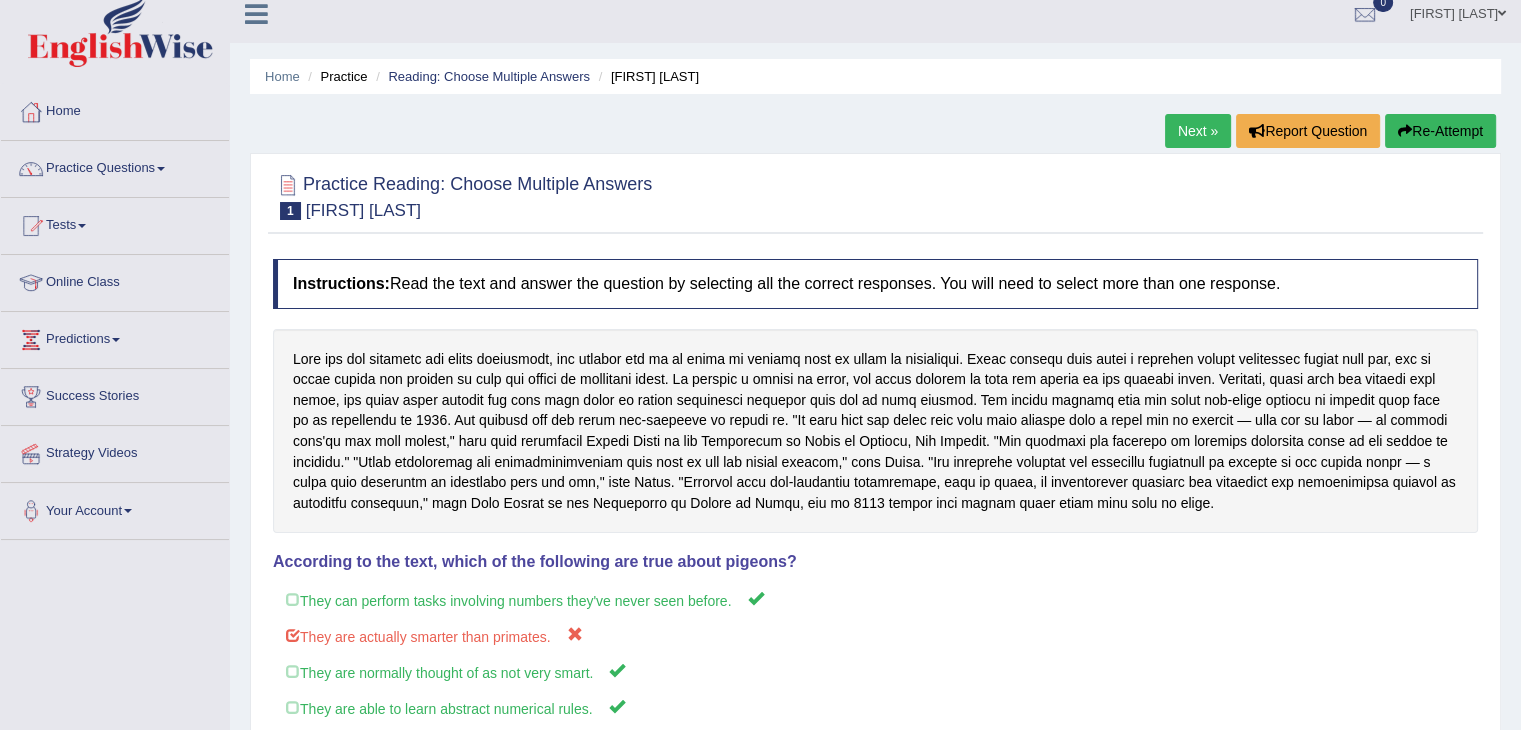 click on "Next »" at bounding box center [1198, 131] 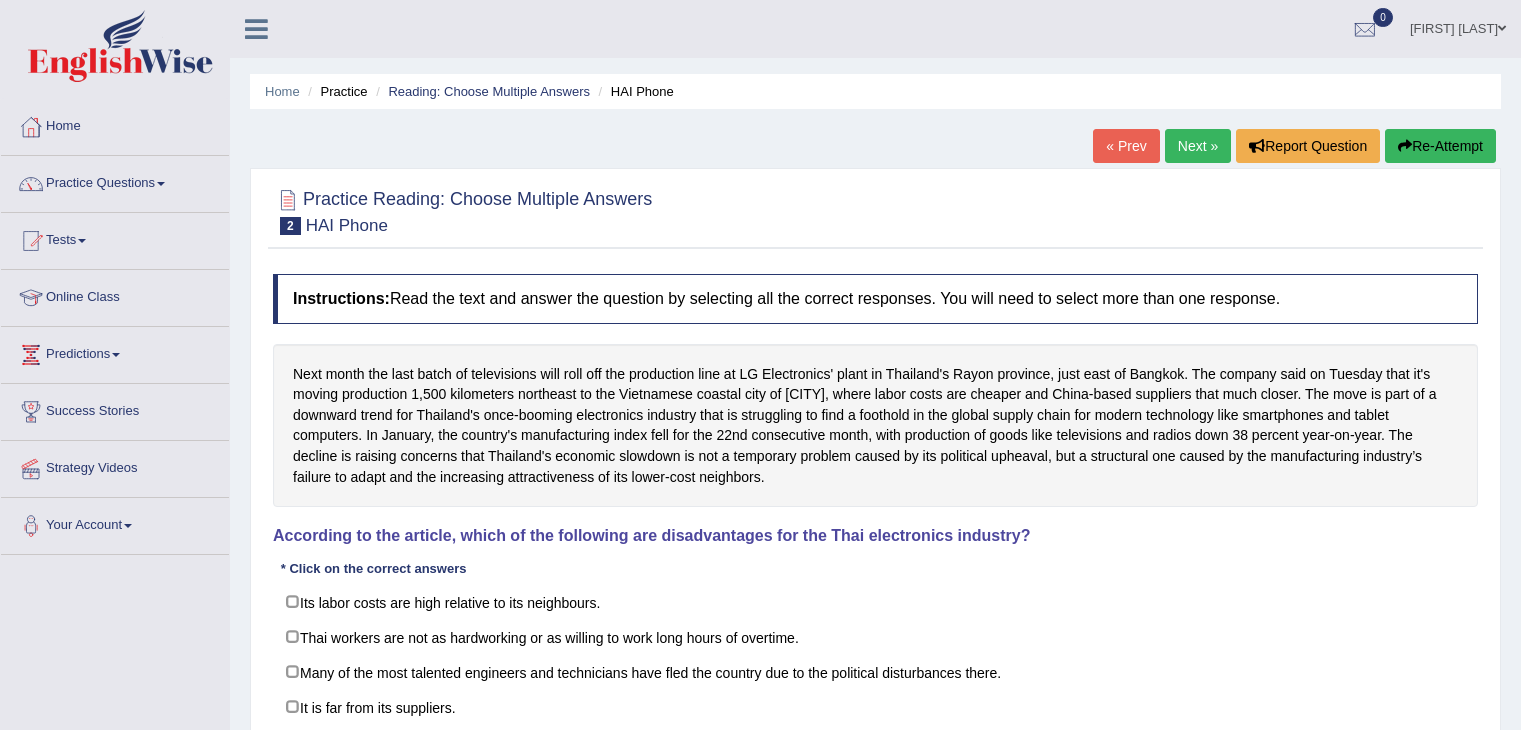 scroll, scrollTop: 0, scrollLeft: 0, axis: both 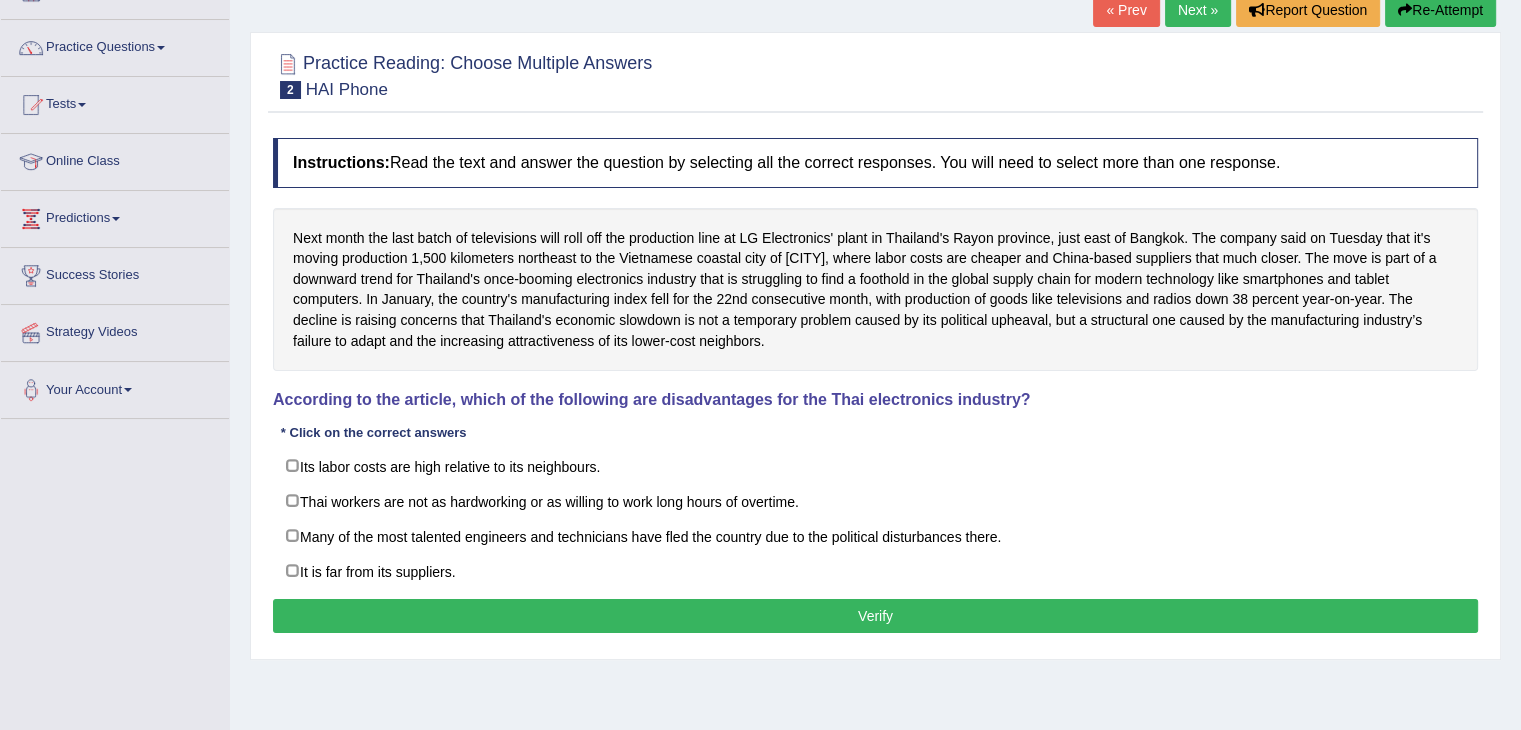 click on "According to the article, which of the following are disadvantages for the Thai electronics industry?" at bounding box center [875, 400] 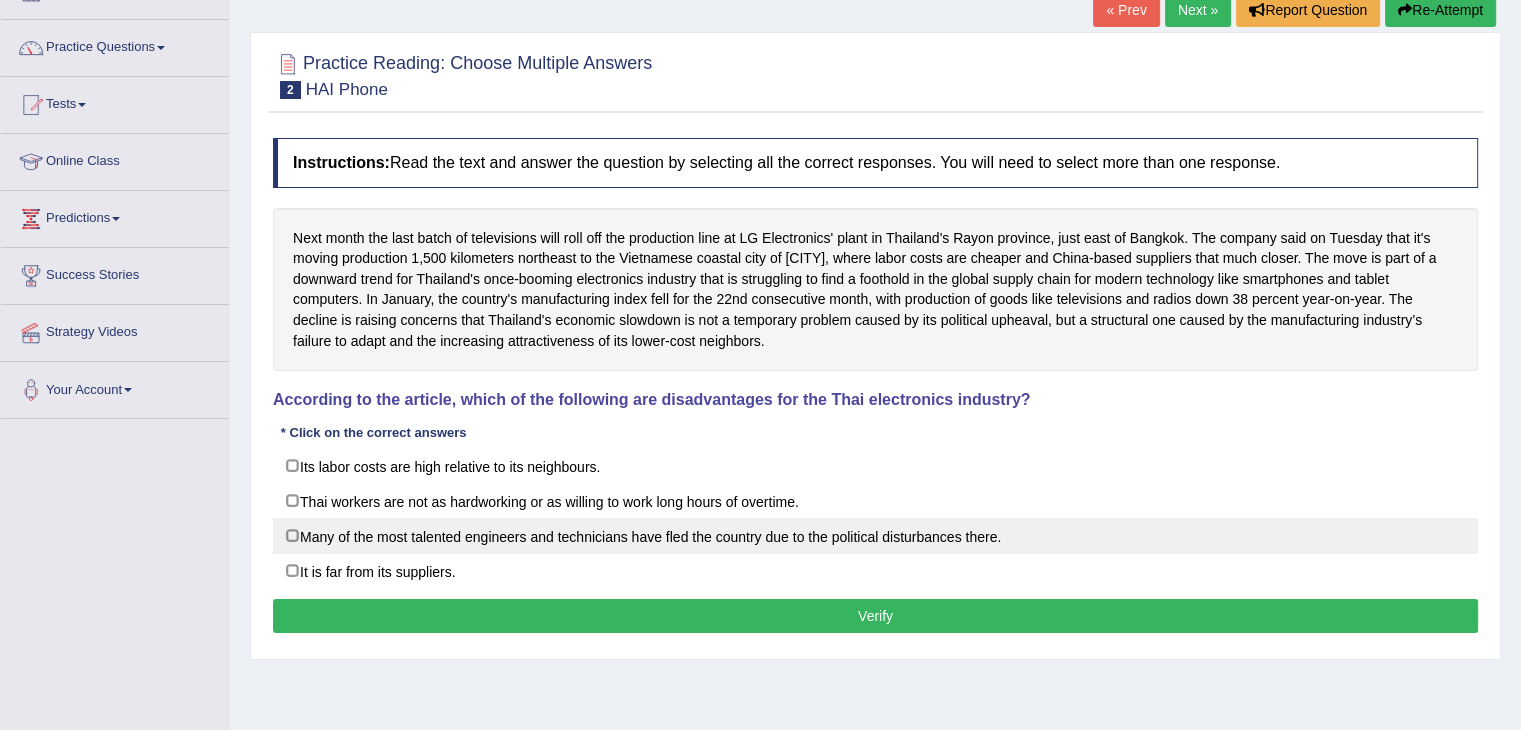click on "Many of the most talented engineers and technicians have fled the country due to the political disturbances there." at bounding box center (875, 536) 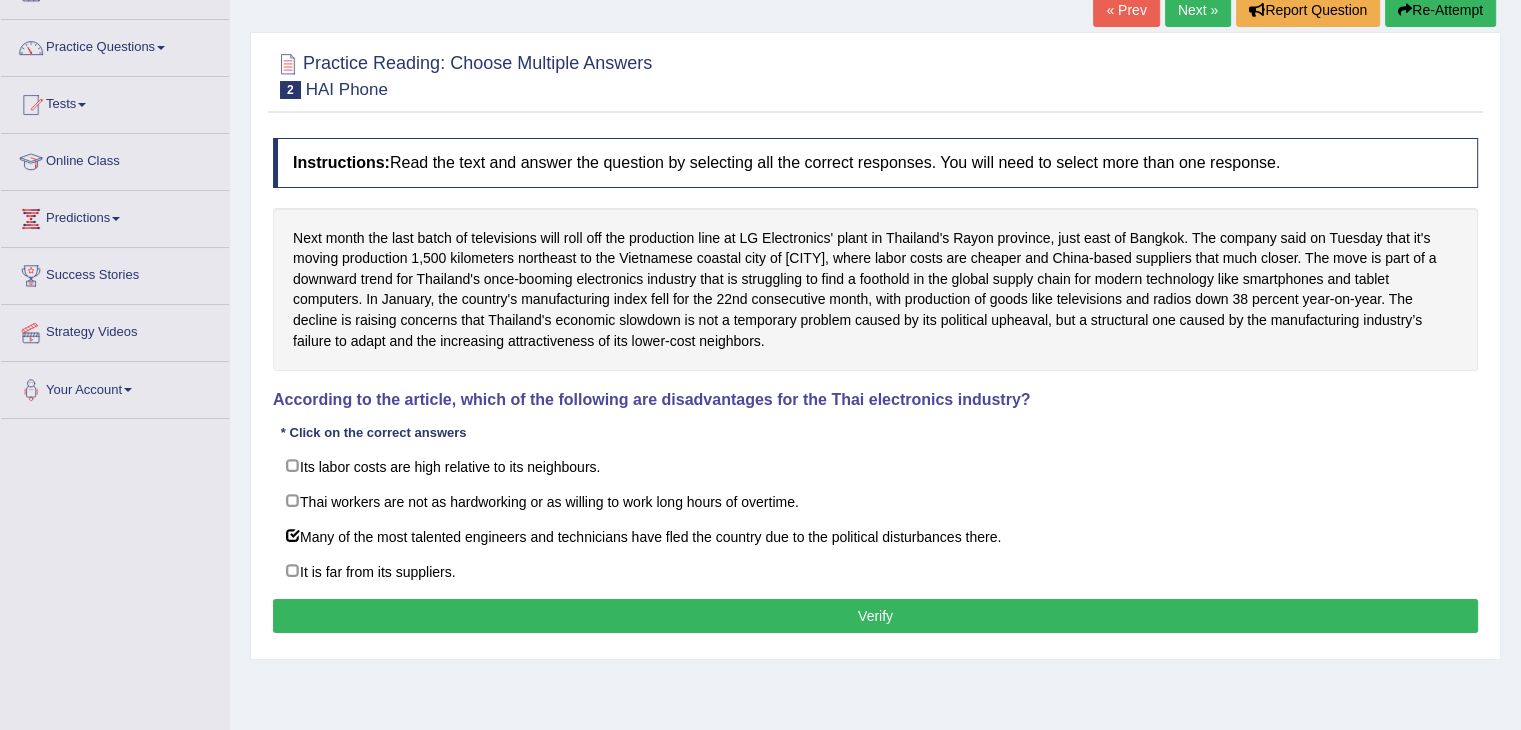 click on "Verify" at bounding box center [875, 616] 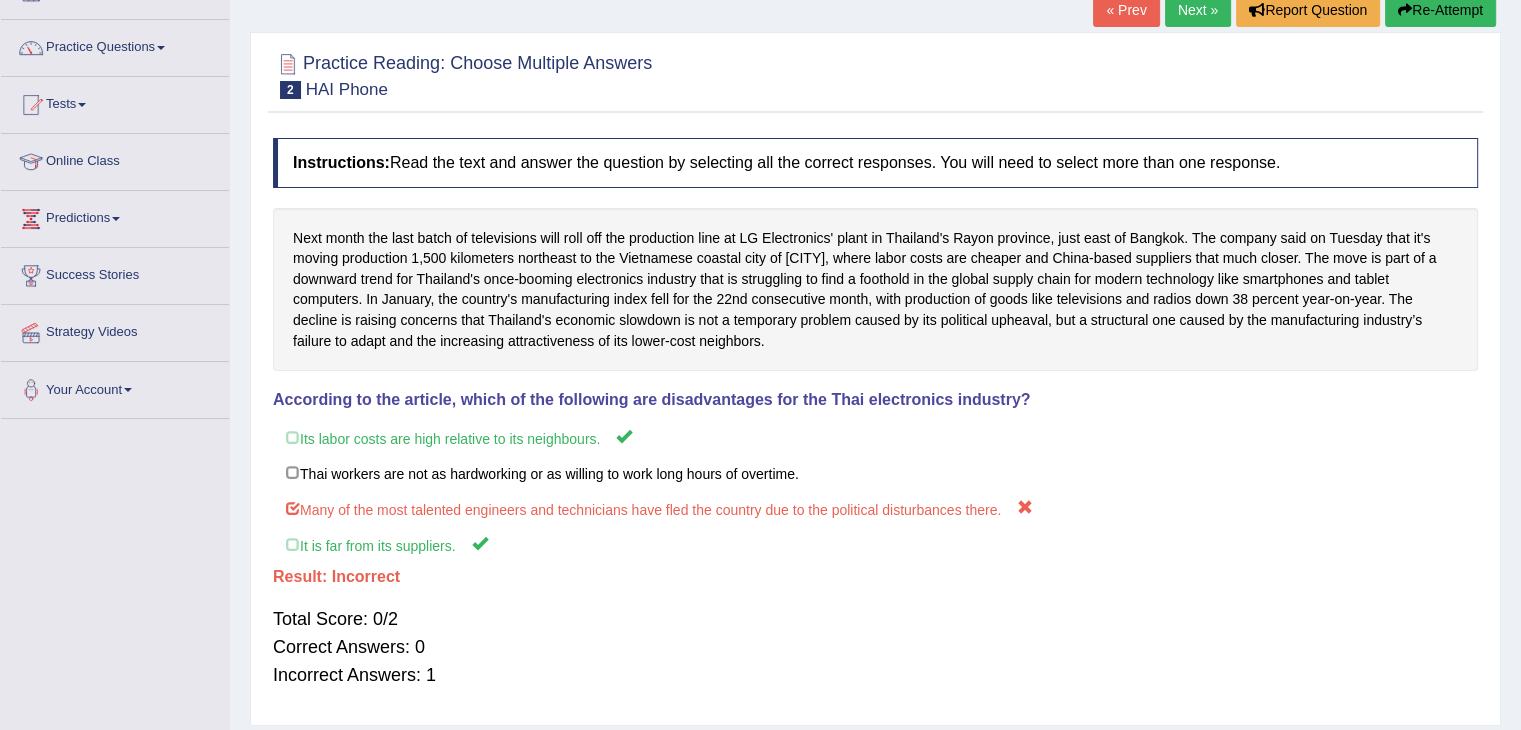 click on "Next »" at bounding box center [1198, 10] 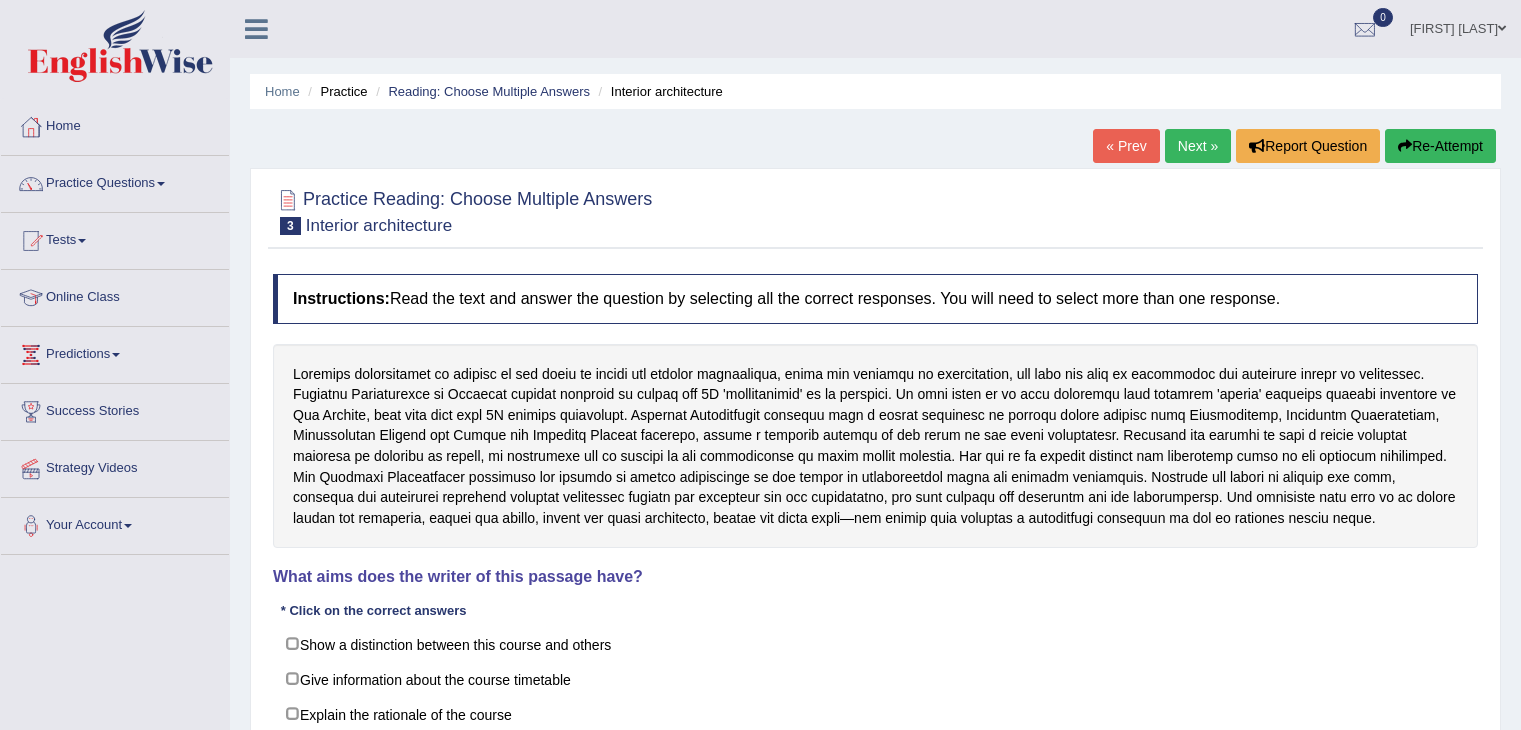 scroll, scrollTop: 0, scrollLeft: 0, axis: both 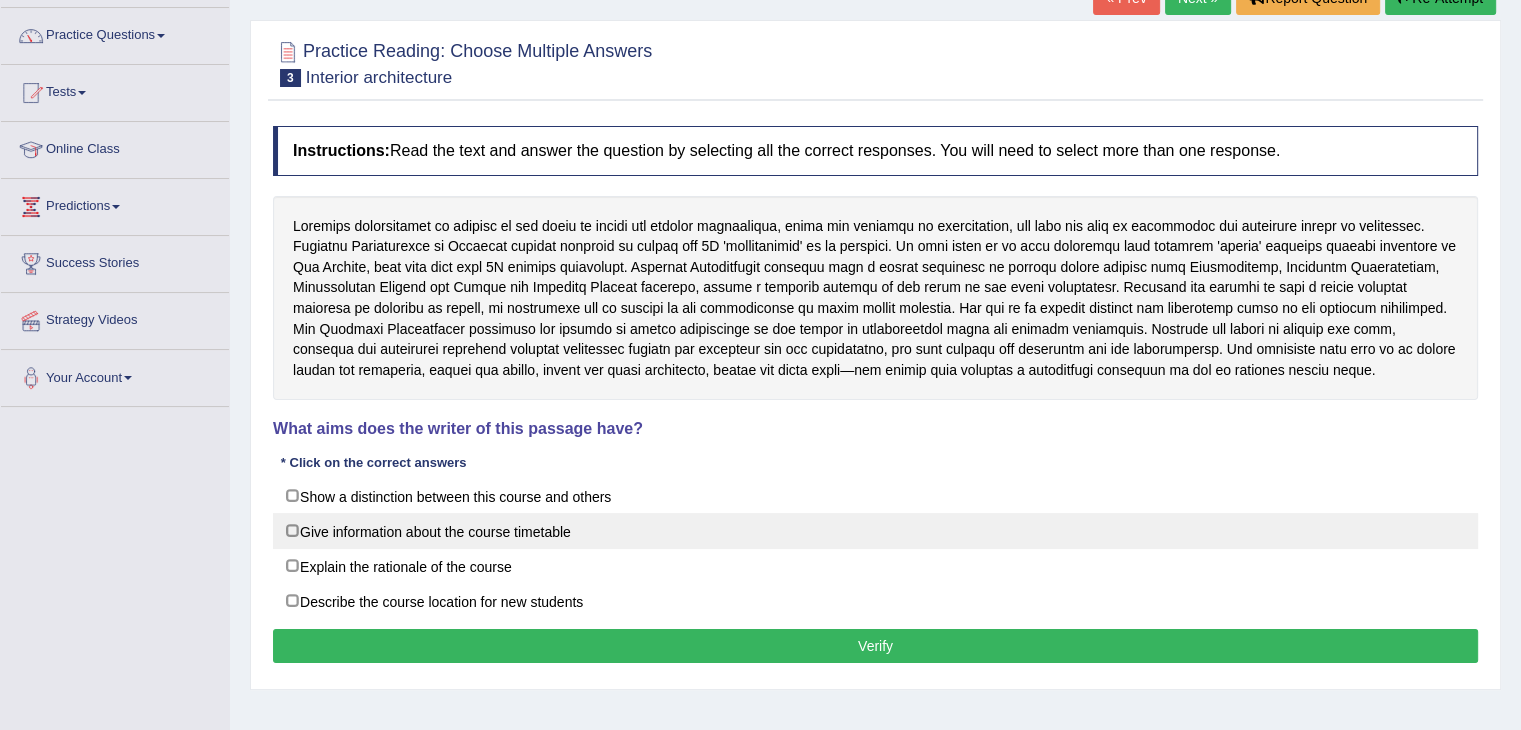 click on "Give information about the course timetable" at bounding box center (875, 531) 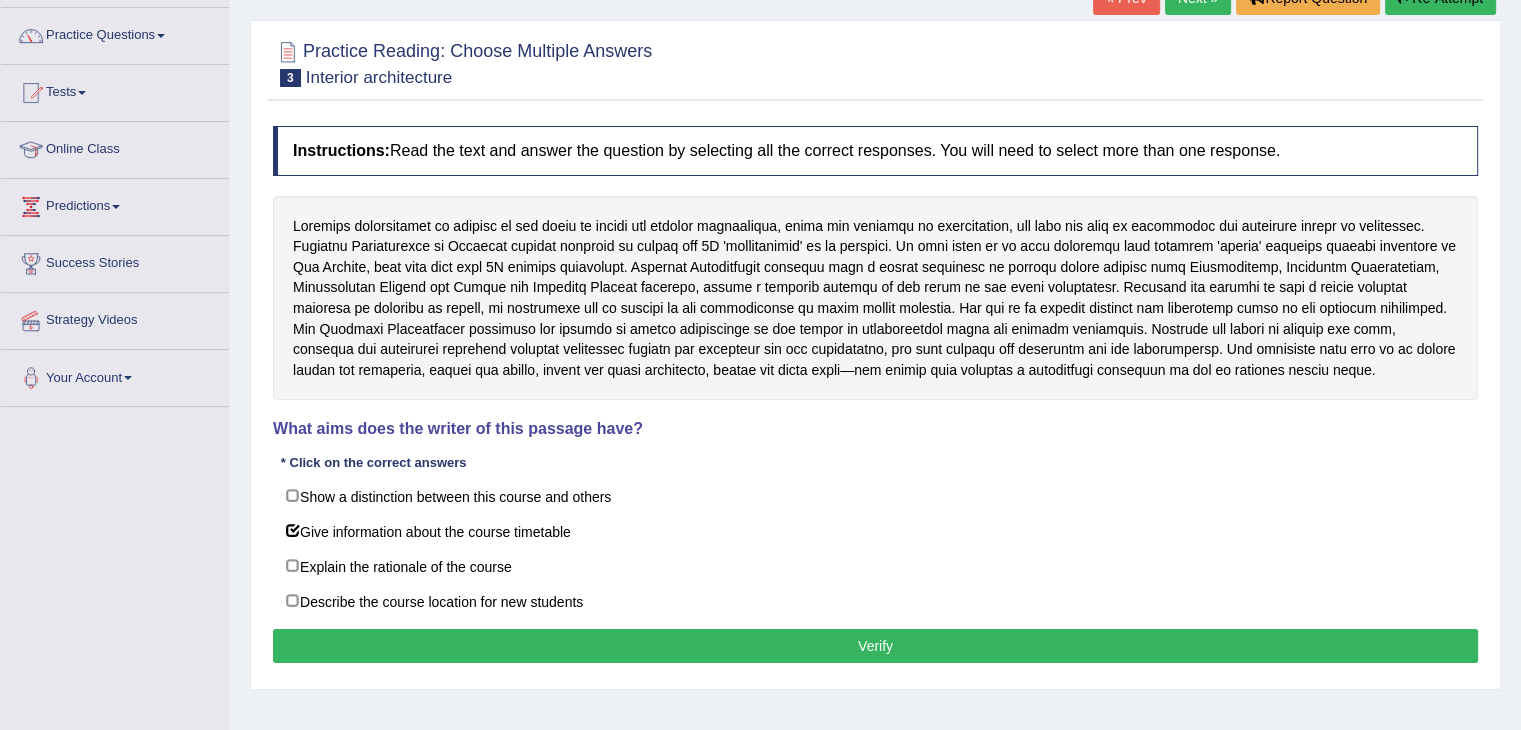 click on "Verify" at bounding box center [875, 646] 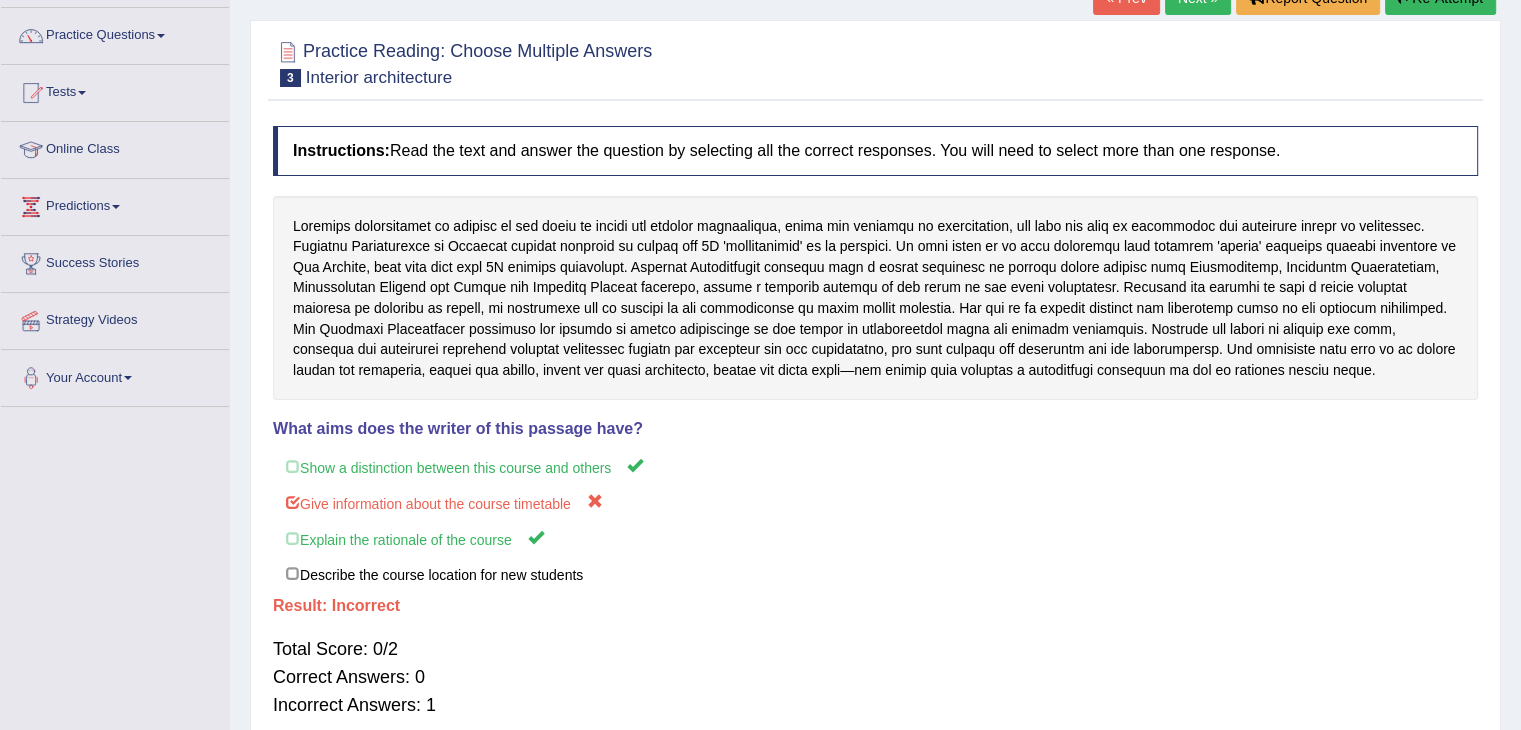 drag, startPoint x: 1519, startPoint y: 349, endPoint x: 1528, endPoint y: 302, distance: 47.853943 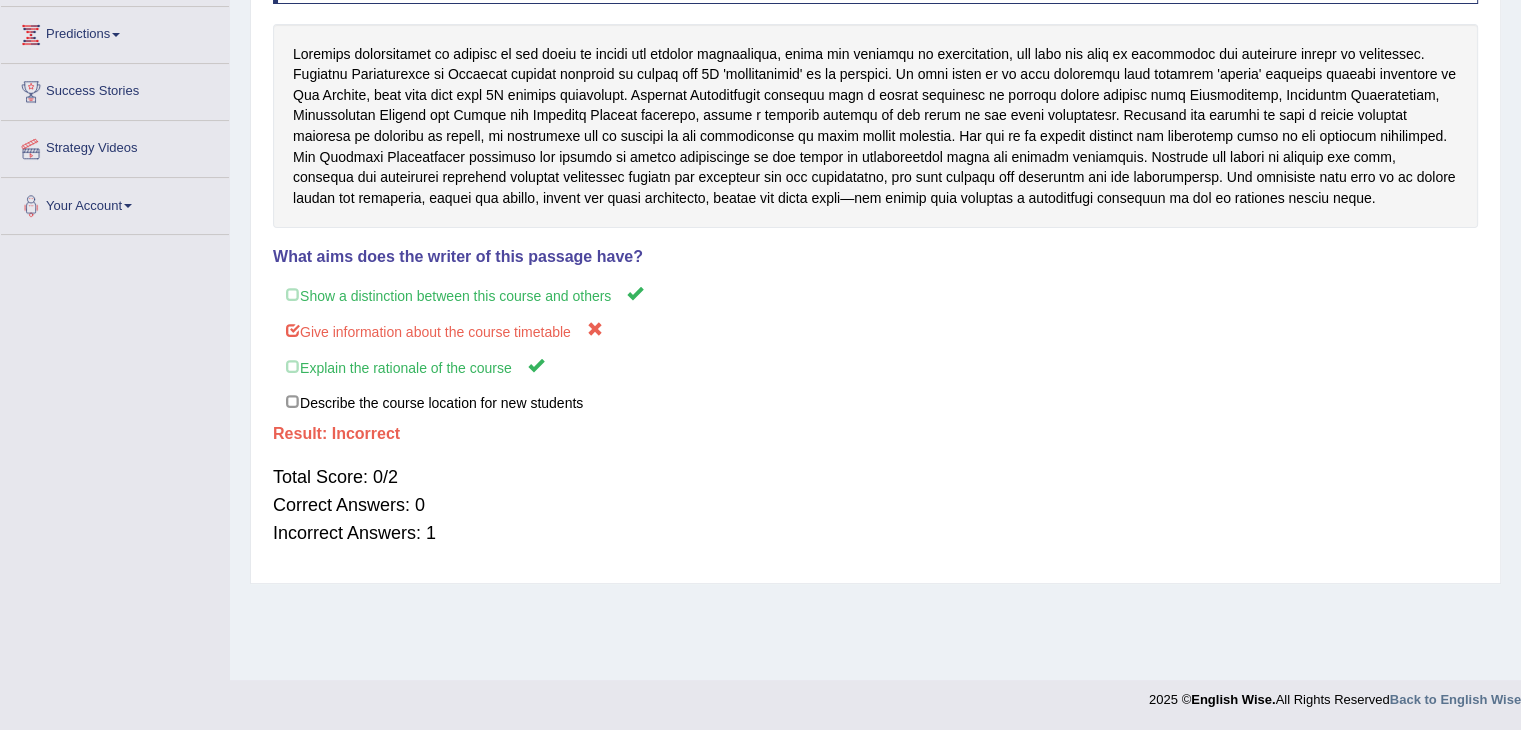 scroll, scrollTop: 148, scrollLeft: 0, axis: vertical 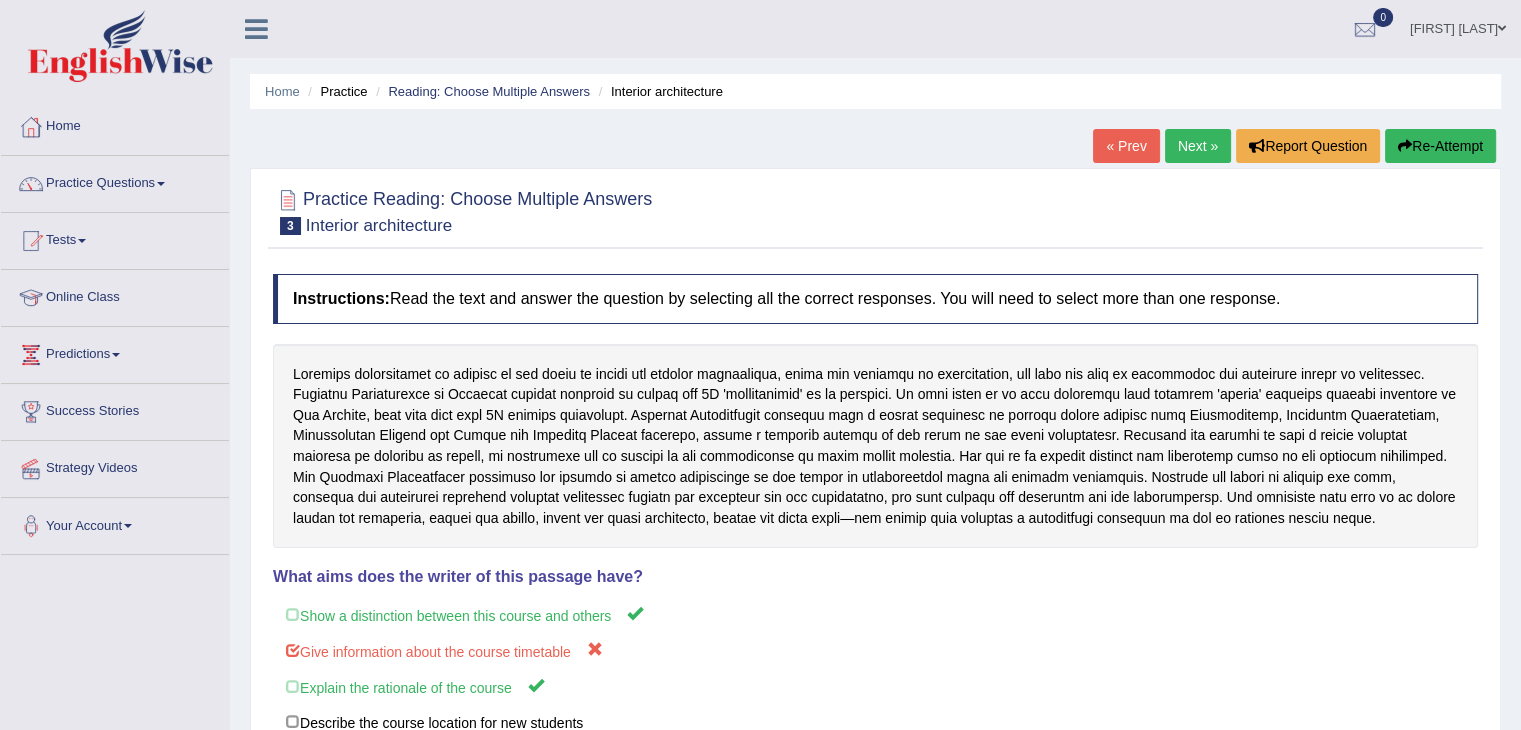 click on "Next »" at bounding box center [1198, 146] 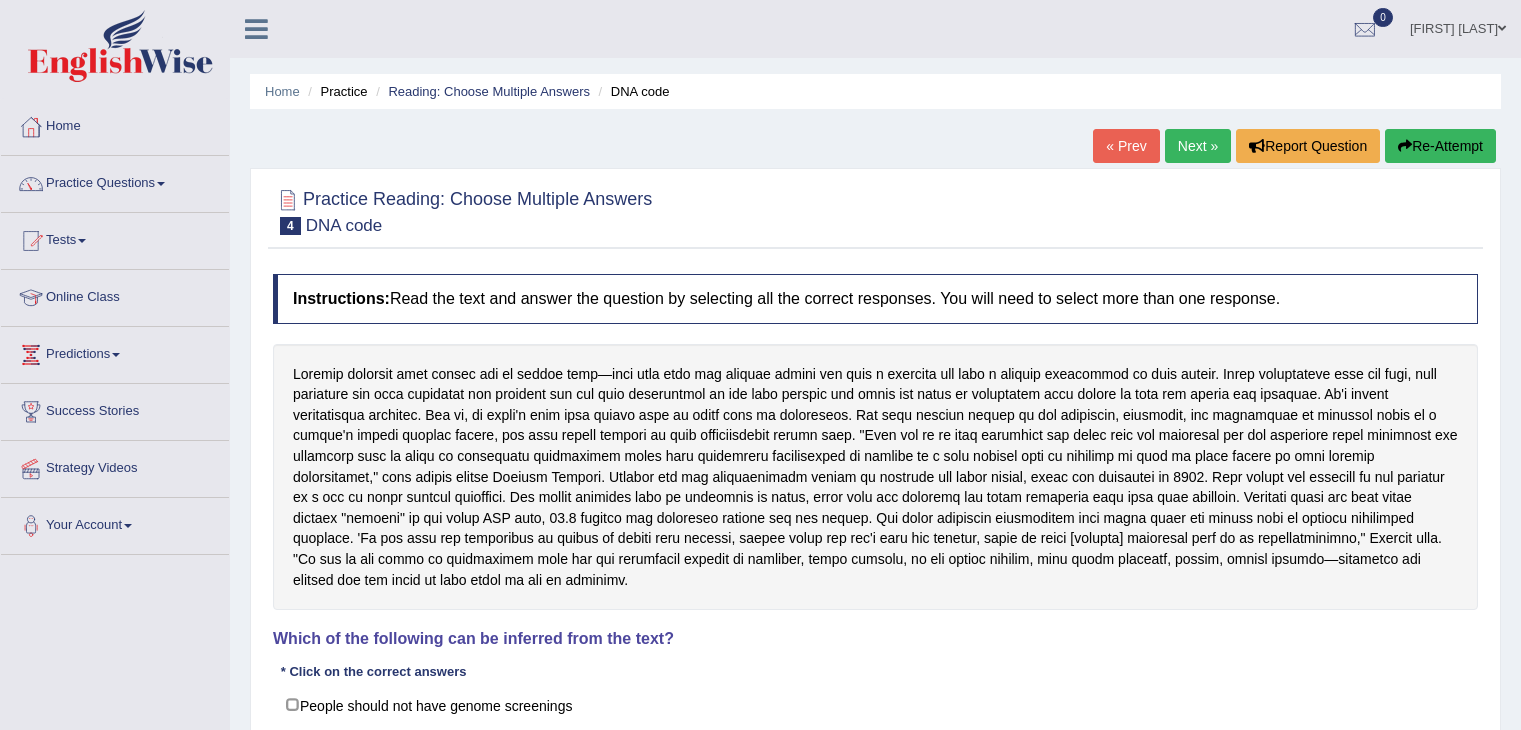 scroll, scrollTop: 0, scrollLeft: 0, axis: both 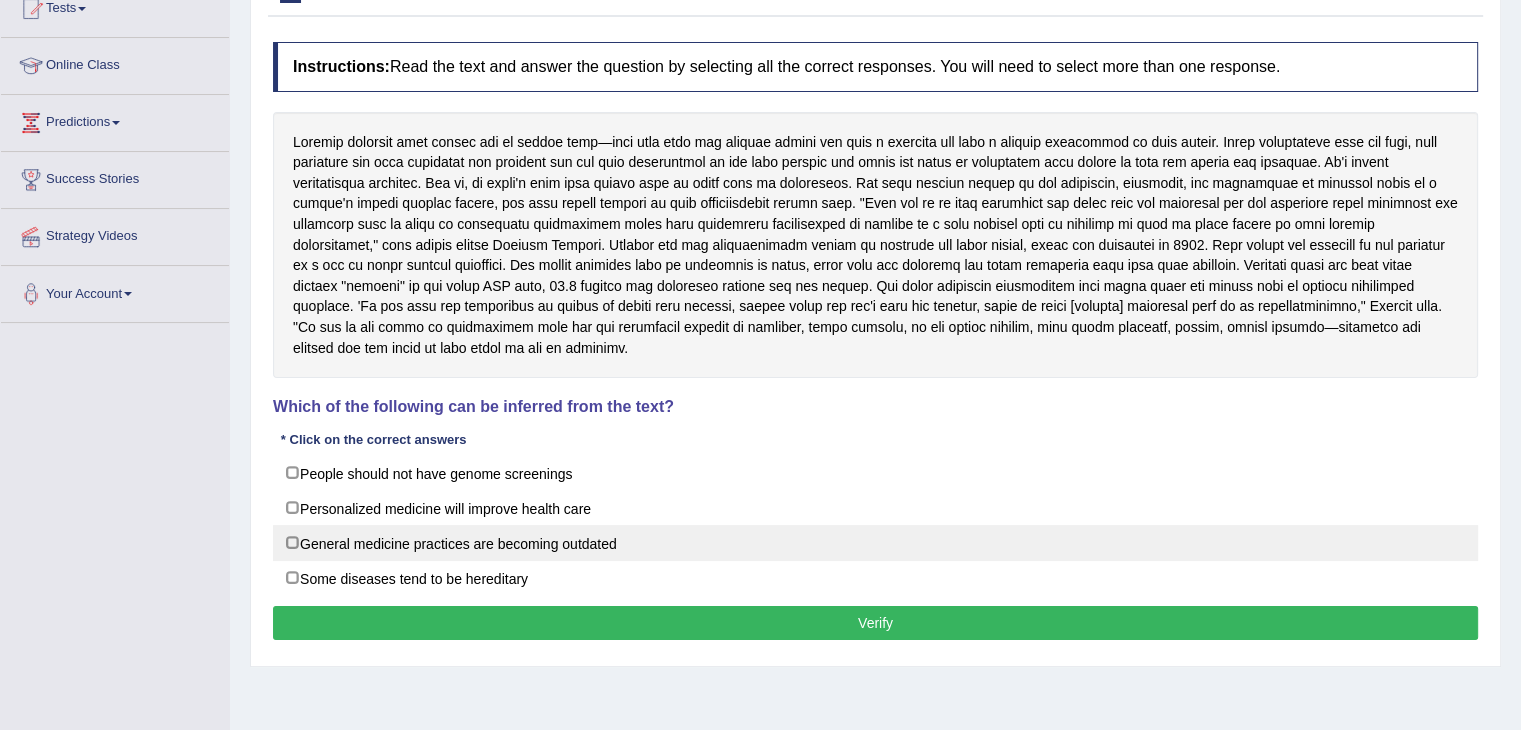 click on "General medicine practices are becoming outdated" at bounding box center [875, 543] 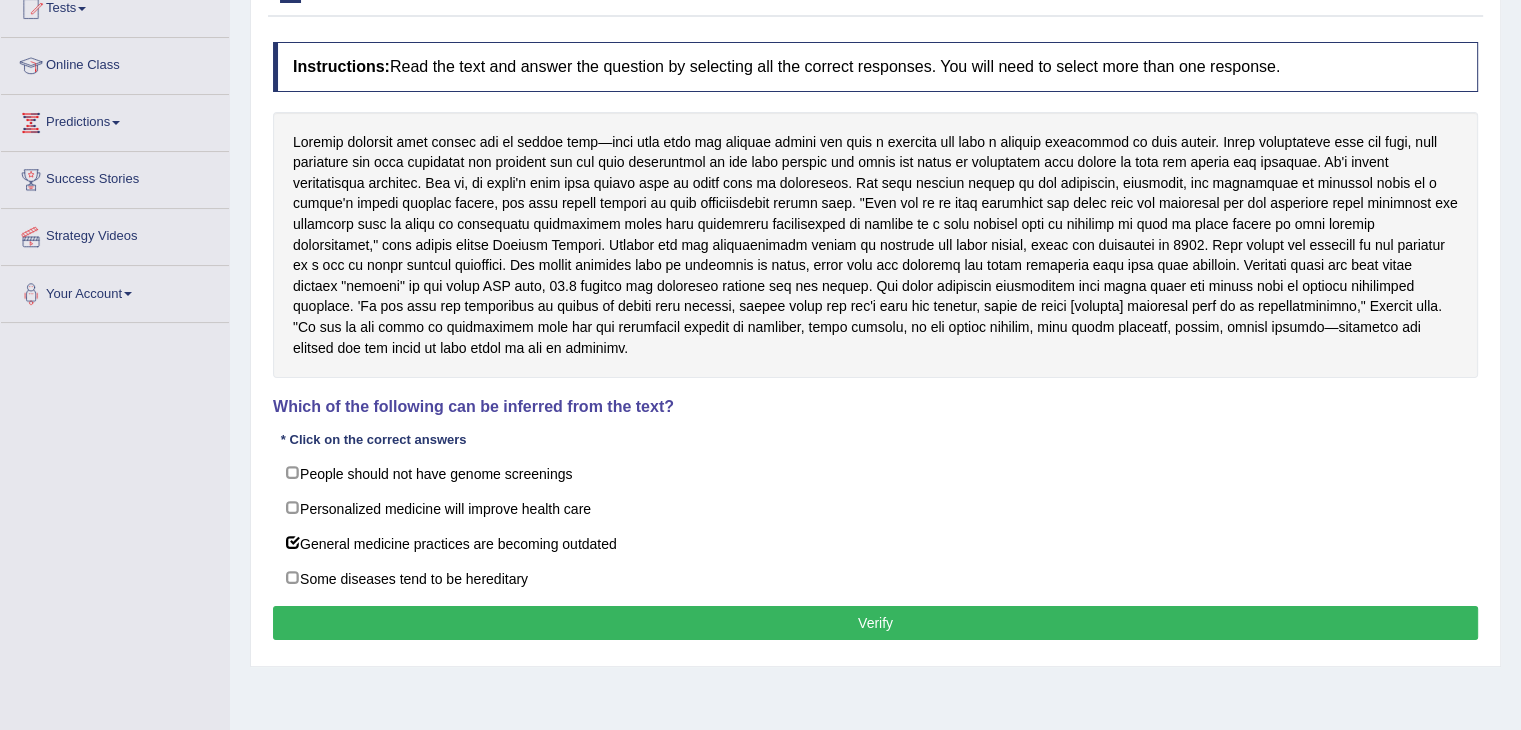click on "Verify" at bounding box center [875, 623] 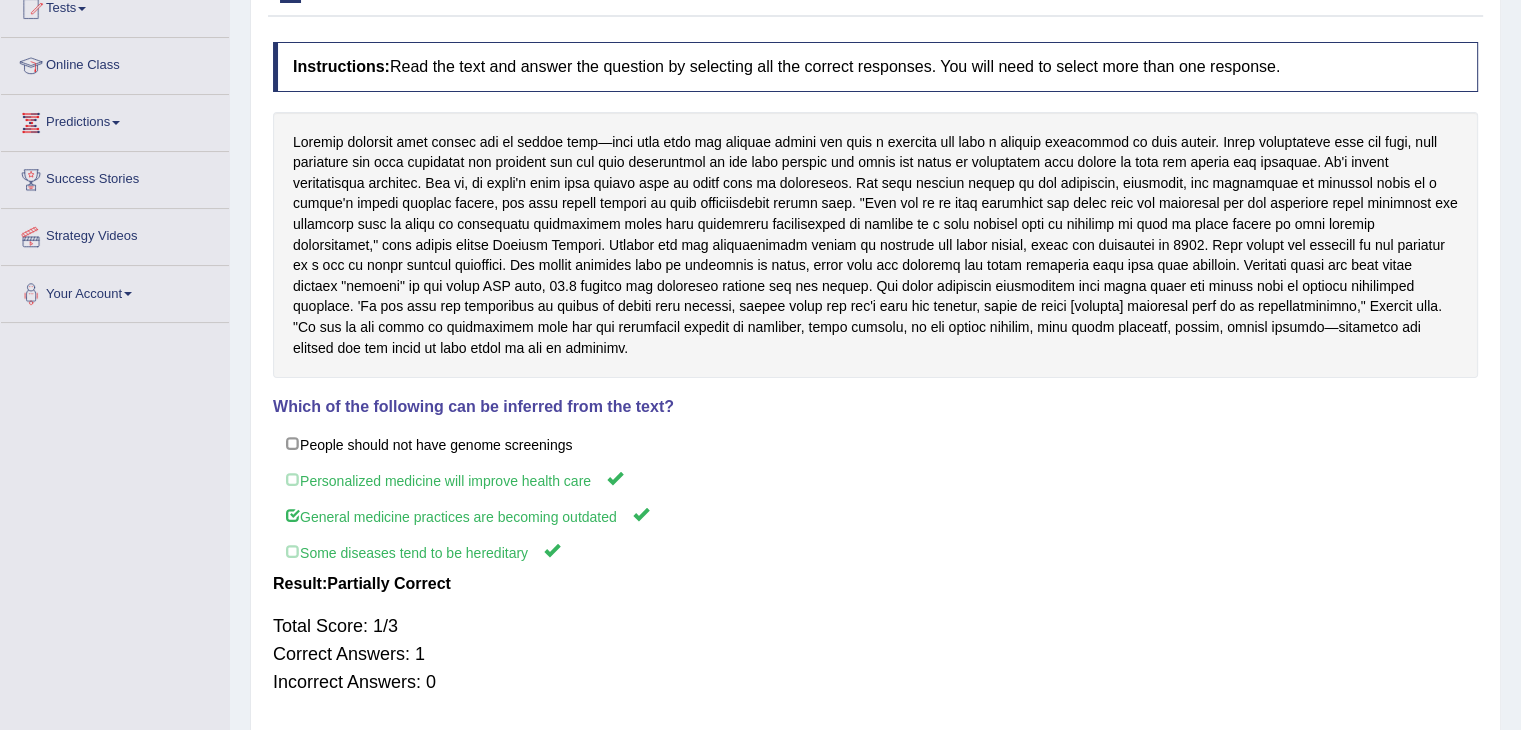 click on "Predictions" at bounding box center [115, 120] 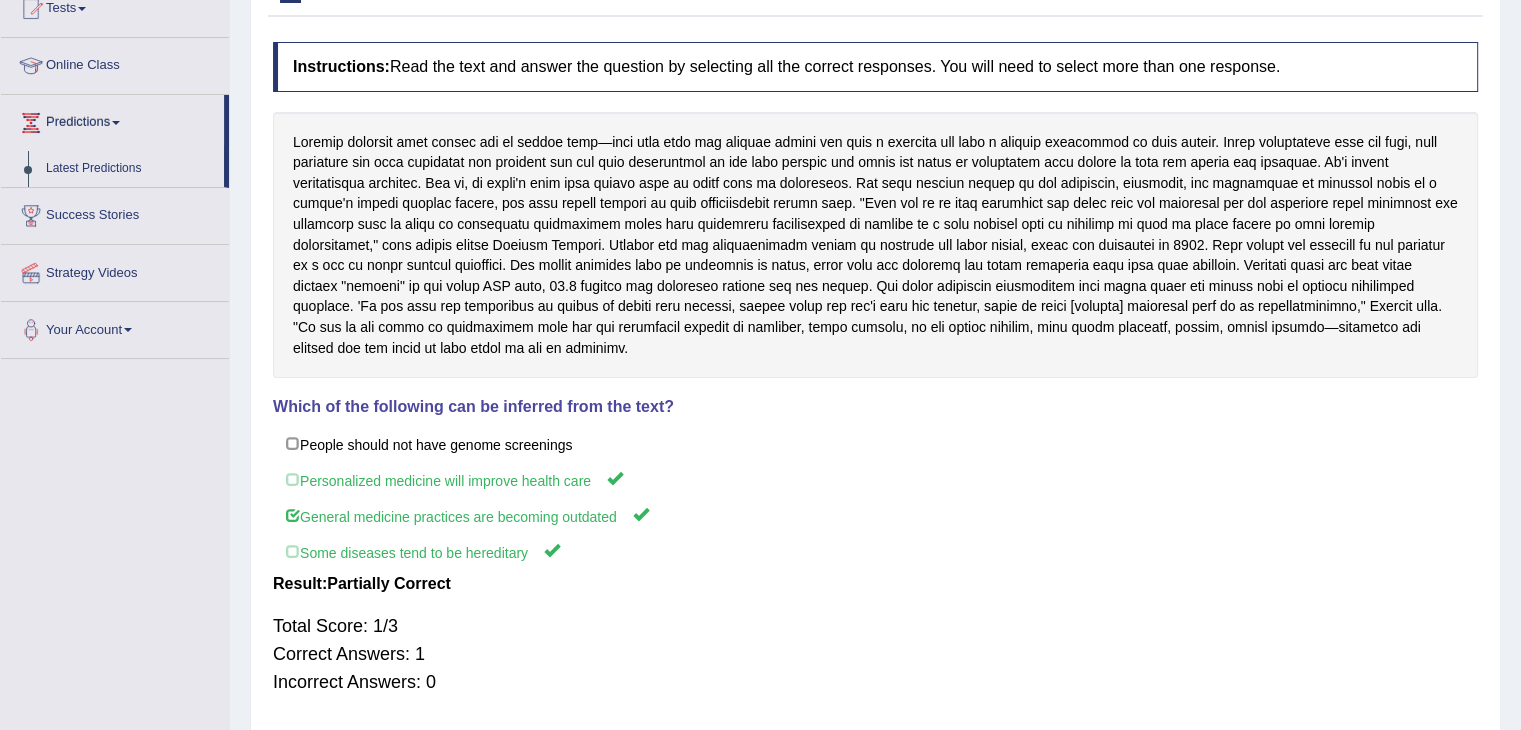 drag, startPoint x: 228, startPoint y: 113, endPoint x: 221, endPoint y: 69, distance: 44.553337 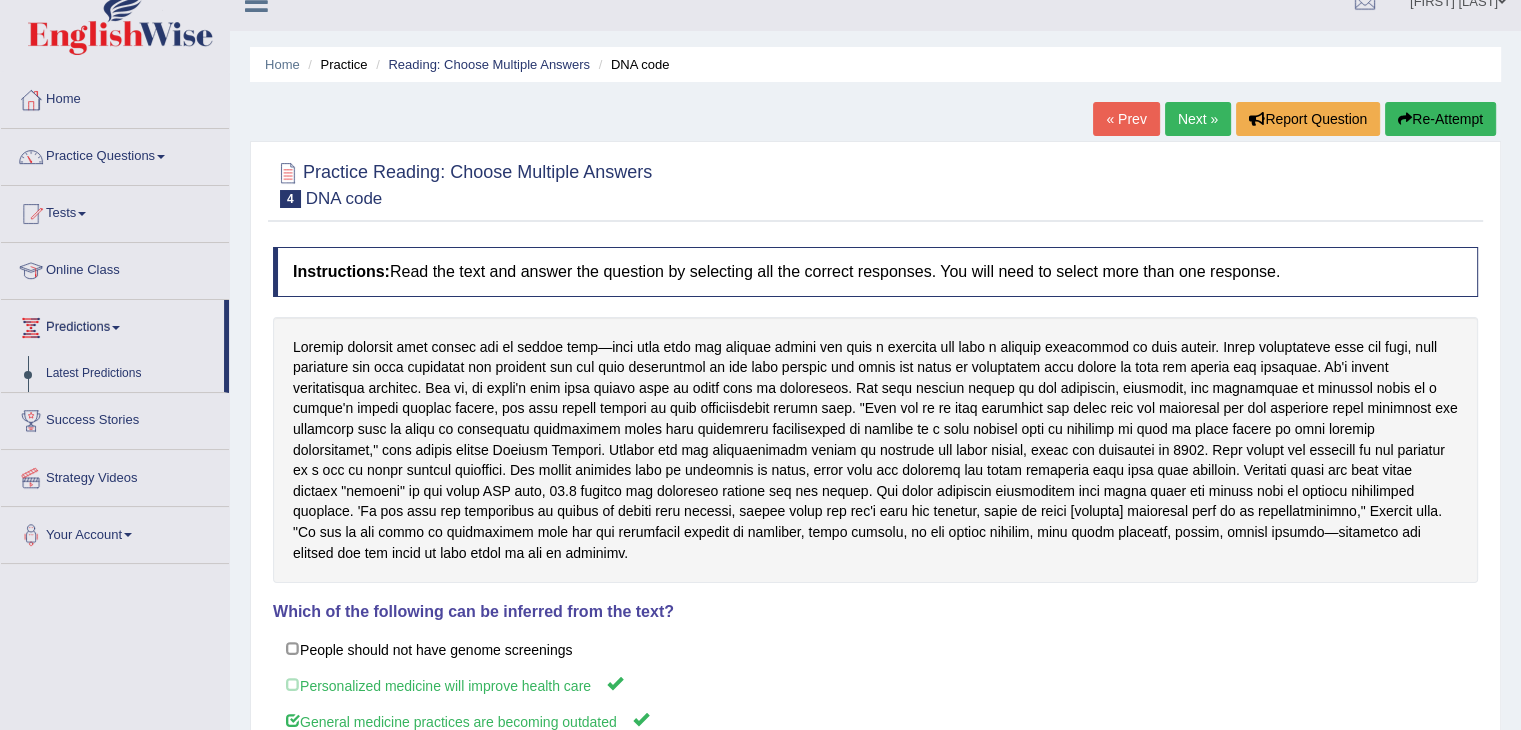 scroll, scrollTop: 18, scrollLeft: 0, axis: vertical 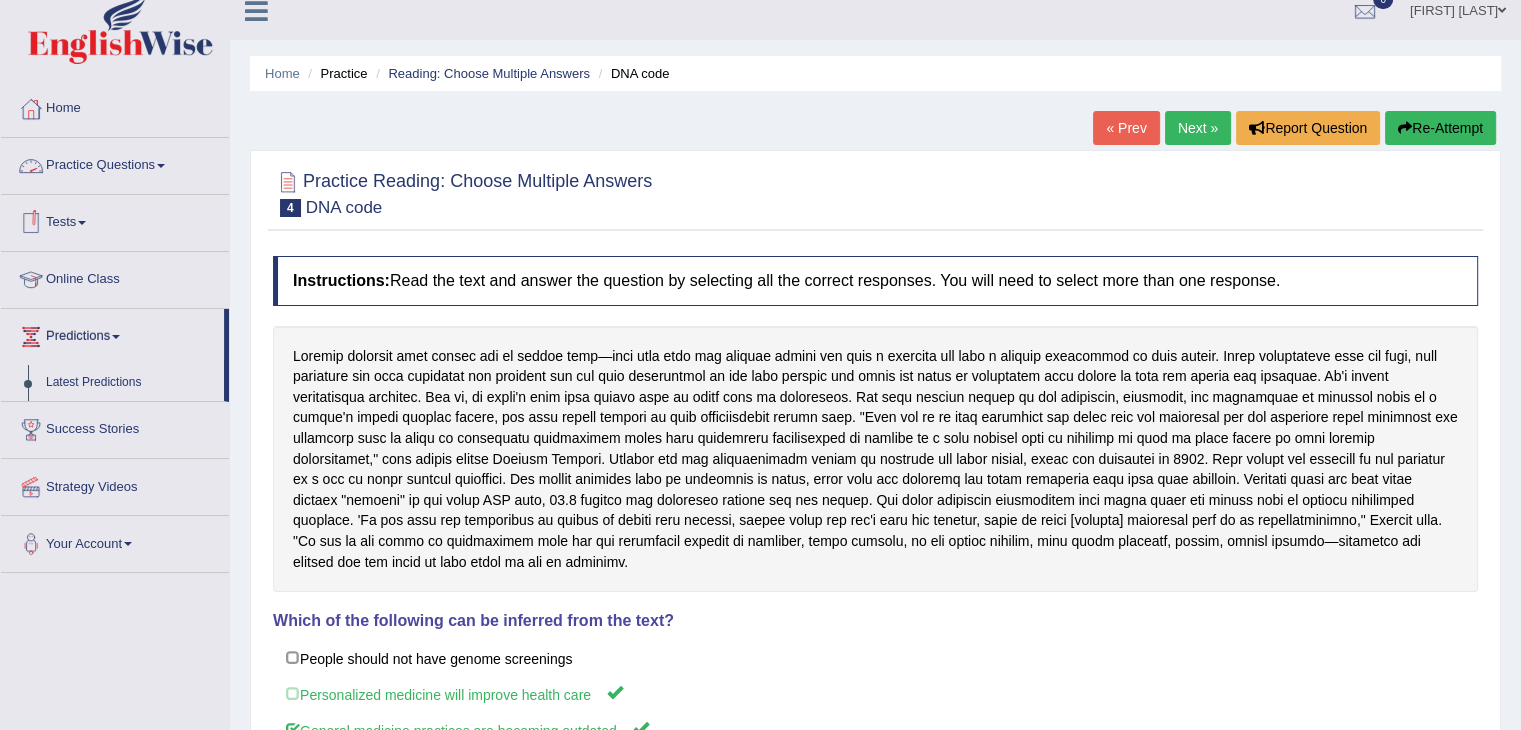 click on "Practice Questions" at bounding box center (115, 163) 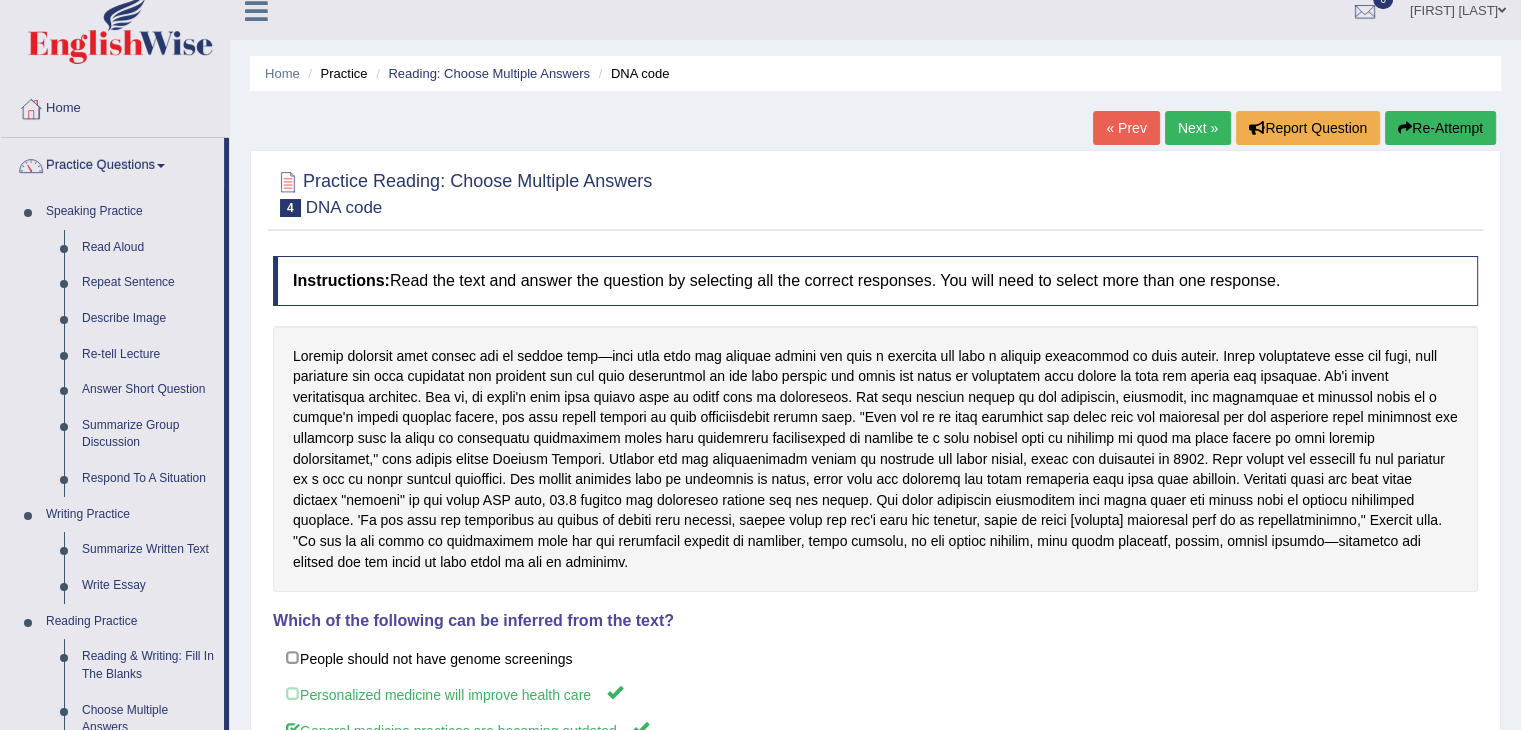 drag, startPoint x: 230, startPoint y: 212, endPoint x: 251, endPoint y: 305, distance: 95.34149 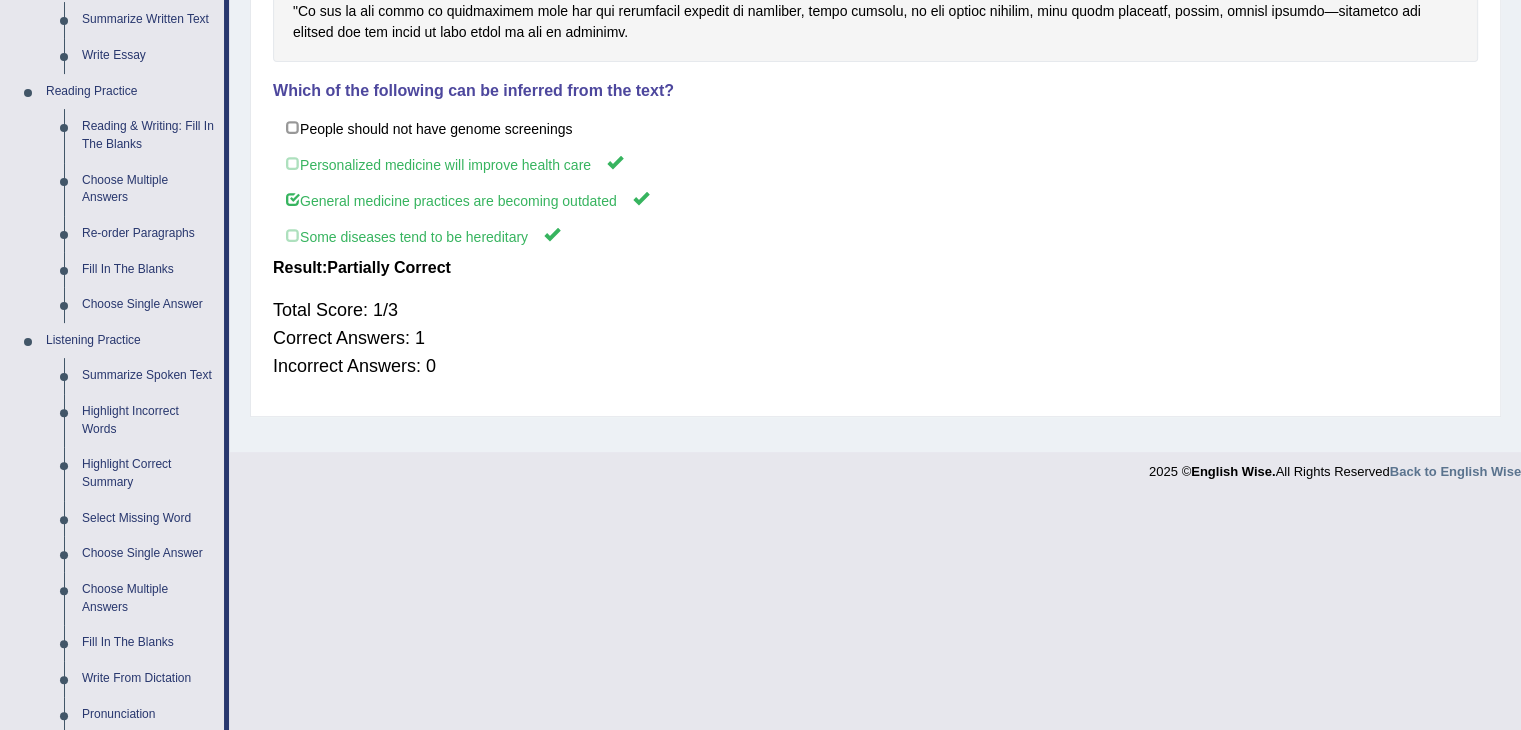 scroll, scrollTop: 0, scrollLeft: 0, axis: both 